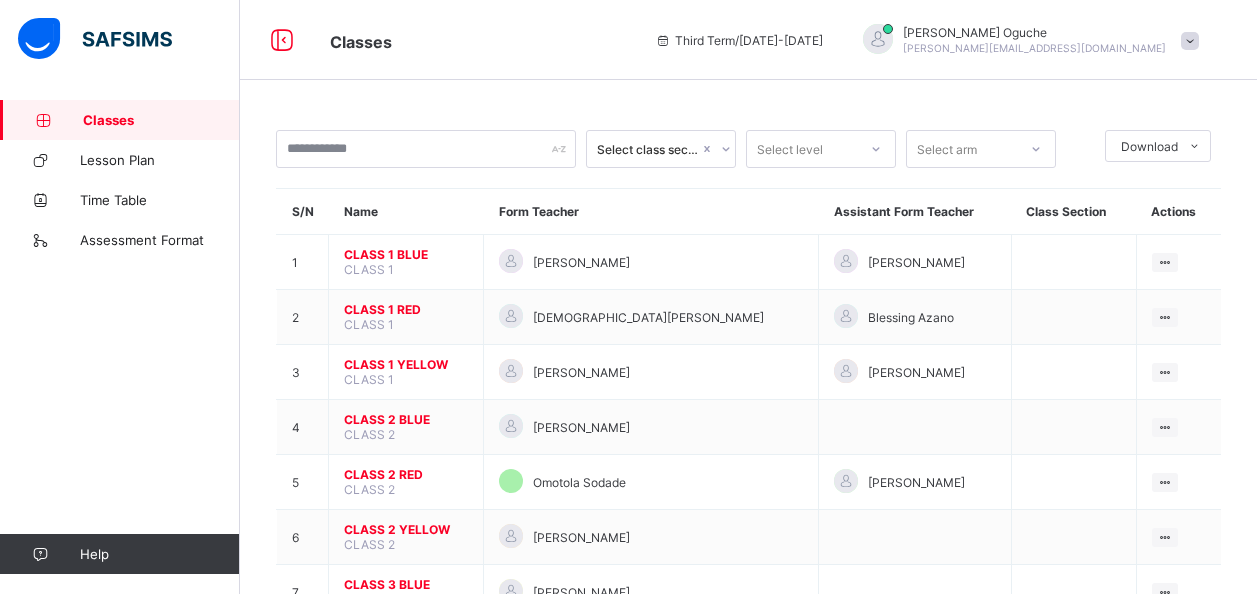 scroll, scrollTop: 0, scrollLeft: 0, axis: both 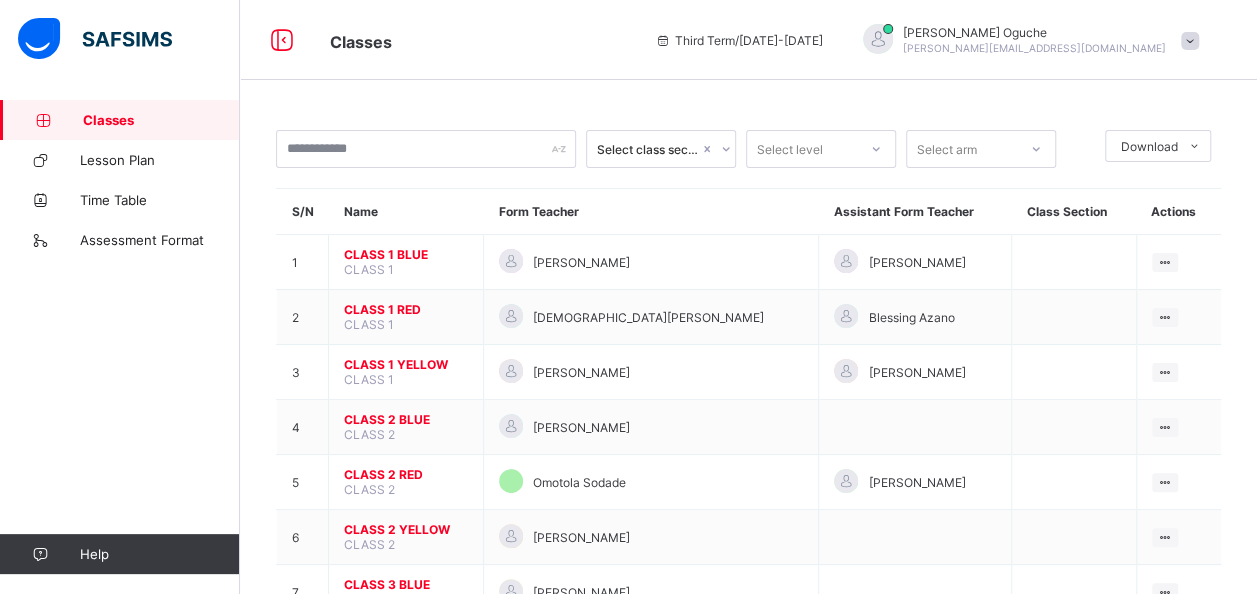 click on "CLASS 3   BLUE" at bounding box center [406, 584] 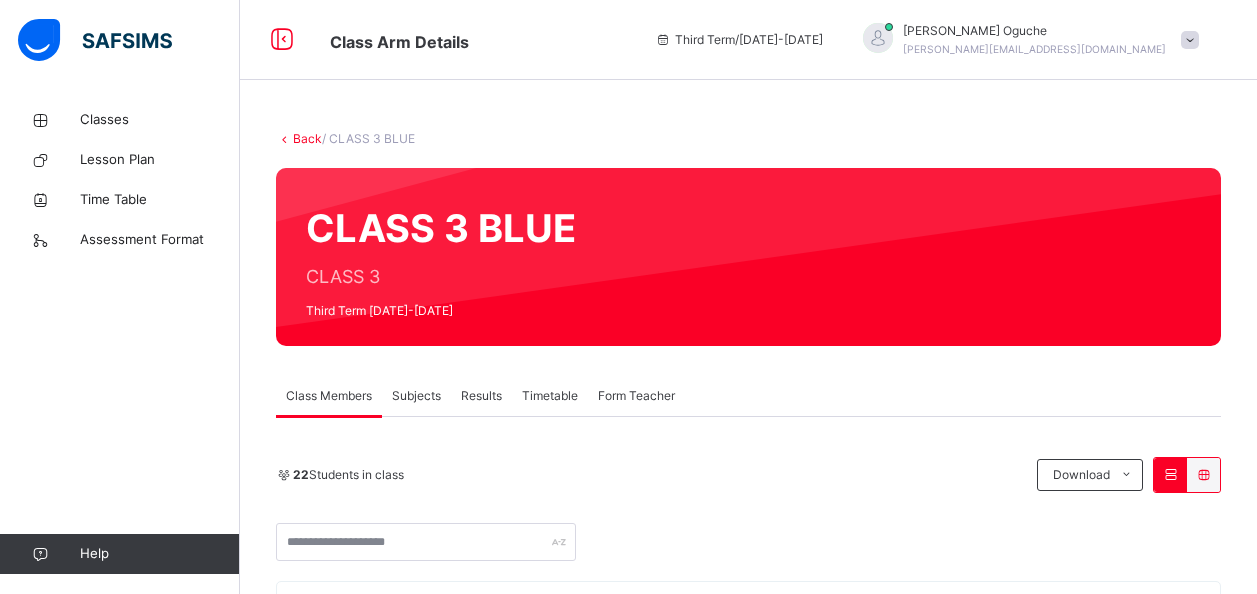 scroll, scrollTop: 0, scrollLeft: 0, axis: both 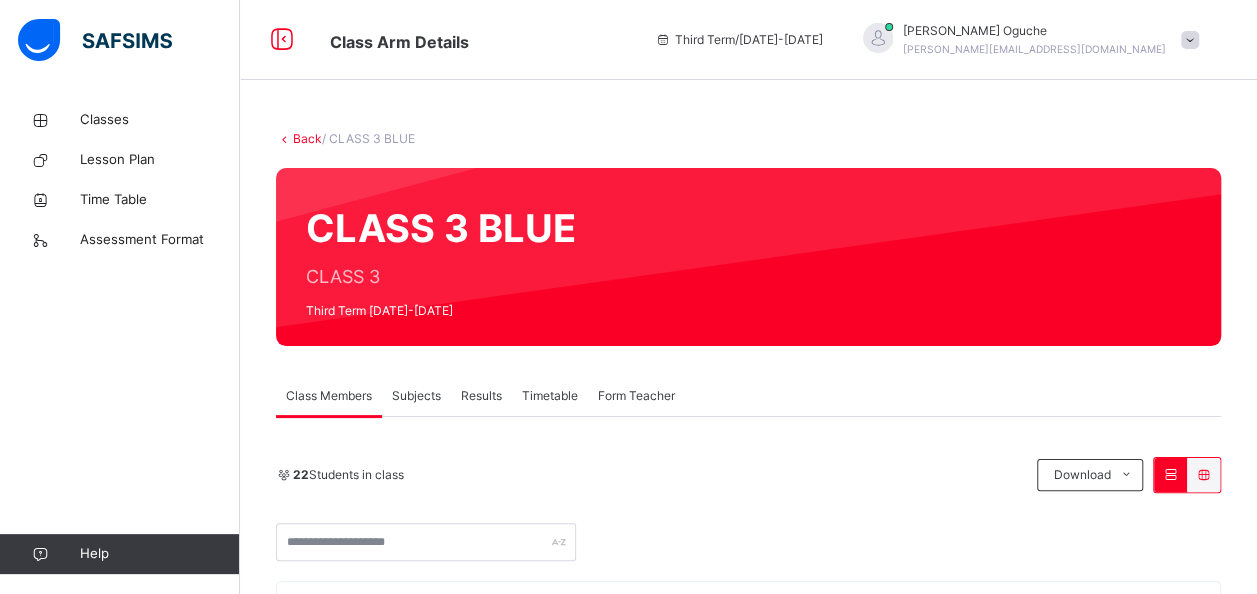 click on "Subjects" at bounding box center (416, 396) 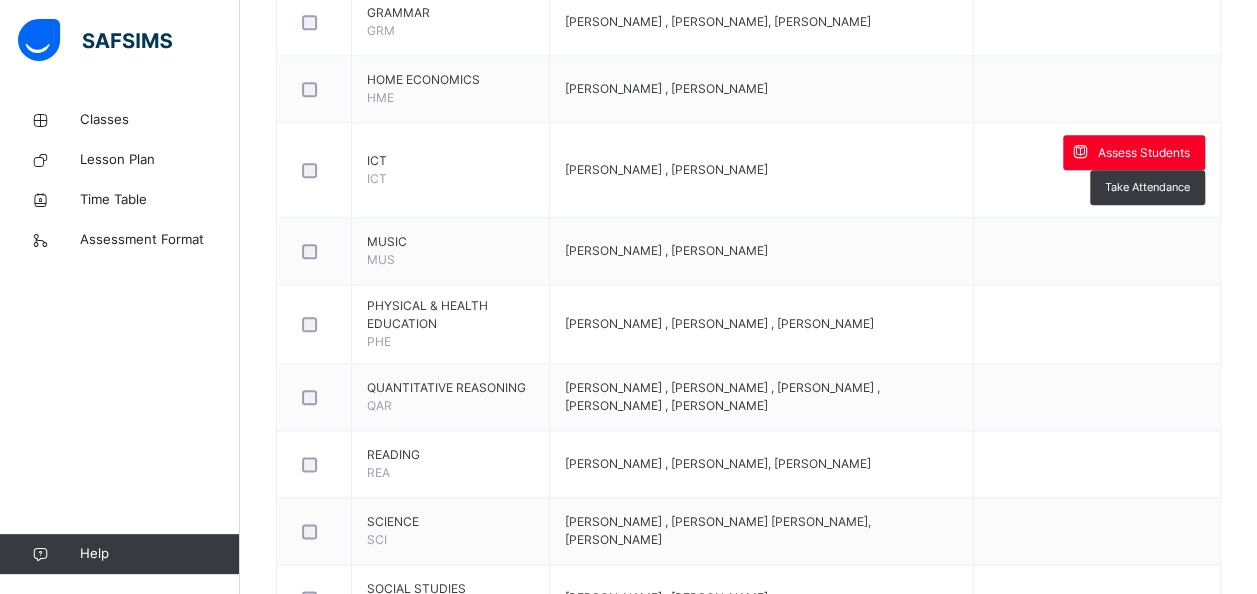 scroll, scrollTop: 1040, scrollLeft: 0, axis: vertical 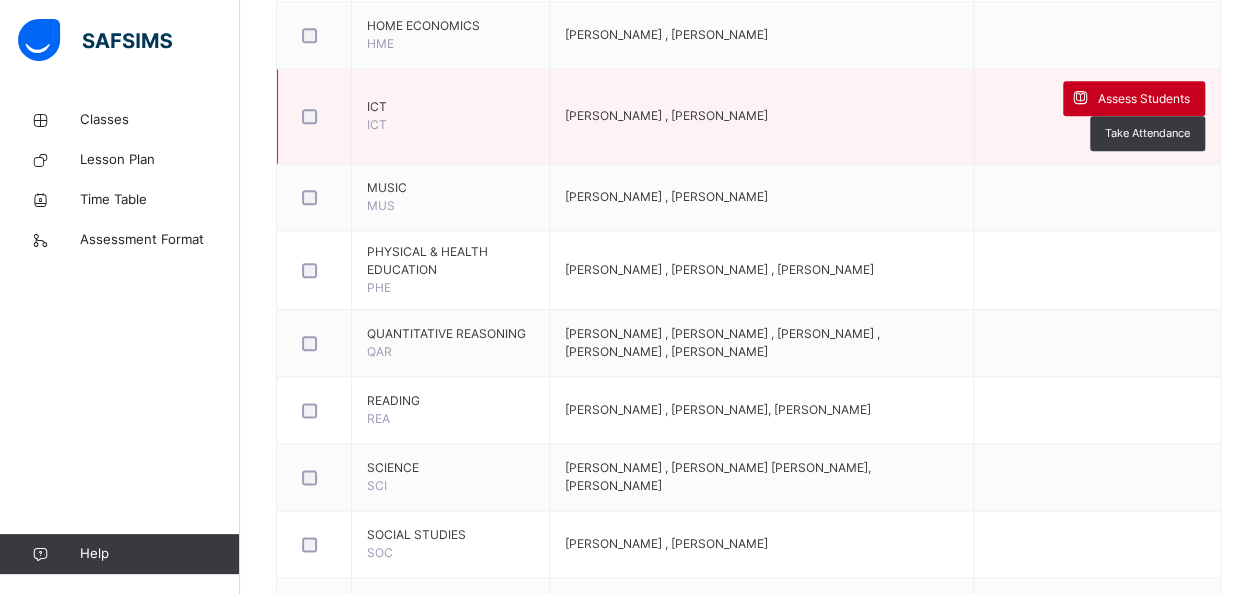 click on "Assess Students" at bounding box center (1144, 99) 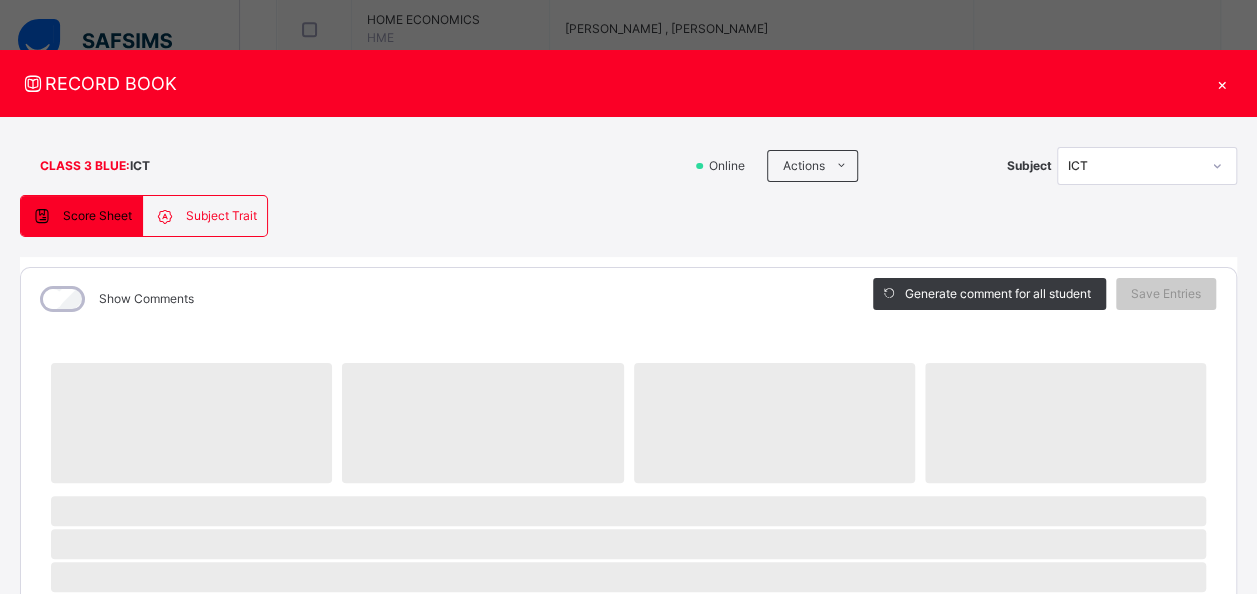scroll, scrollTop: 1040, scrollLeft: 0, axis: vertical 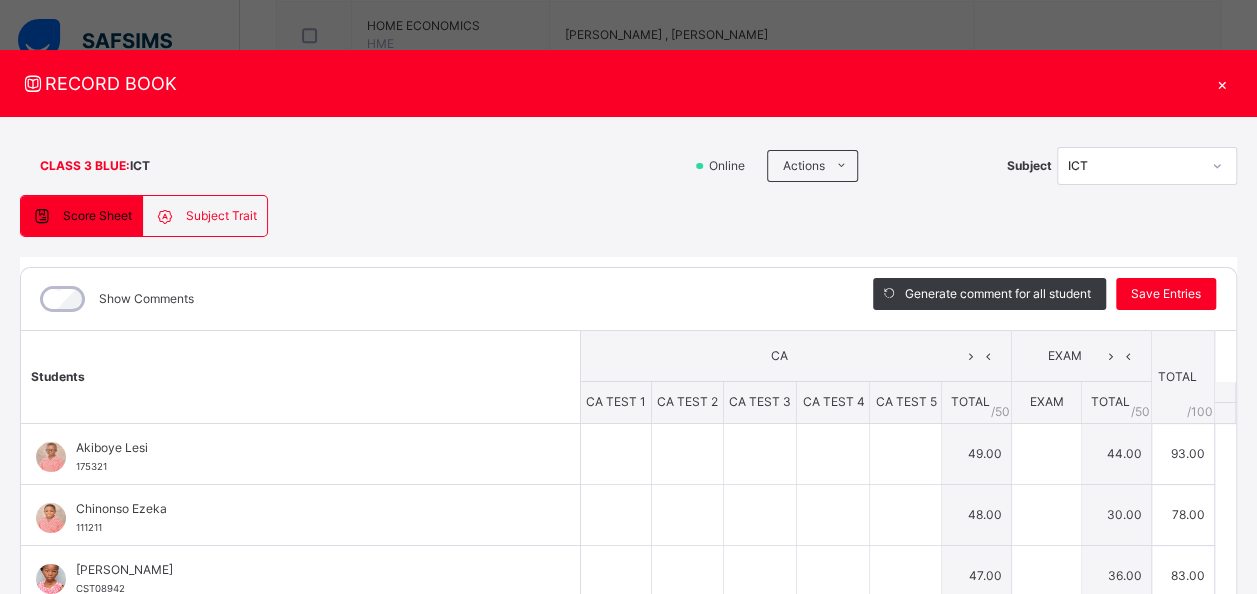 type on "*" 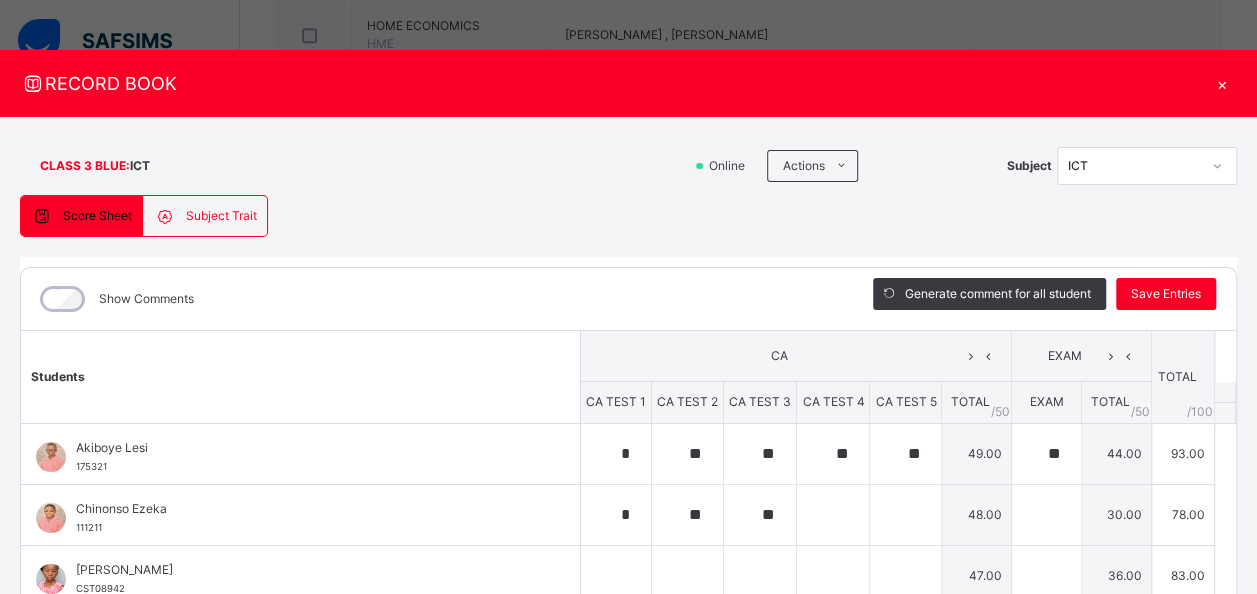type on "**" 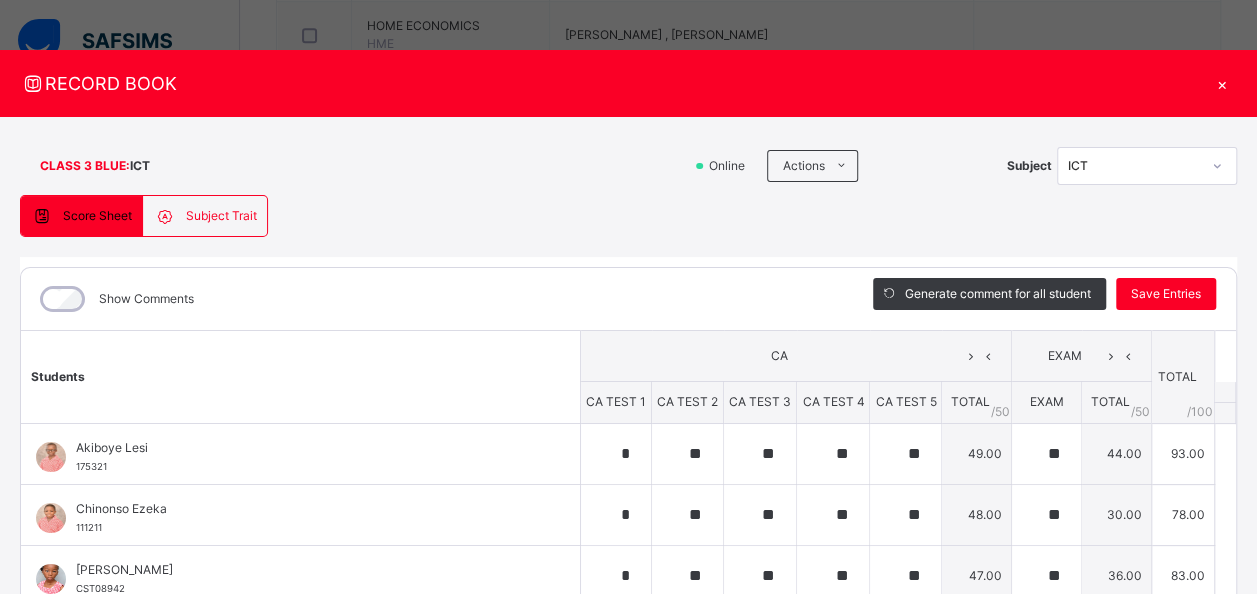 type on "**" 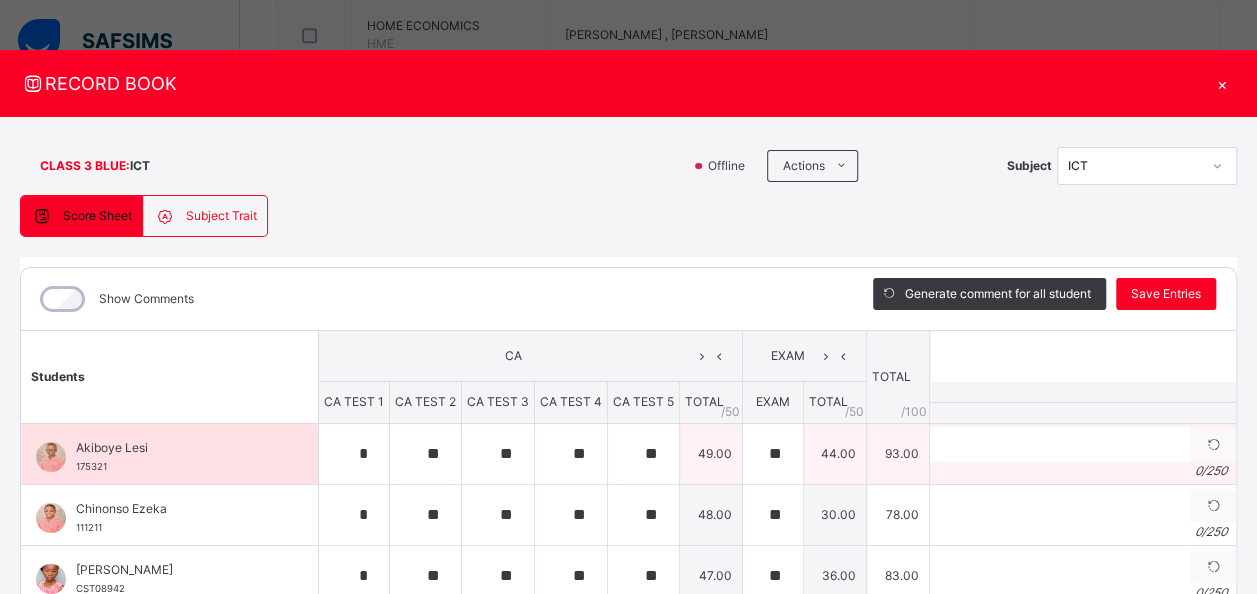 click on "Akiboye  Lesi" at bounding box center [174, 448] 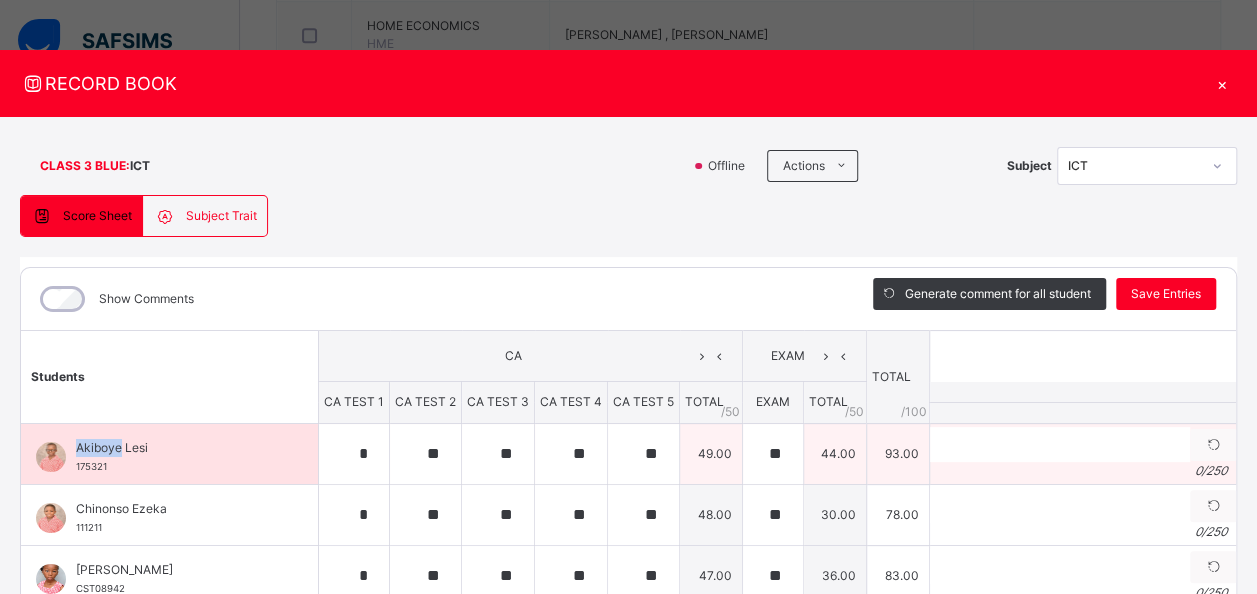 click on "Akiboye  Lesi" at bounding box center (174, 448) 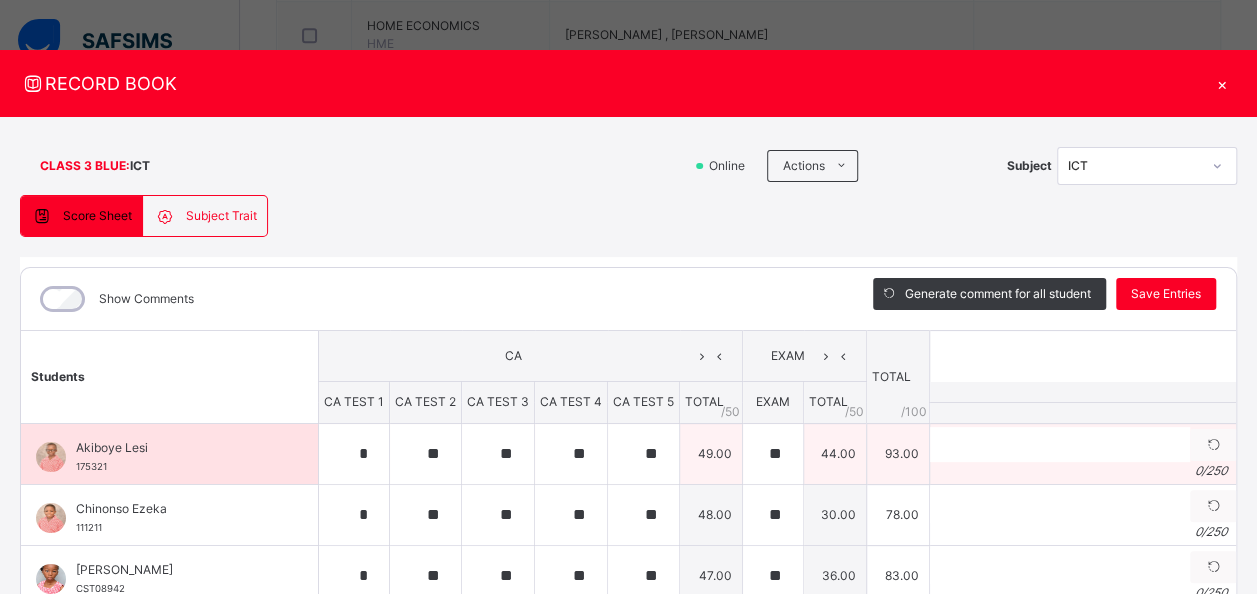 click on "0 / 250" at bounding box center [1083, 471] 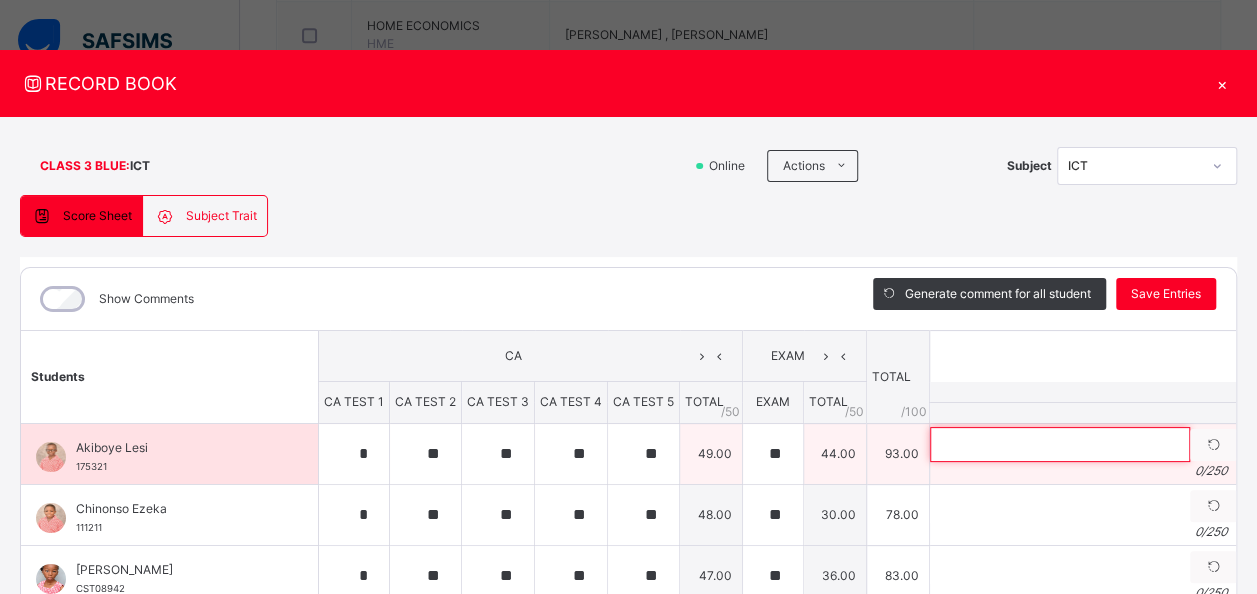 click at bounding box center [1060, 444] 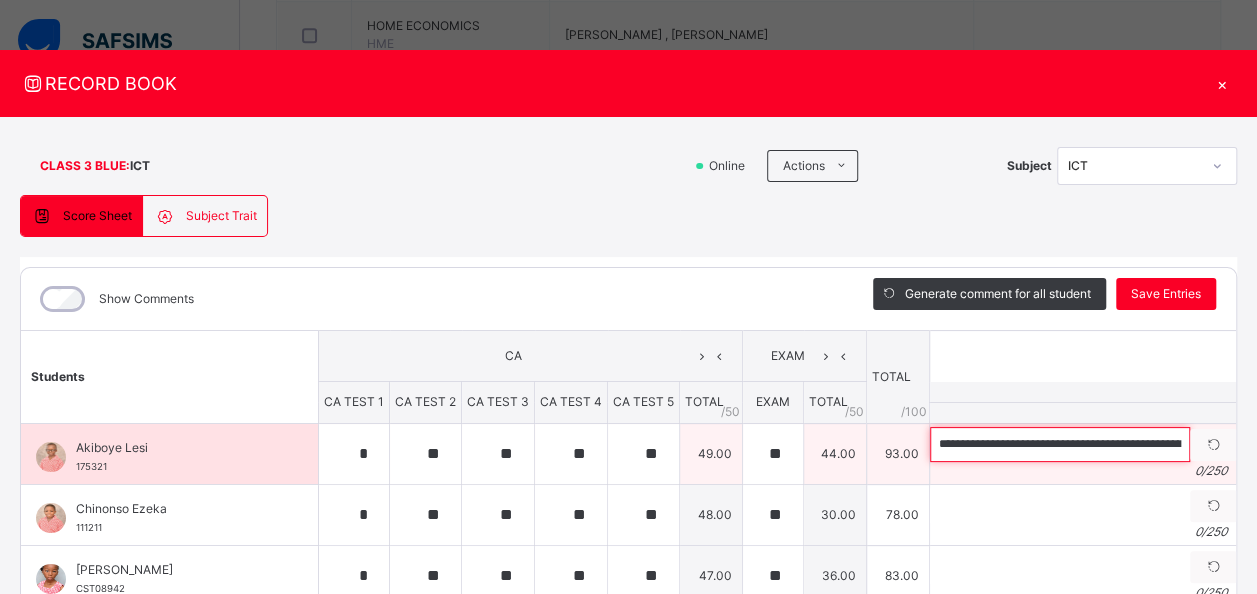 scroll, scrollTop: 0, scrollLeft: 615, axis: horizontal 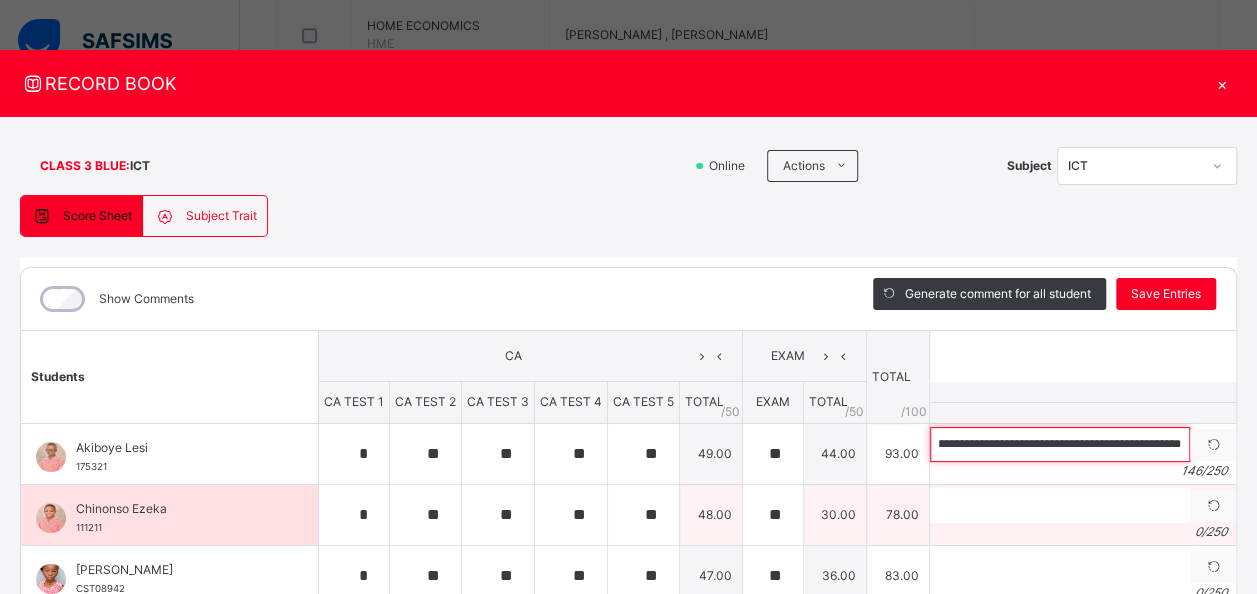 type on "**********" 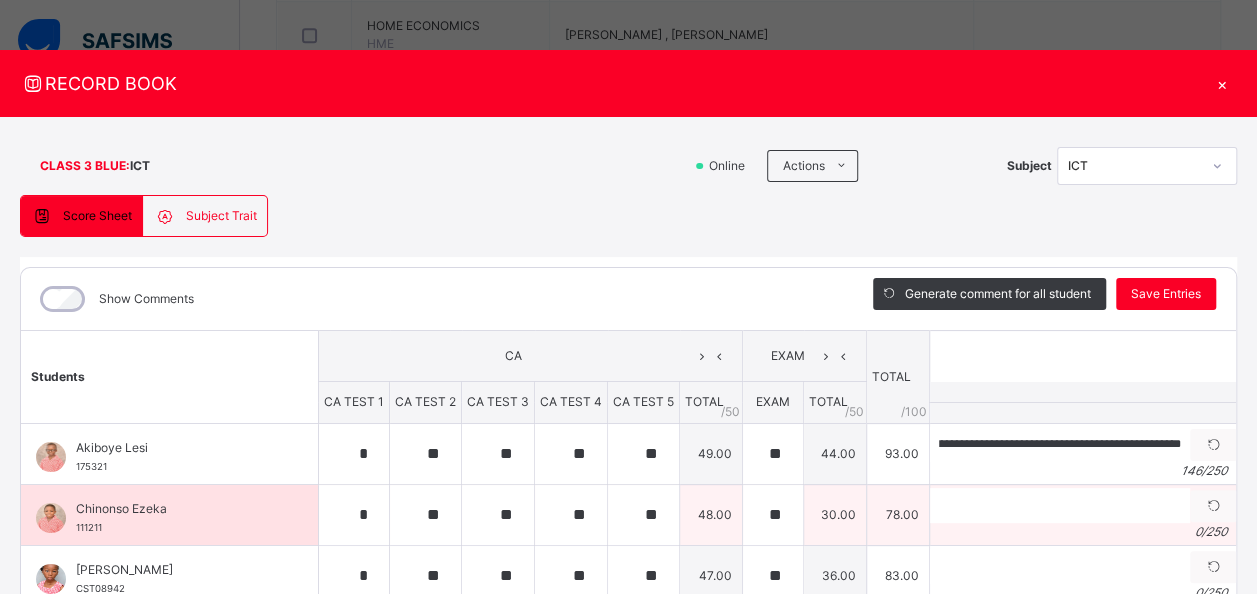 click on "Chinonso  Ezeka" at bounding box center [174, 509] 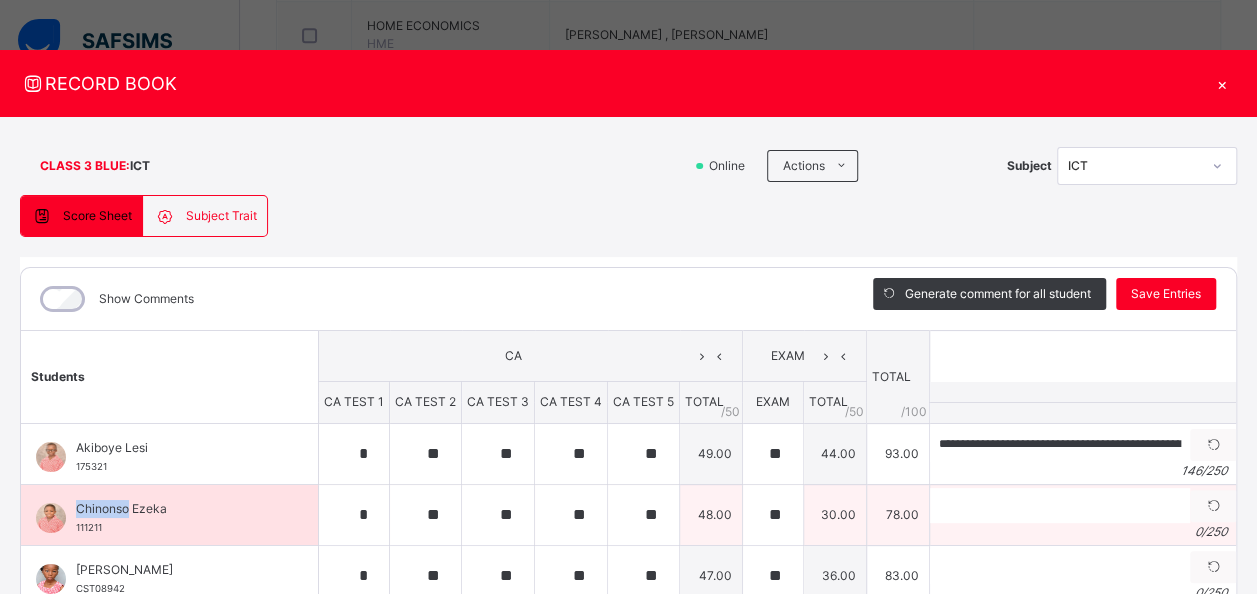 click on "Chinonso  Ezeka" at bounding box center (174, 509) 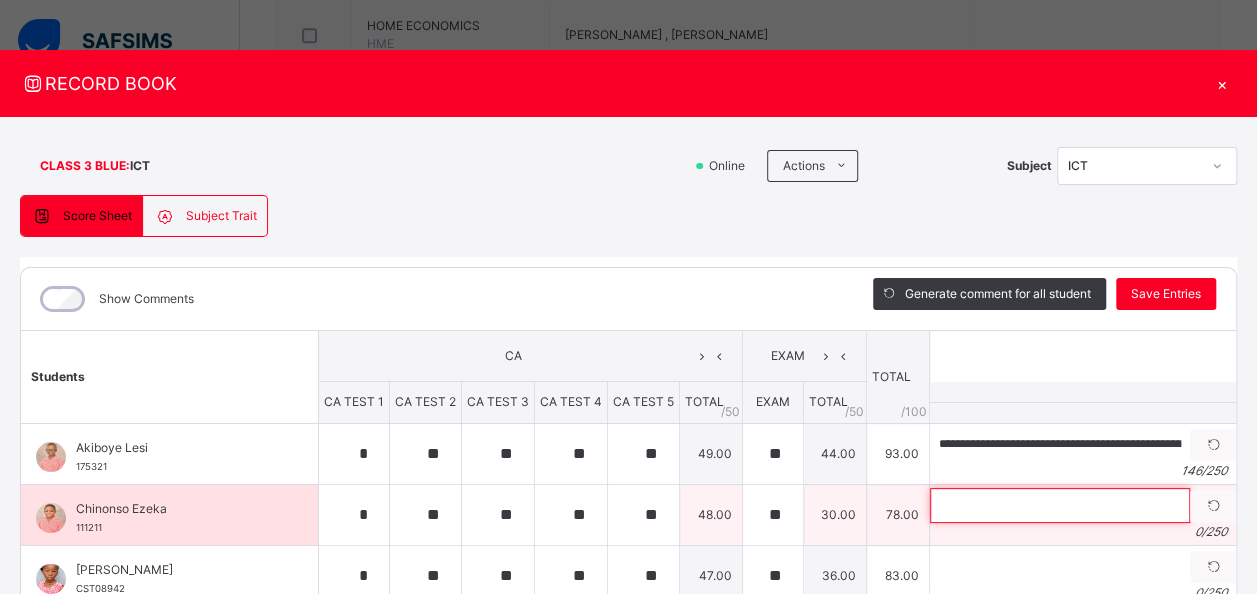 click at bounding box center (1060, 505) 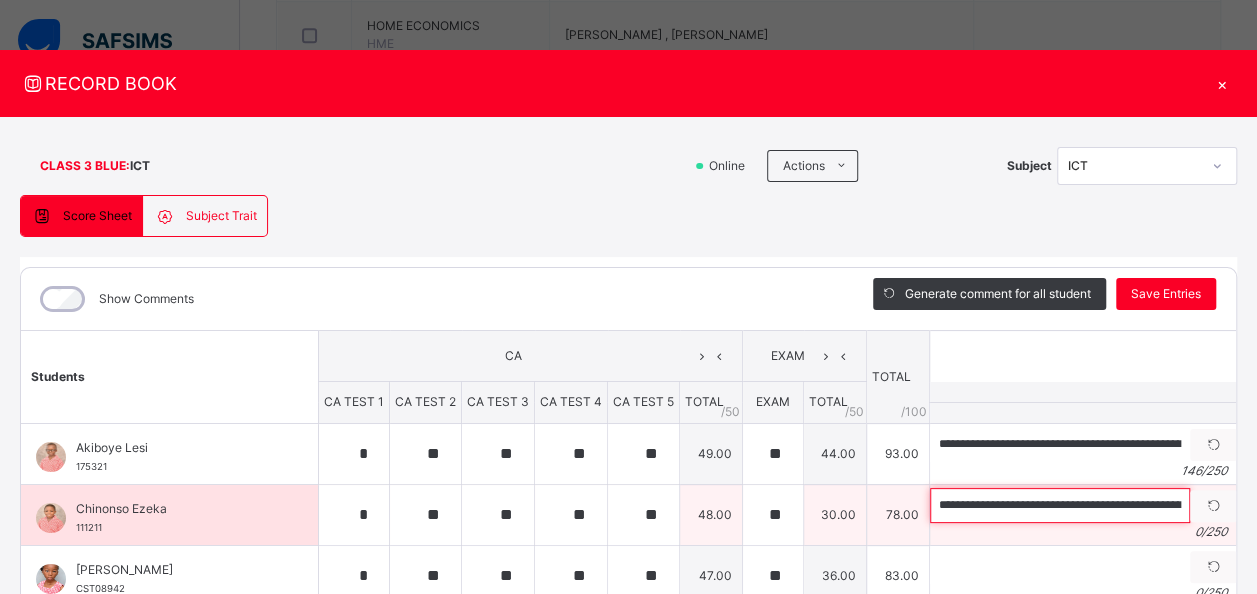scroll, scrollTop: 0, scrollLeft: 648, axis: horizontal 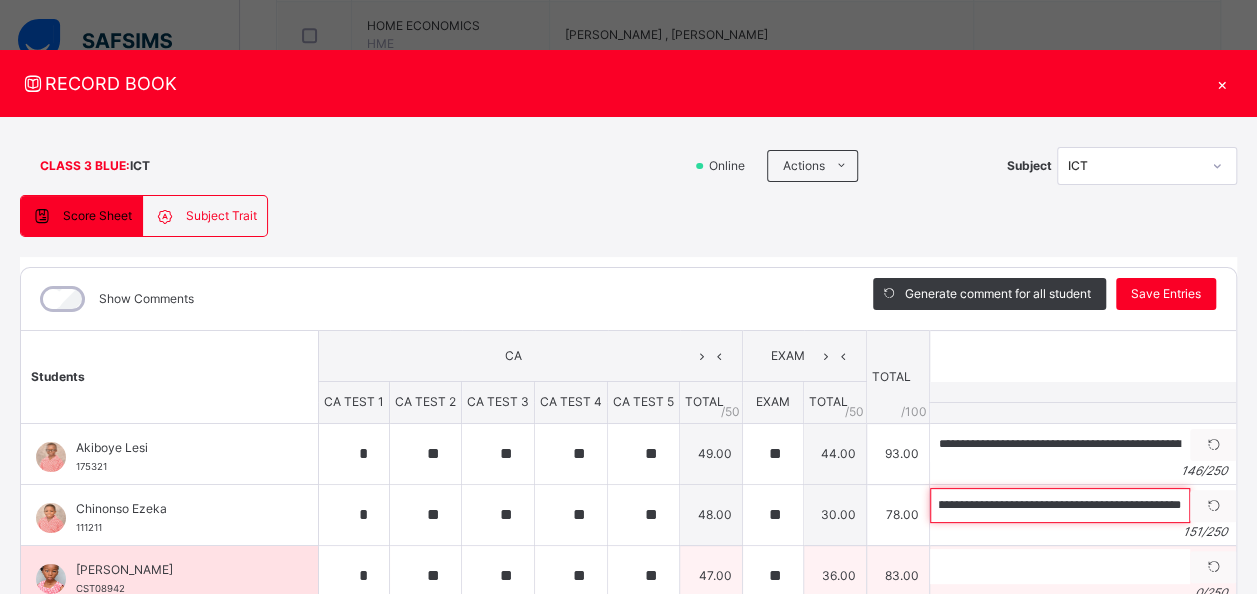 type on "**********" 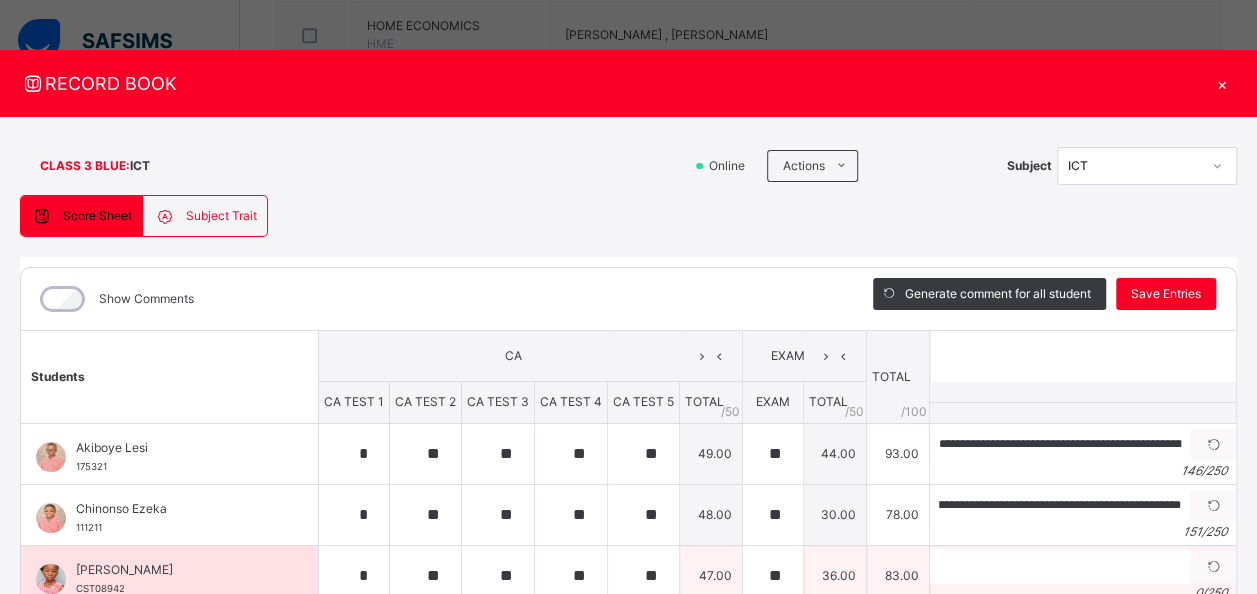click on "[PERSON_NAME]" at bounding box center [174, 570] 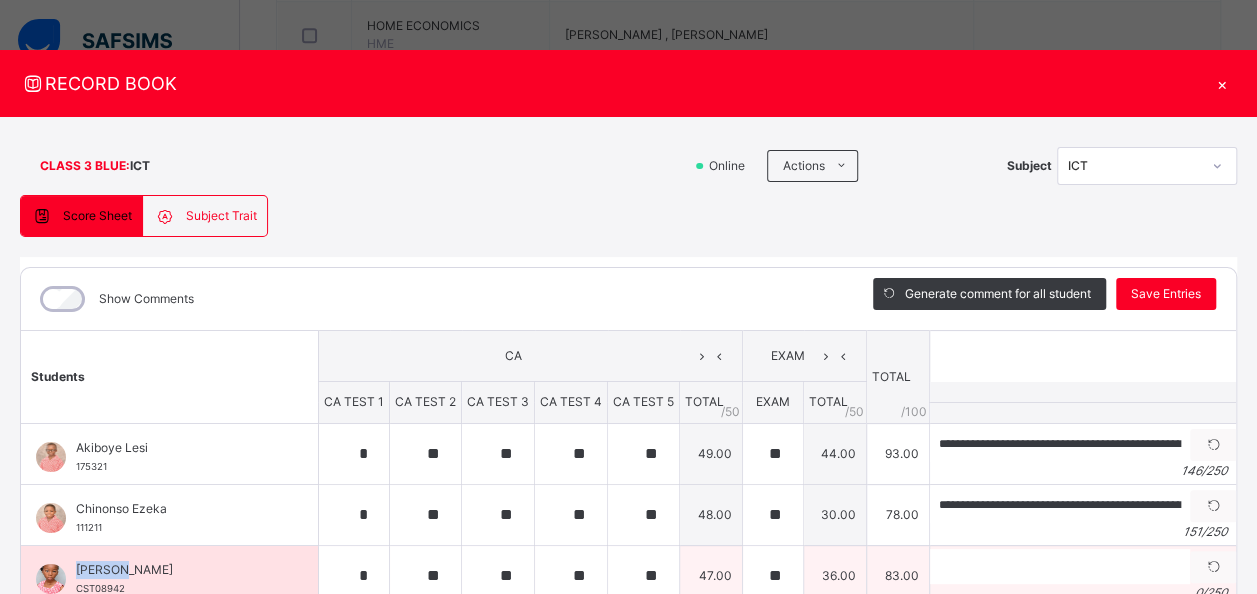 click on "[PERSON_NAME]" at bounding box center [174, 570] 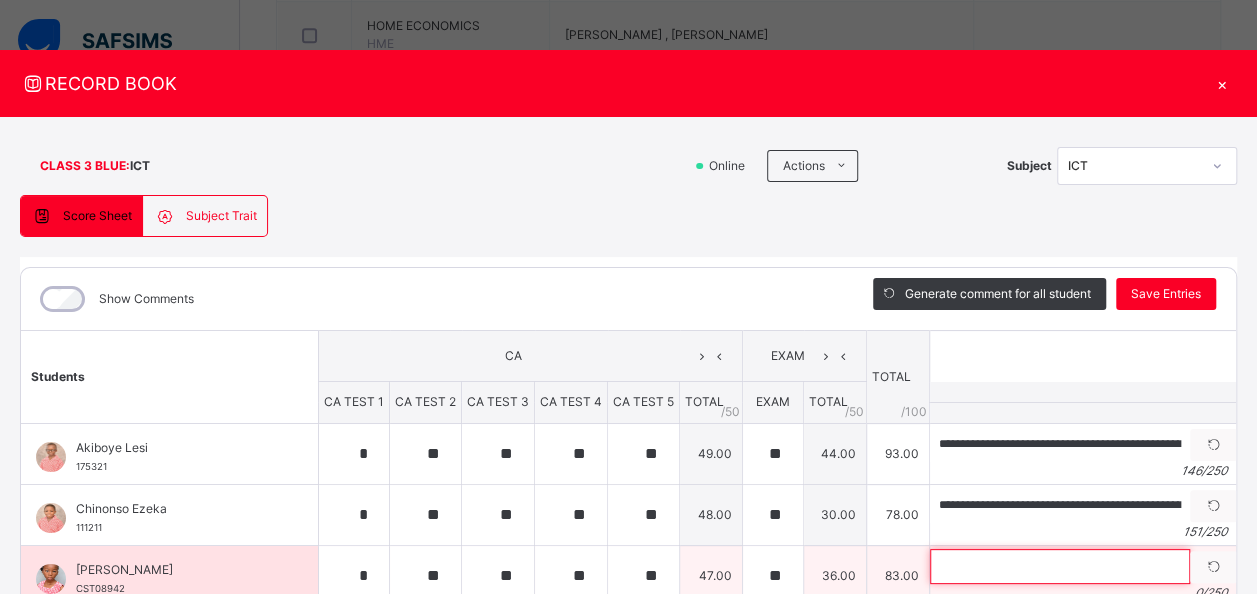 click at bounding box center [1060, 566] 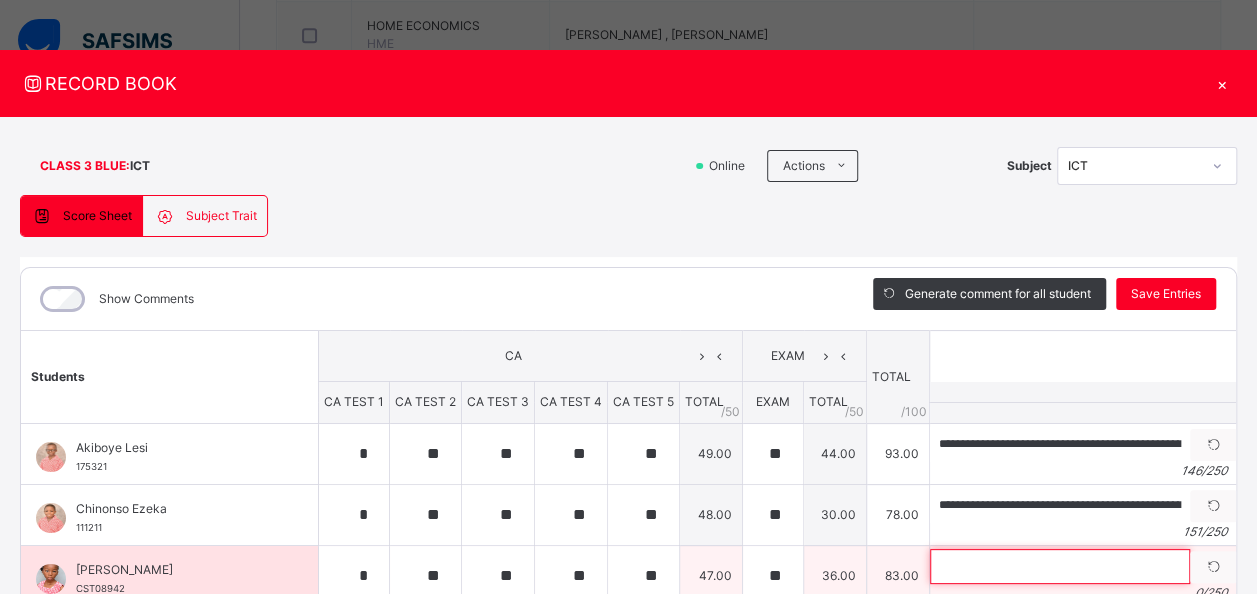 paste on "**********" 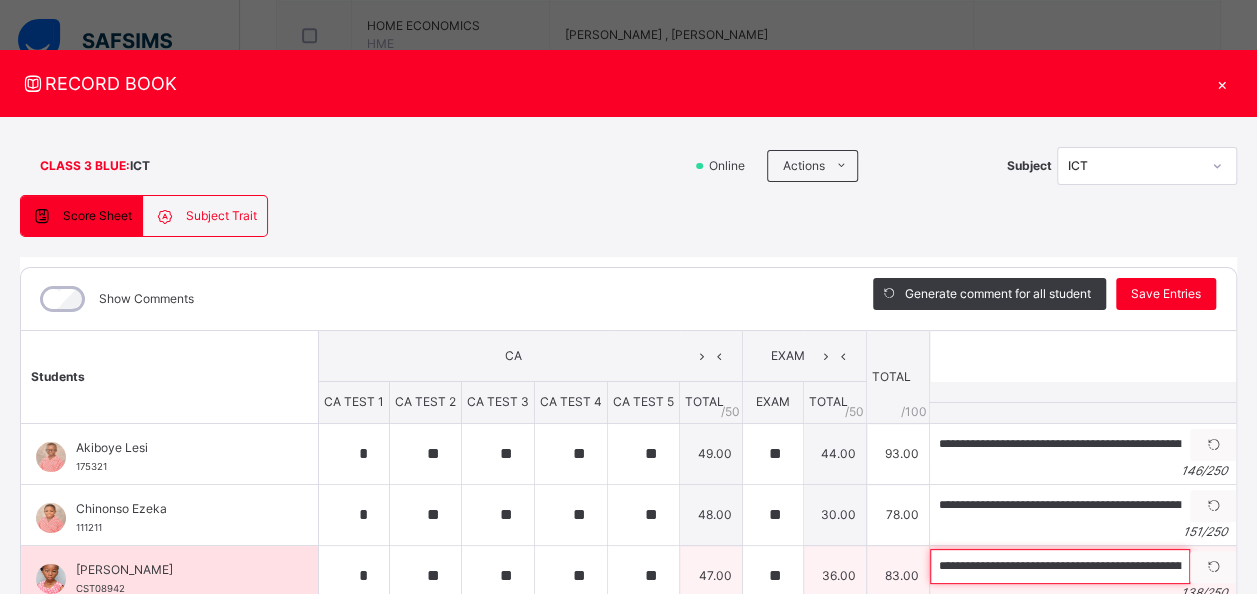 scroll, scrollTop: 0, scrollLeft: 566, axis: horizontal 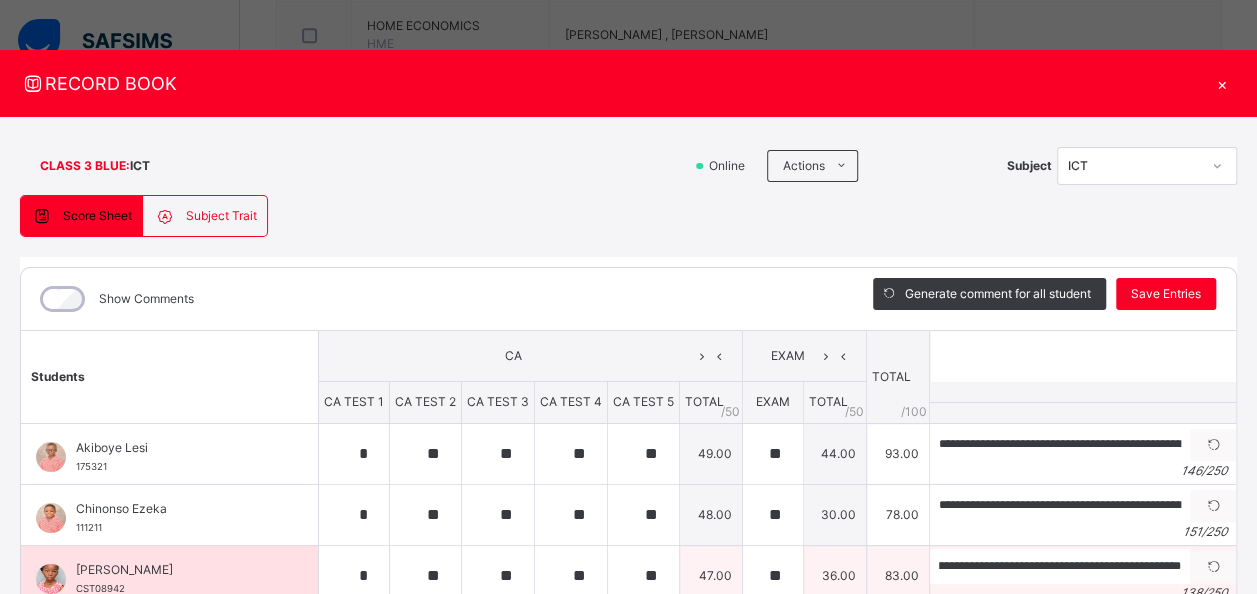click on "[PERSON_NAME]" at bounding box center (174, 570) 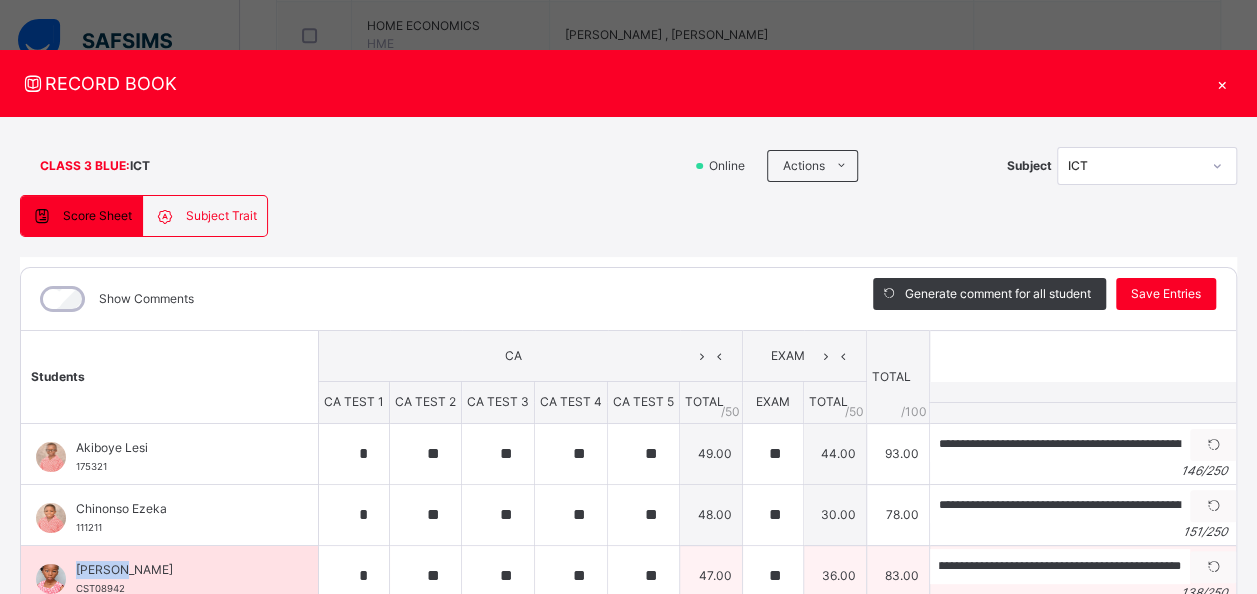 scroll, scrollTop: 0, scrollLeft: 0, axis: both 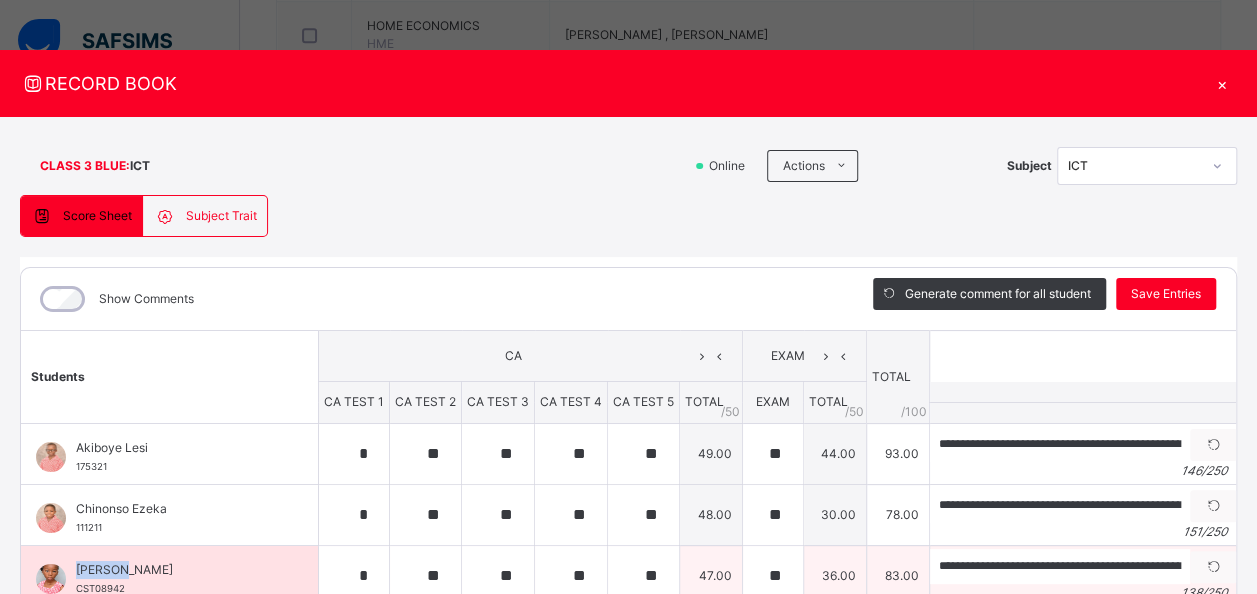 click on "[PERSON_NAME]" at bounding box center (174, 570) 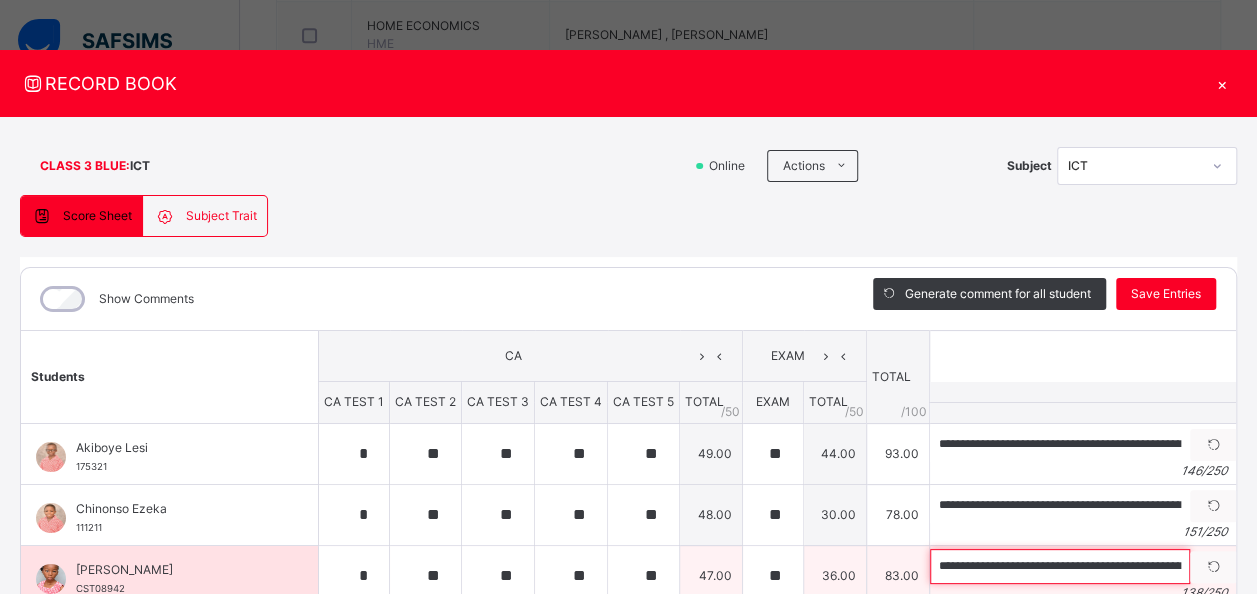 click on "**********" at bounding box center [1060, 566] 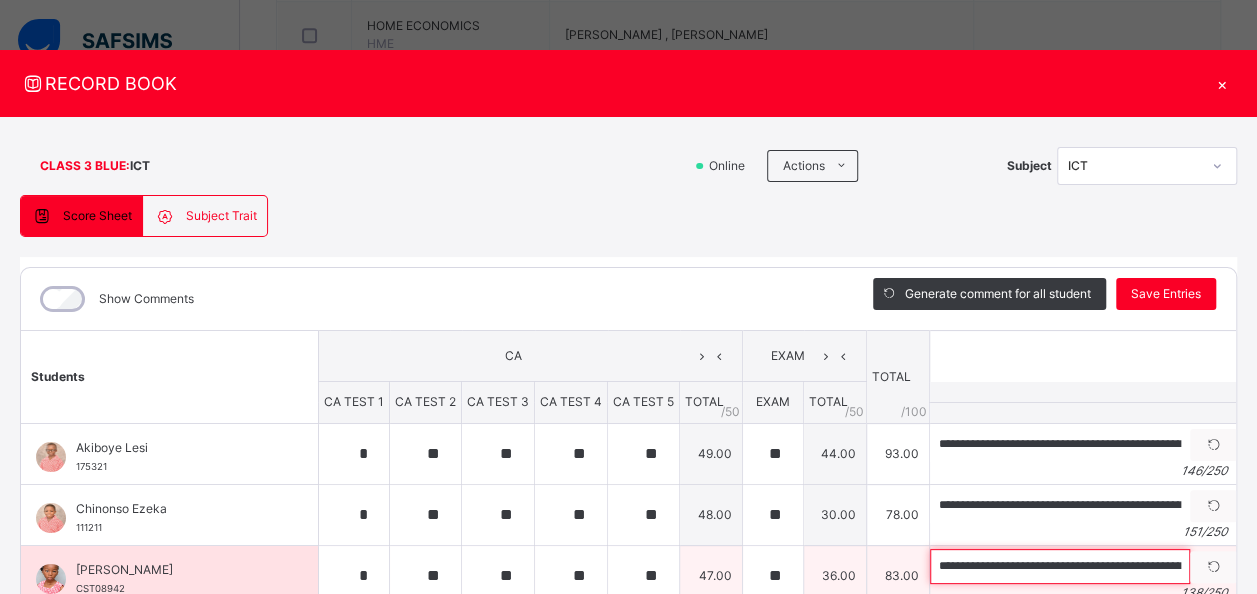 paste on "*******" 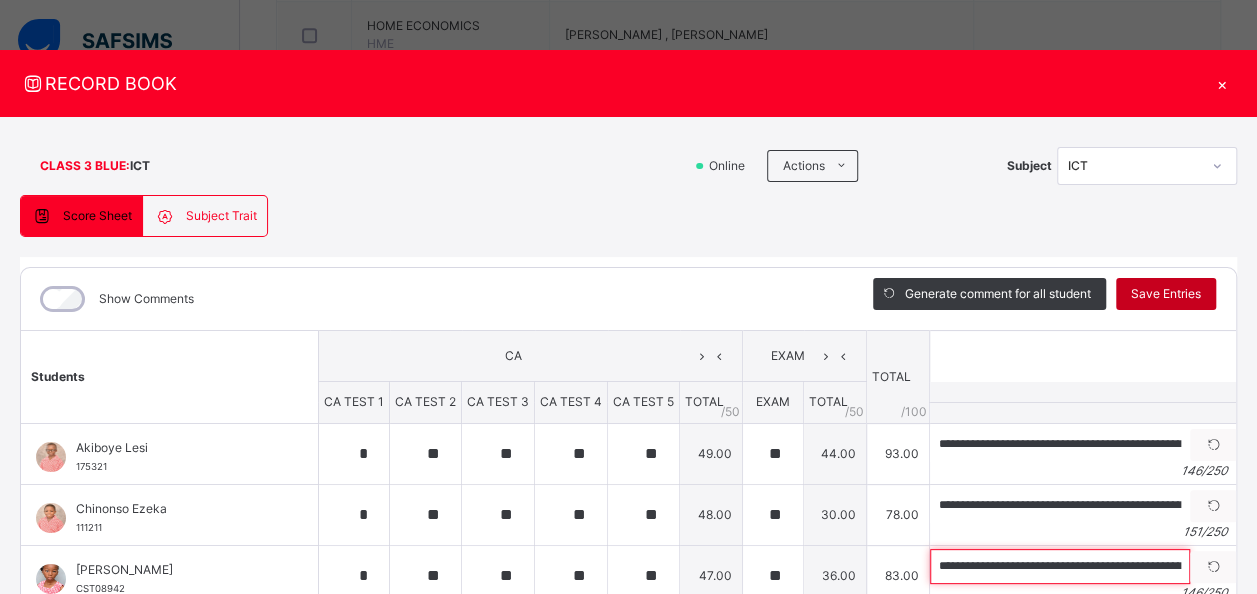 type on "**********" 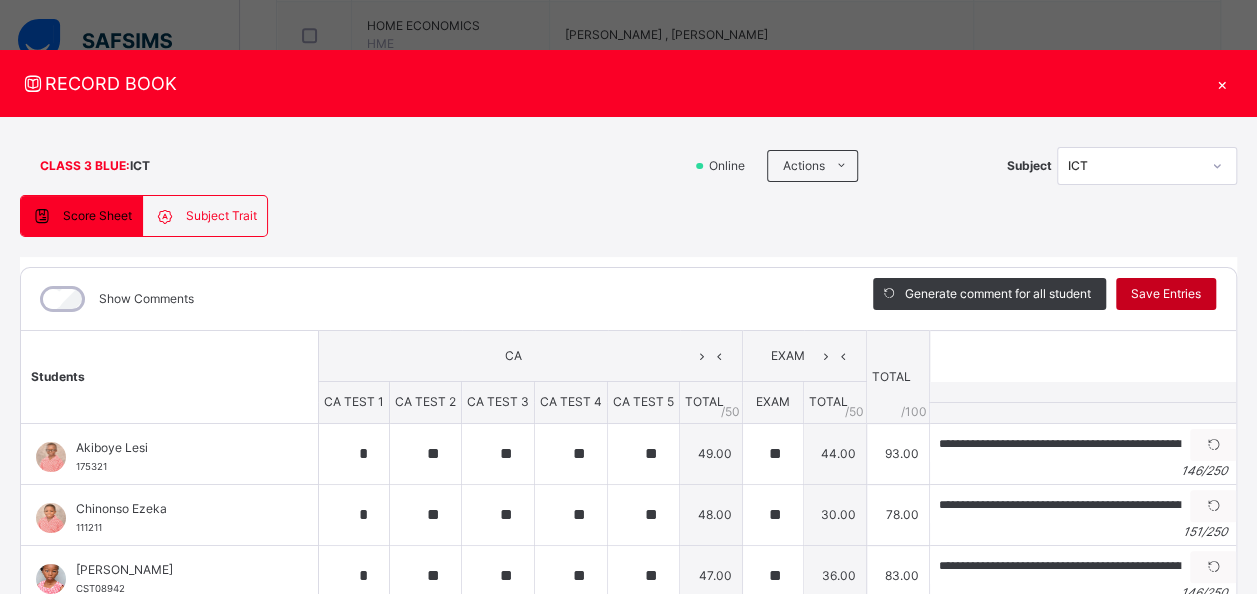 click on "Save Entries" at bounding box center [1166, 294] 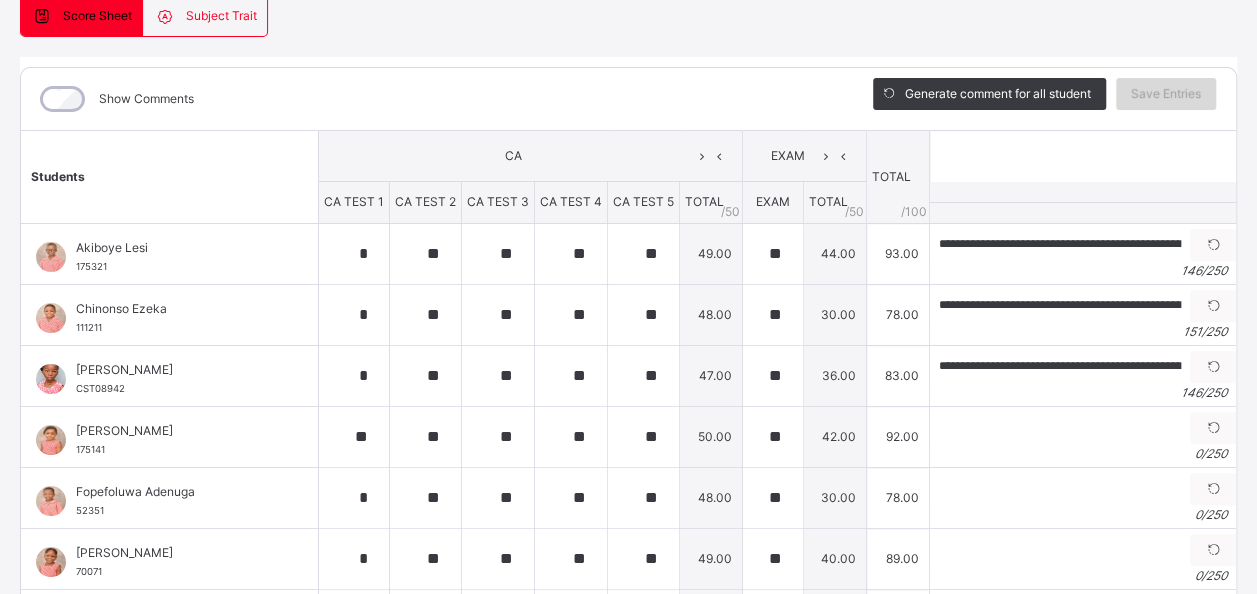 scroll, scrollTop: 240, scrollLeft: 0, axis: vertical 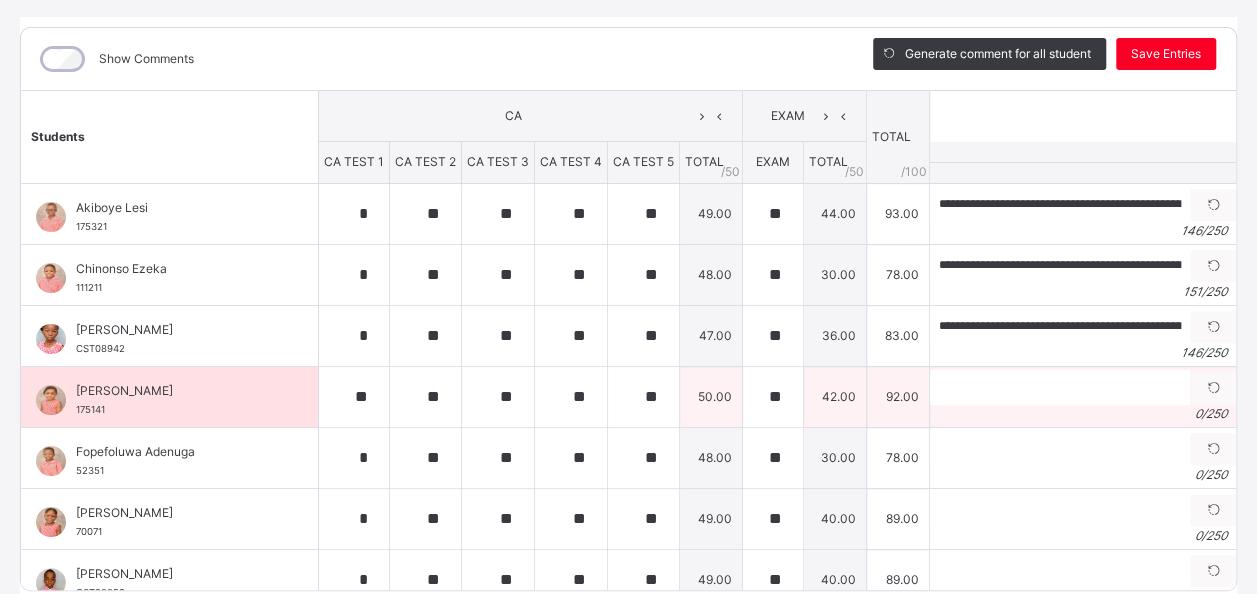 click on "[PERSON_NAME]" at bounding box center [174, 391] 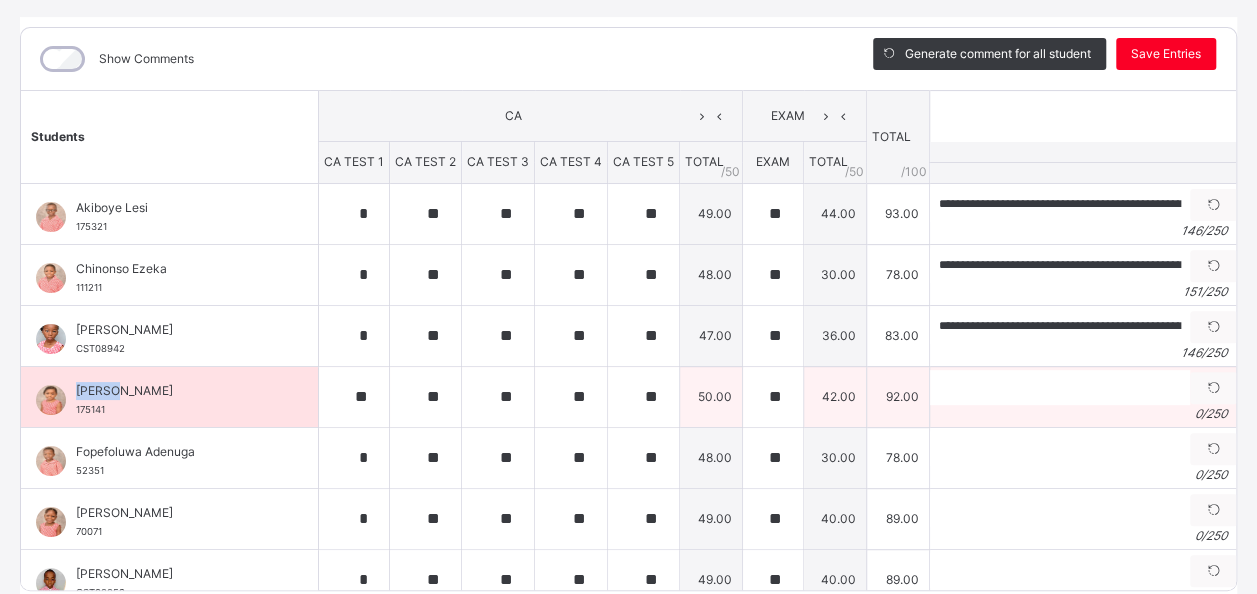 click on "[PERSON_NAME]" at bounding box center [174, 391] 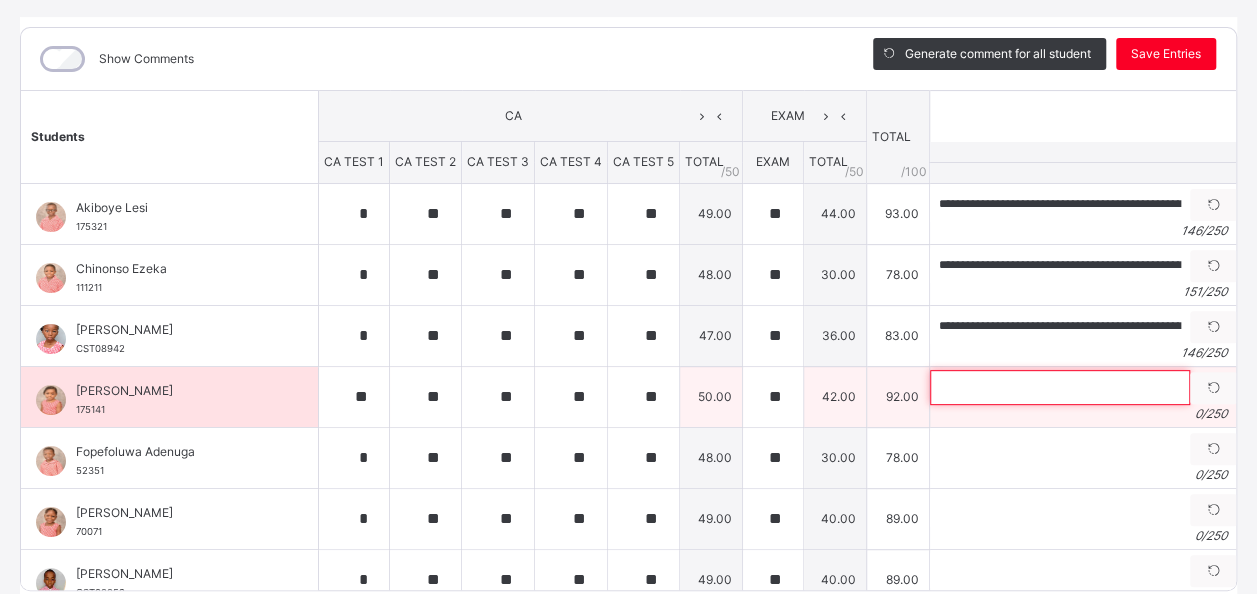 click at bounding box center [1060, 387] 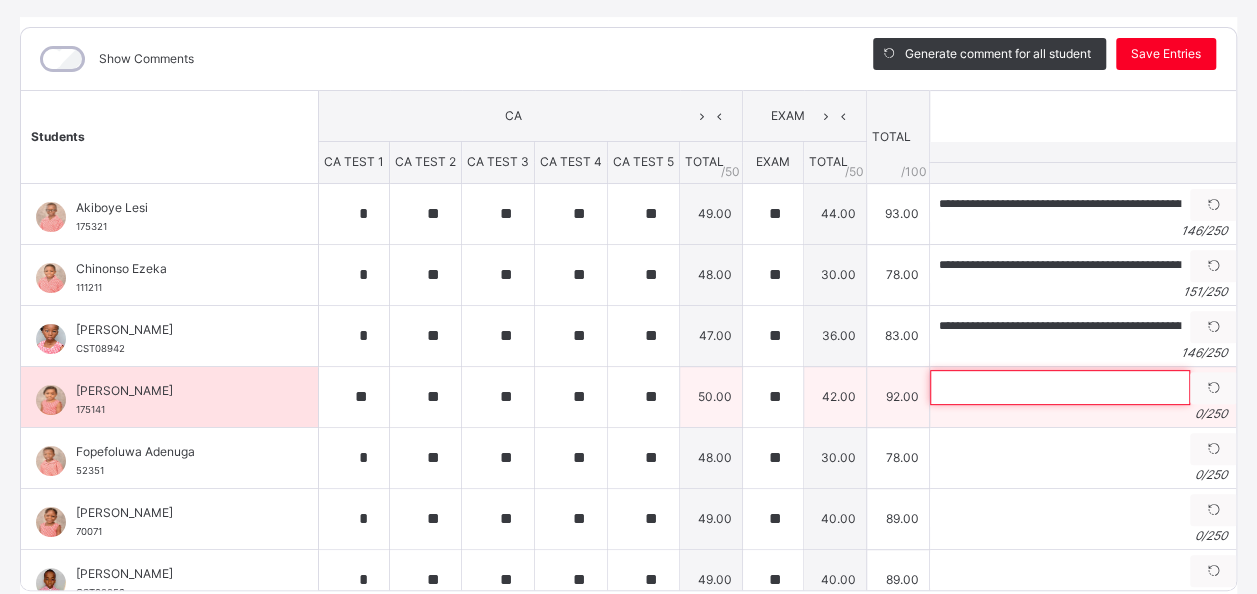 paste on "**********" 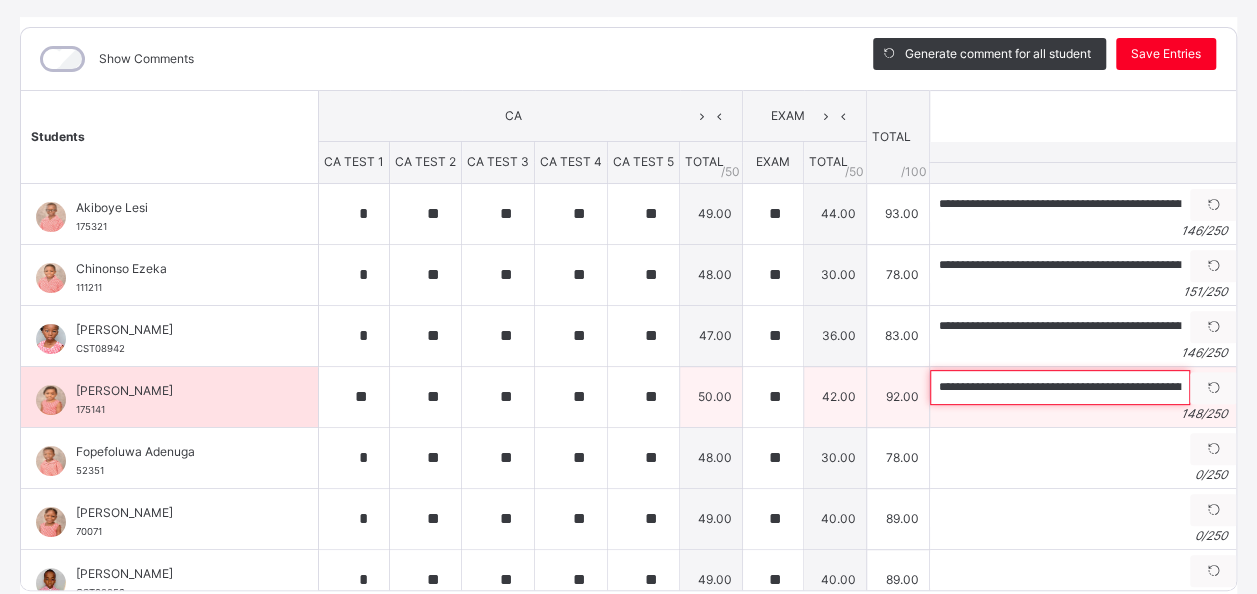 scroll, scrollTop: 0, scrollLeft: 570, axis: horizontal 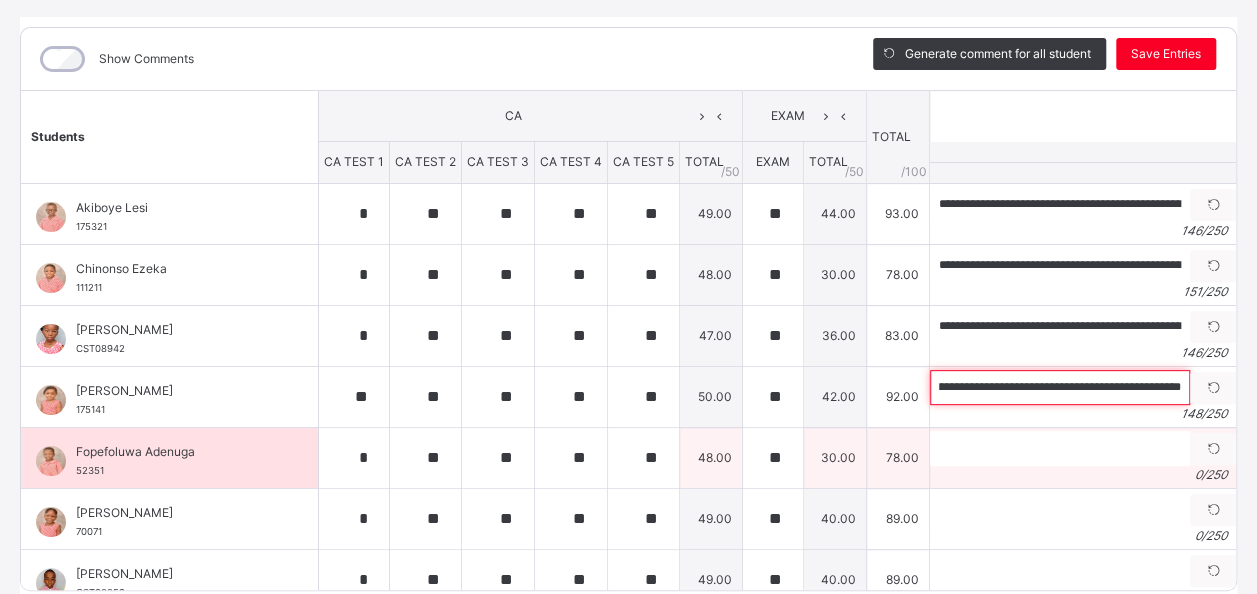 type on "**********" 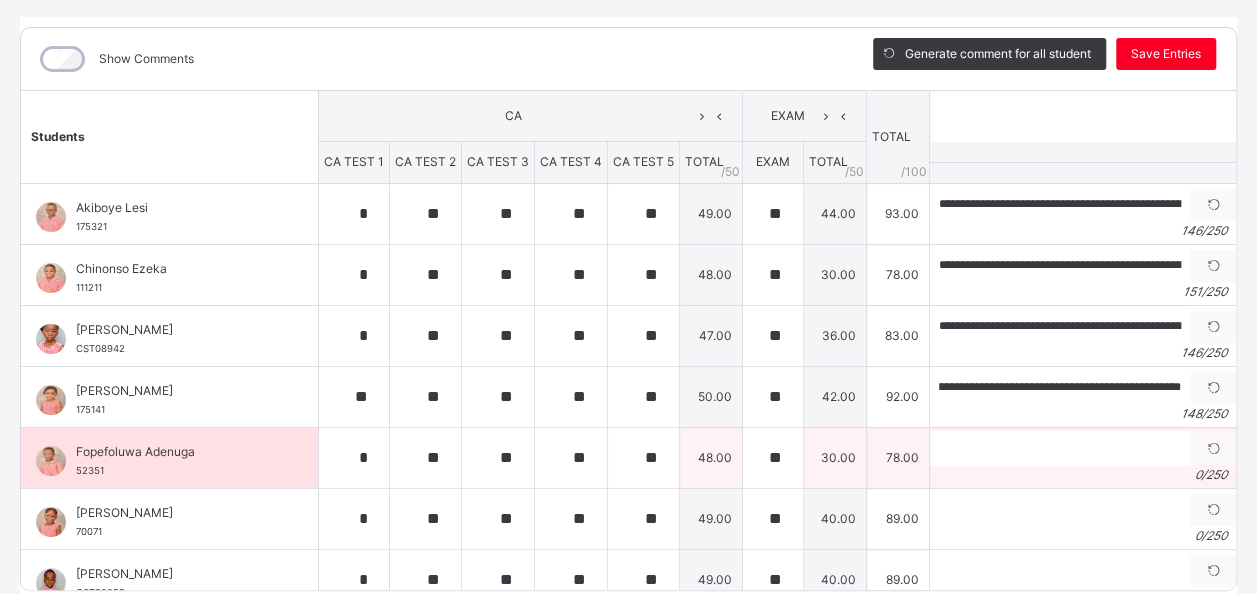 click on "Fopefoluwa  Adenuga" at bounding box center (174, 452) 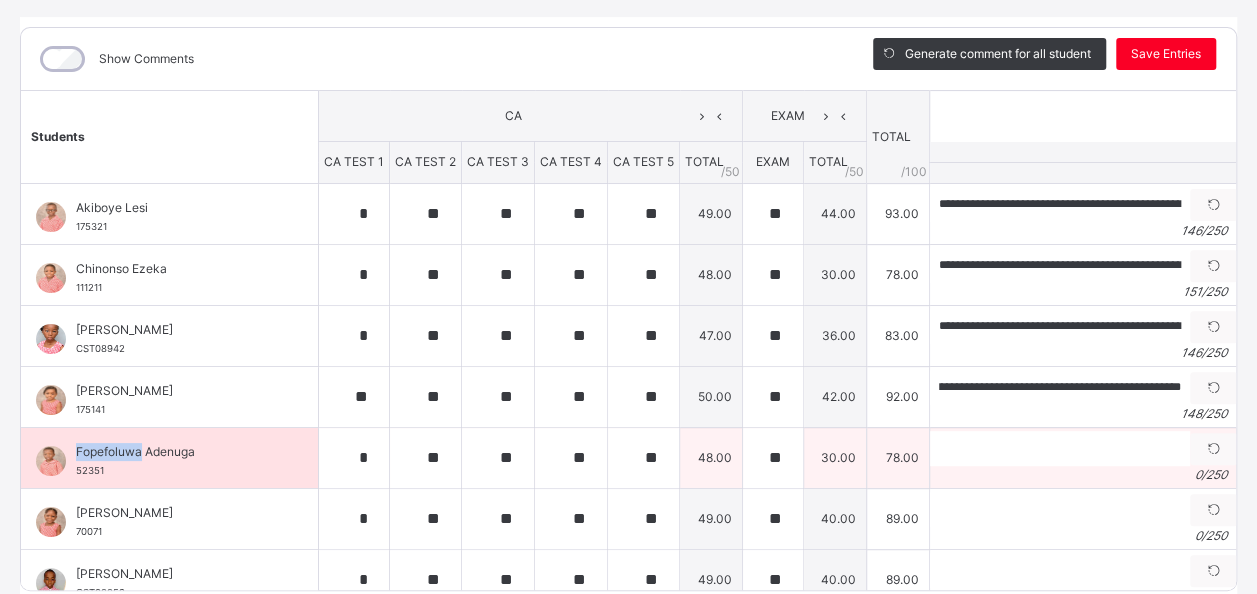 scroll, scrollTop: 0, scrollLeft: 0, axis: both 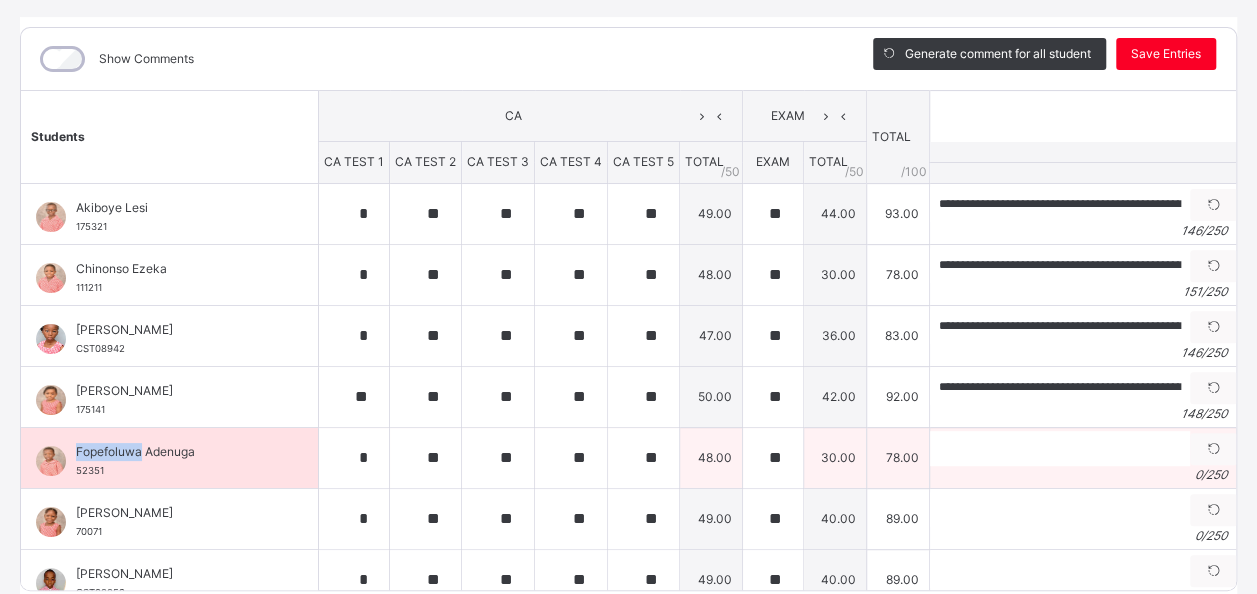 click on "Fopefoluwa  Adenuga" at bounding box center (174, 452) 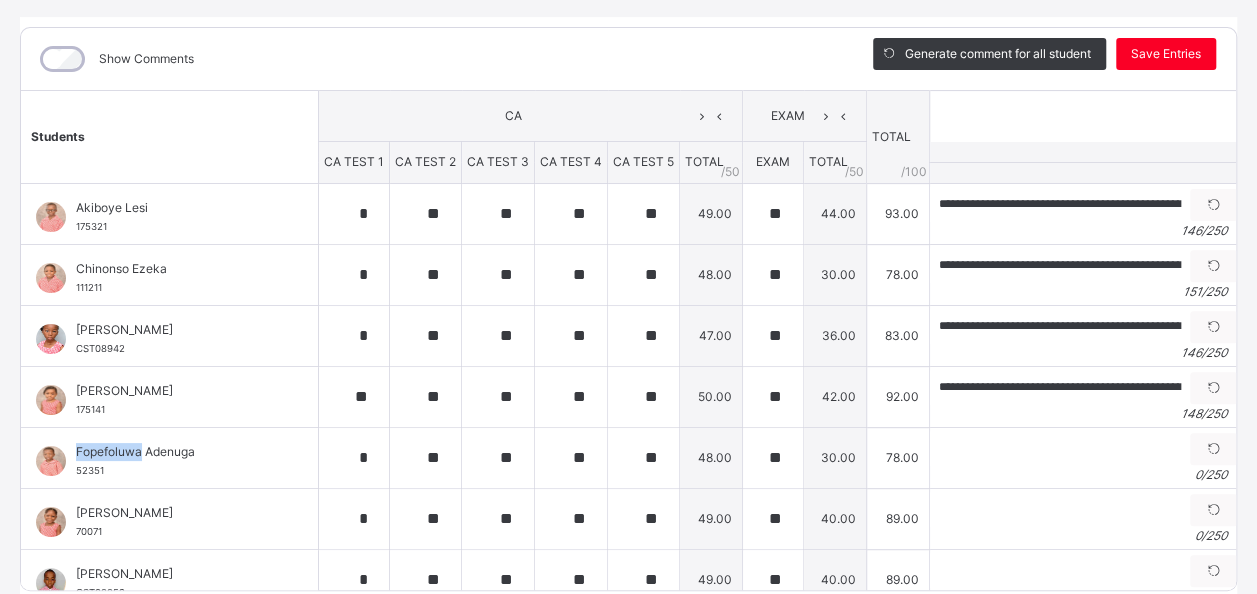 copy on "Fopefoluwa" 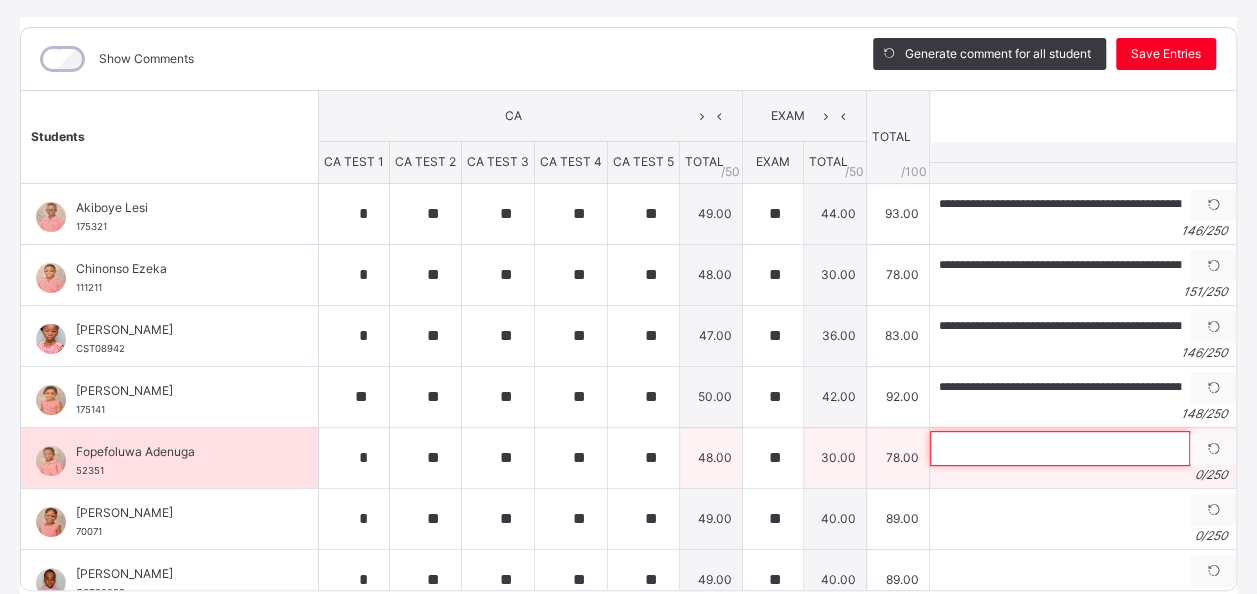 click at bounding box center (1060, 448) 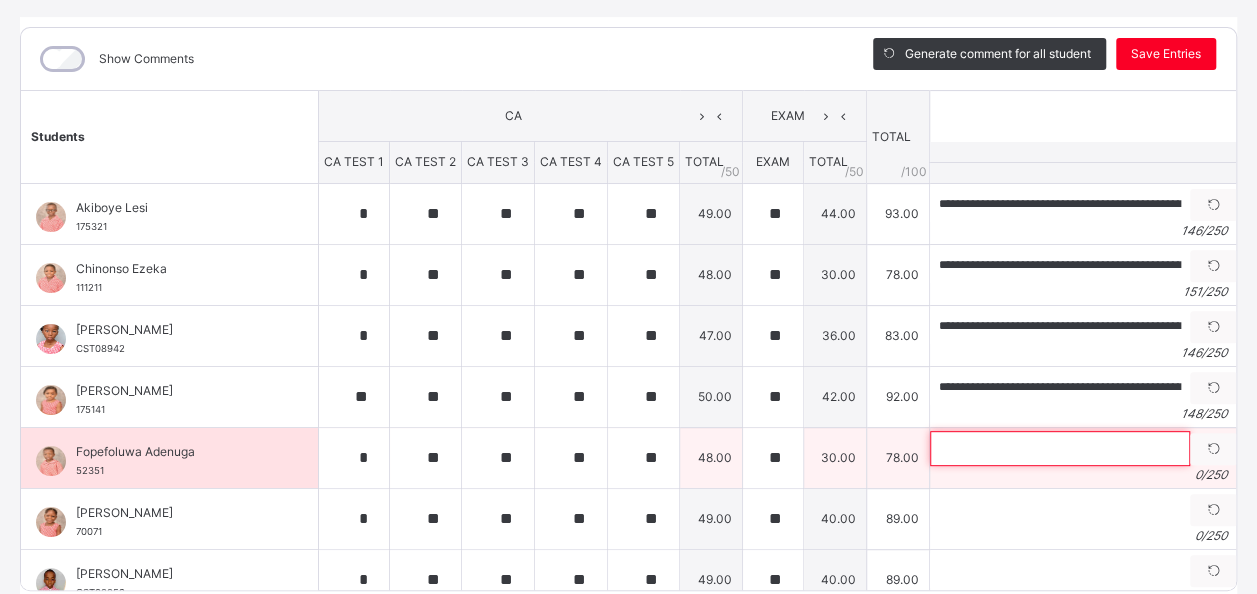 paste on "**********" 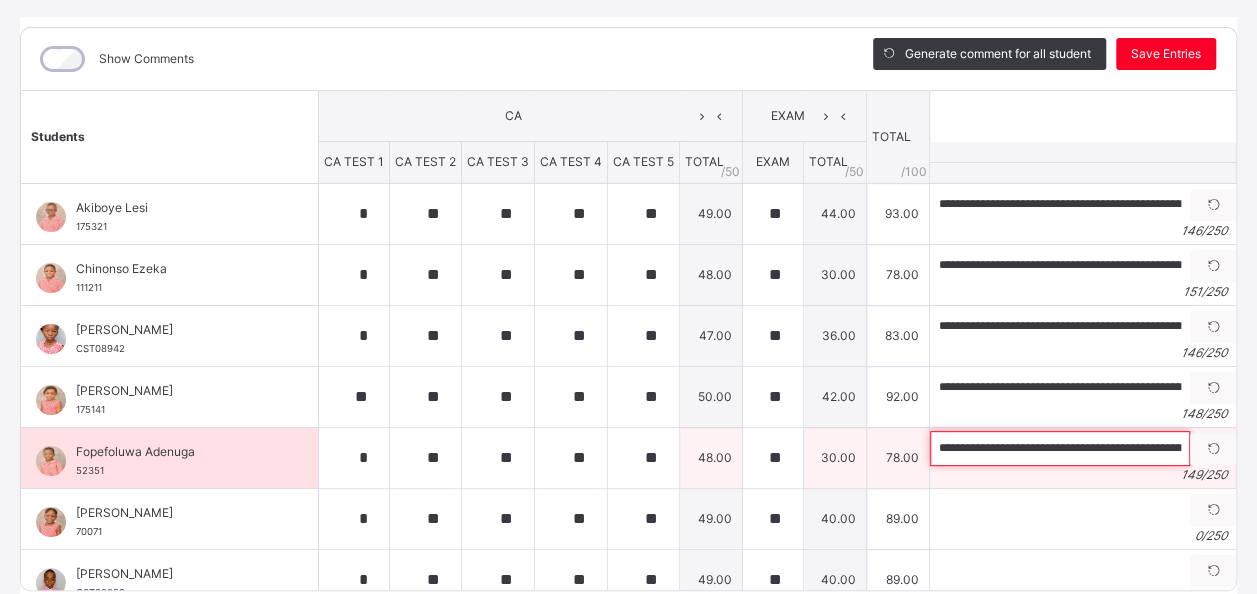 scroll, scrollTop: 0, scrollLeft: 614, axis: horizontal 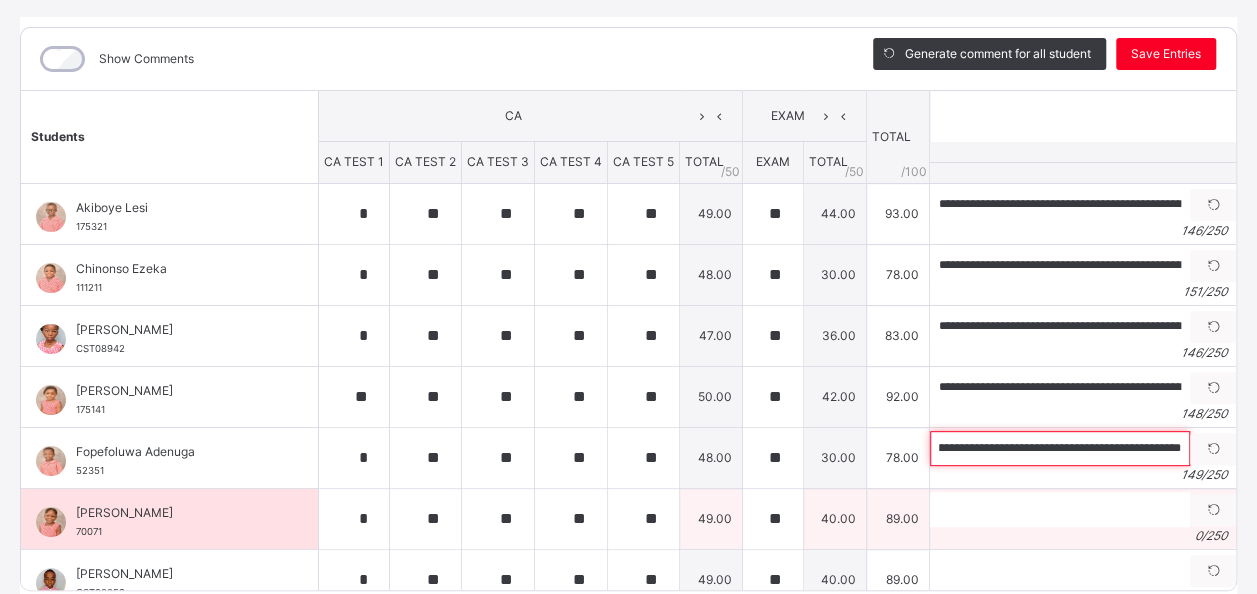 type on "**********" 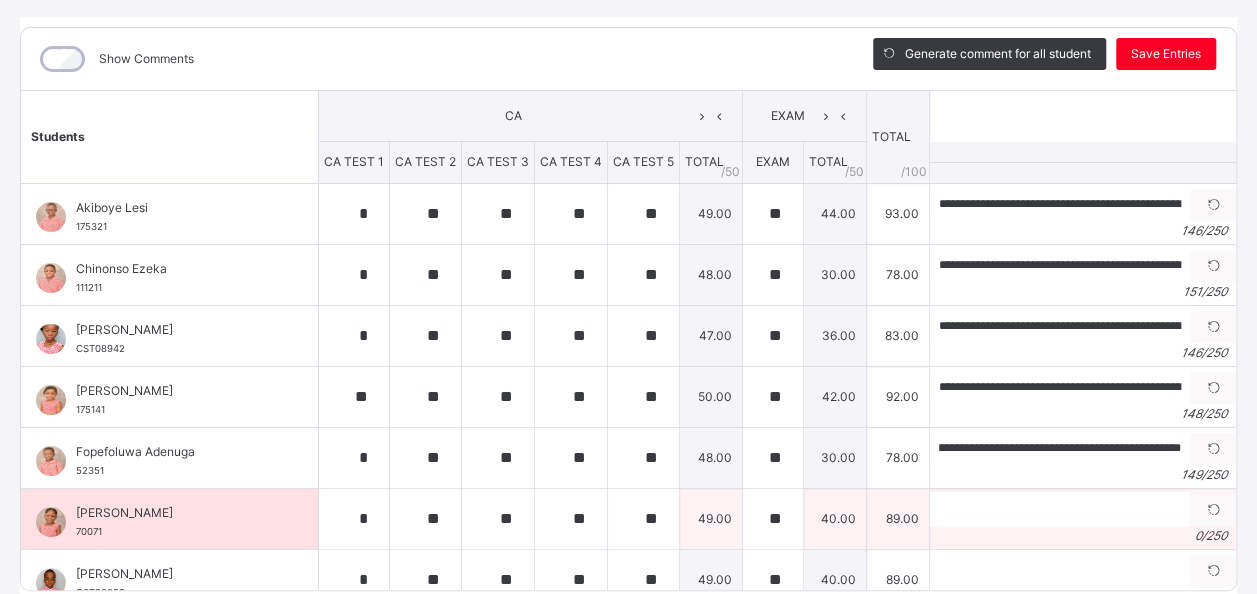 click on "[PERSON_NAME]" at bounding box center [174, 513] 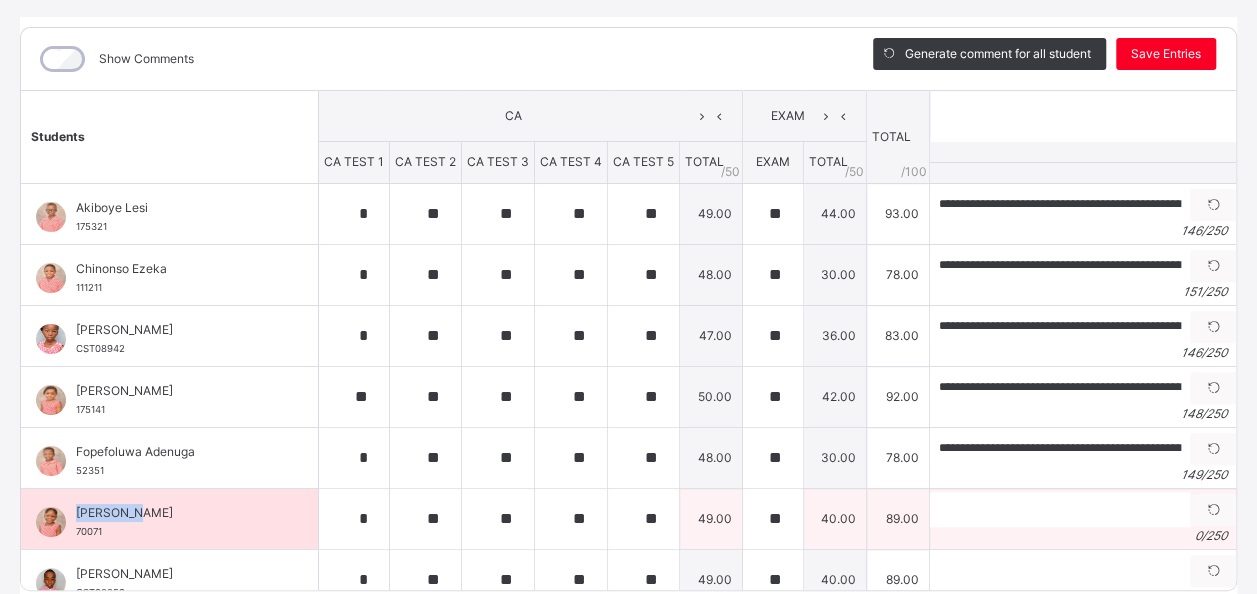click on "[PERSON_NAME]" at bounding box center (174, 513) 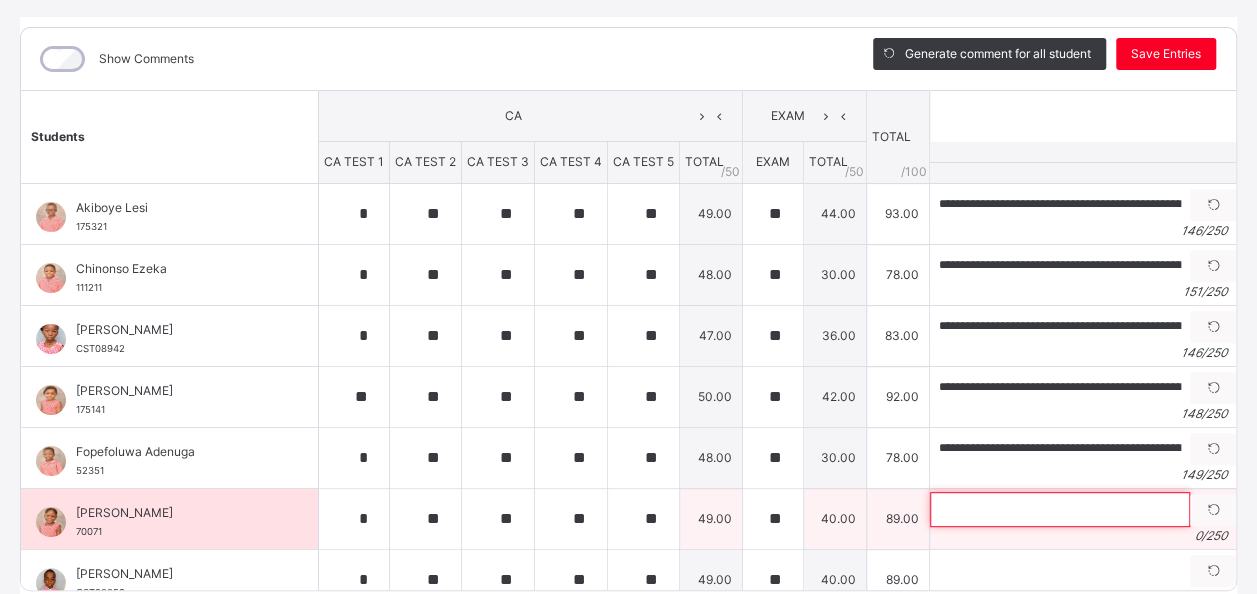 click at bounding box center [1060, 509] 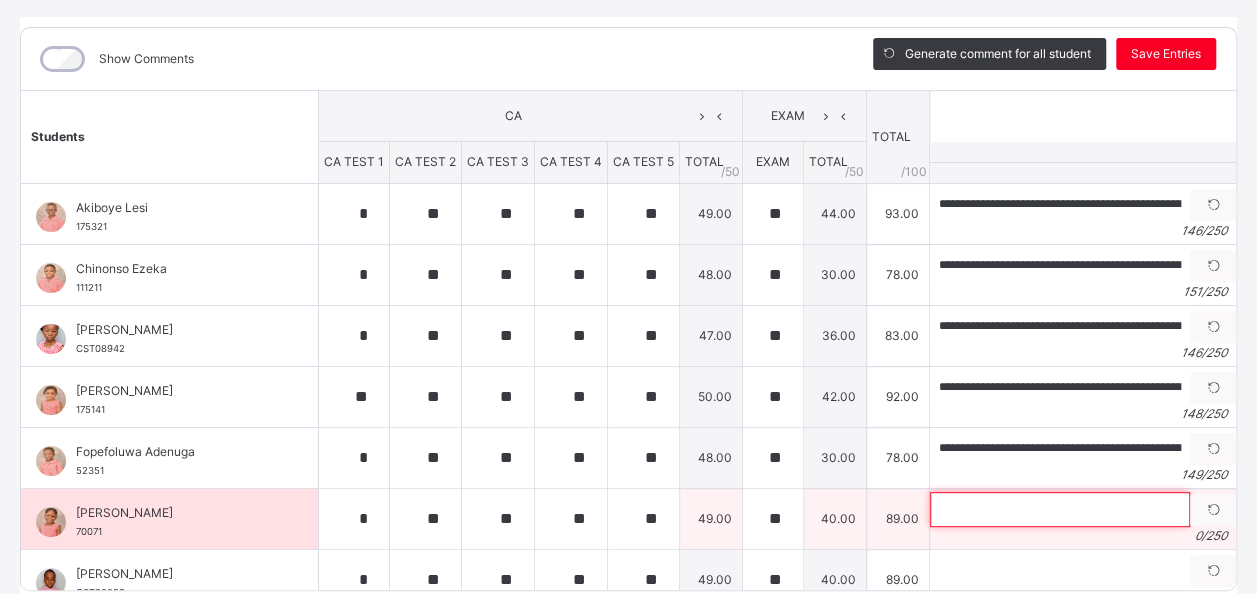 paste on "**********" 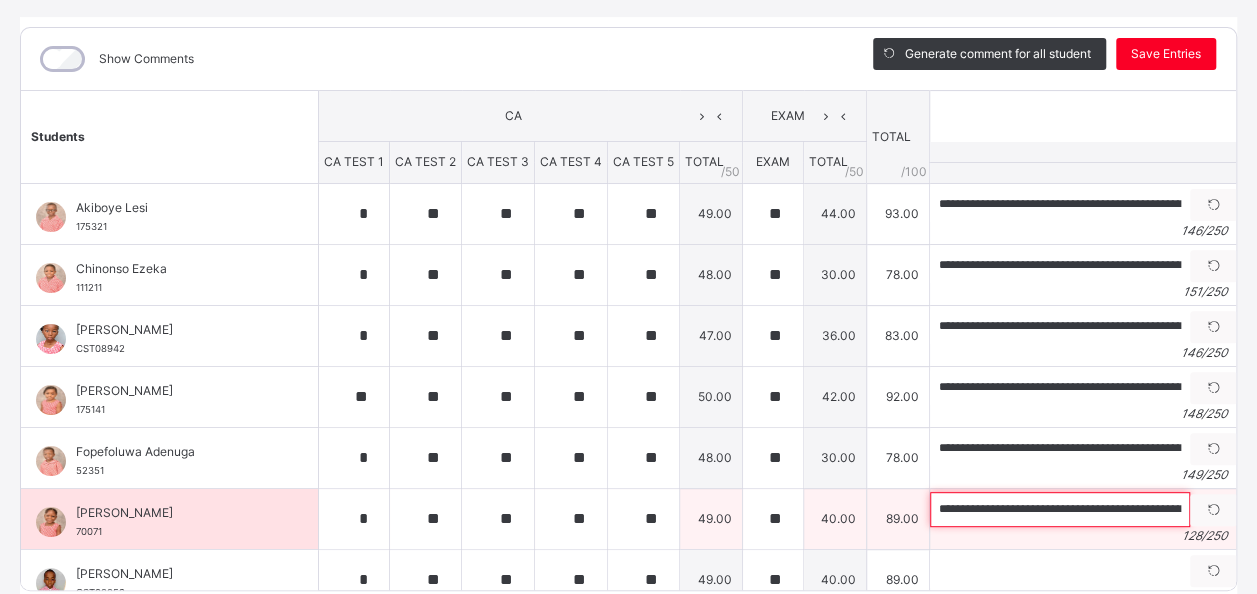 scroll, scrollTop: 0, scrollLeft: 490, axis: horizontal 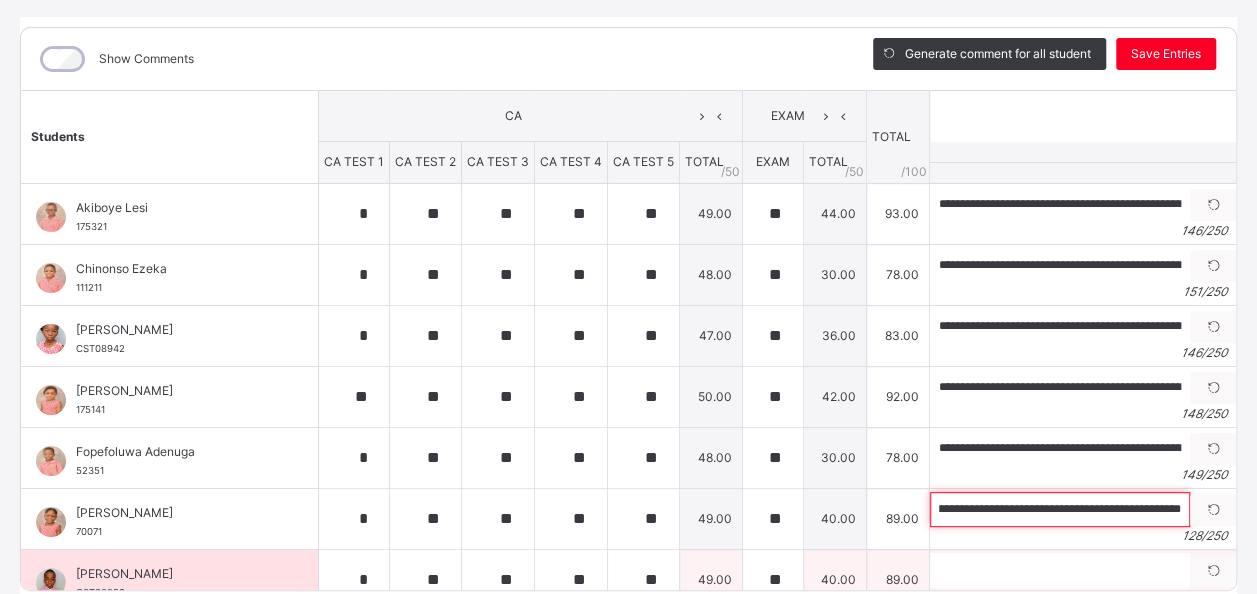 type on "**********" 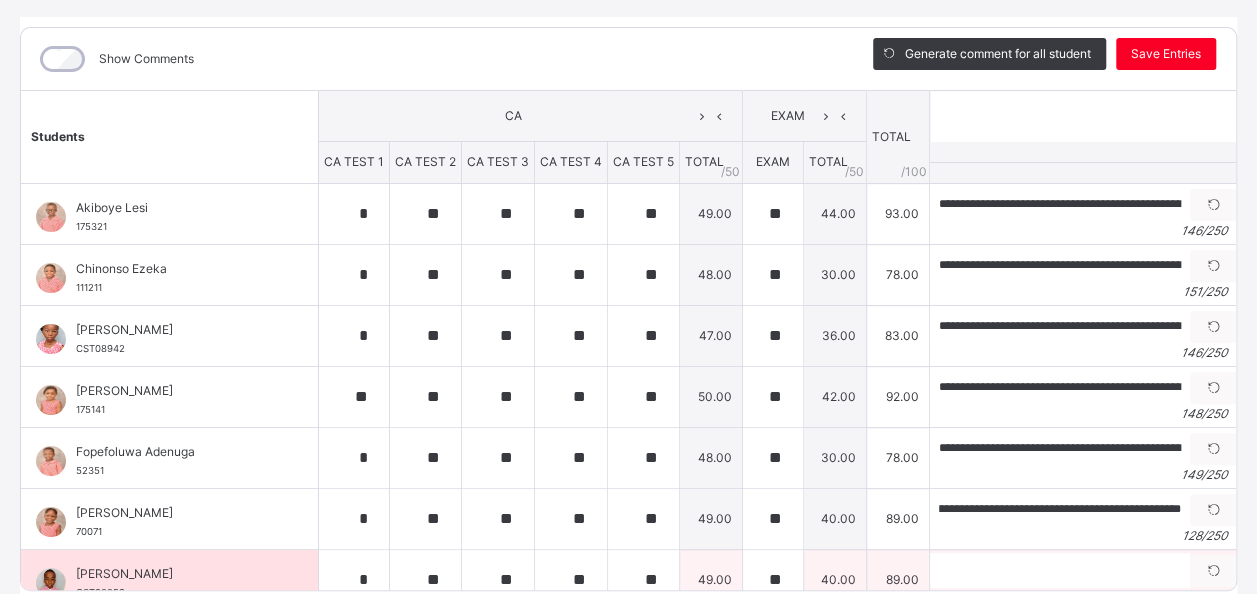 click on "[PERSON_NAME]" at bounding box center [174, 574] 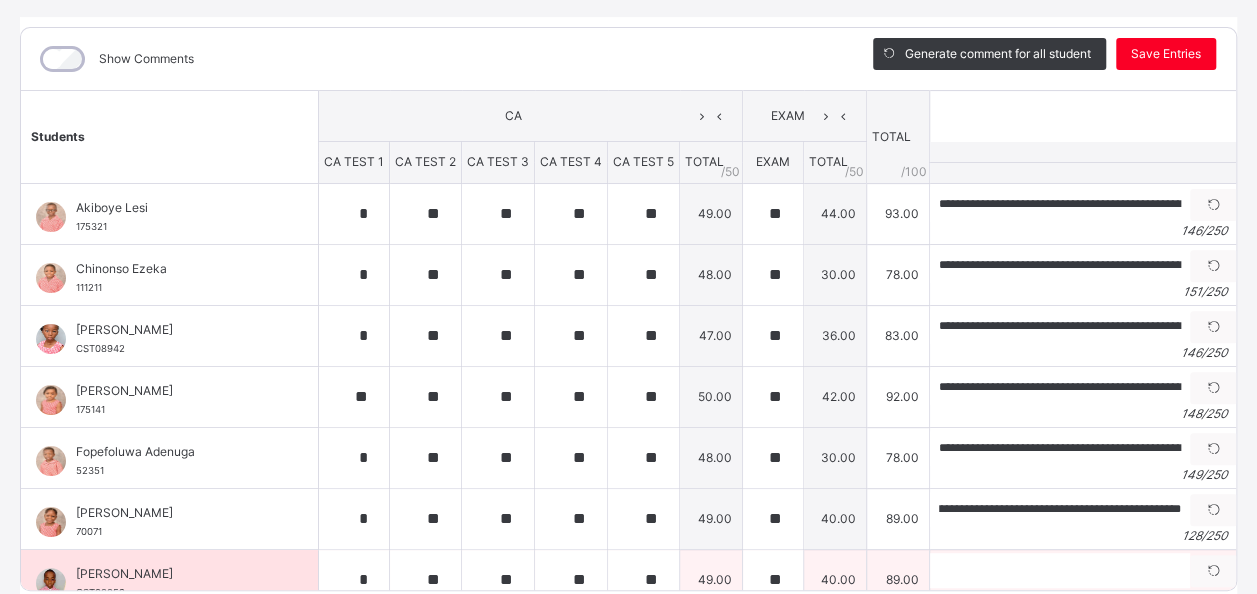 scroll, scrollTop: 0, scrollLeft: 0, axis: both 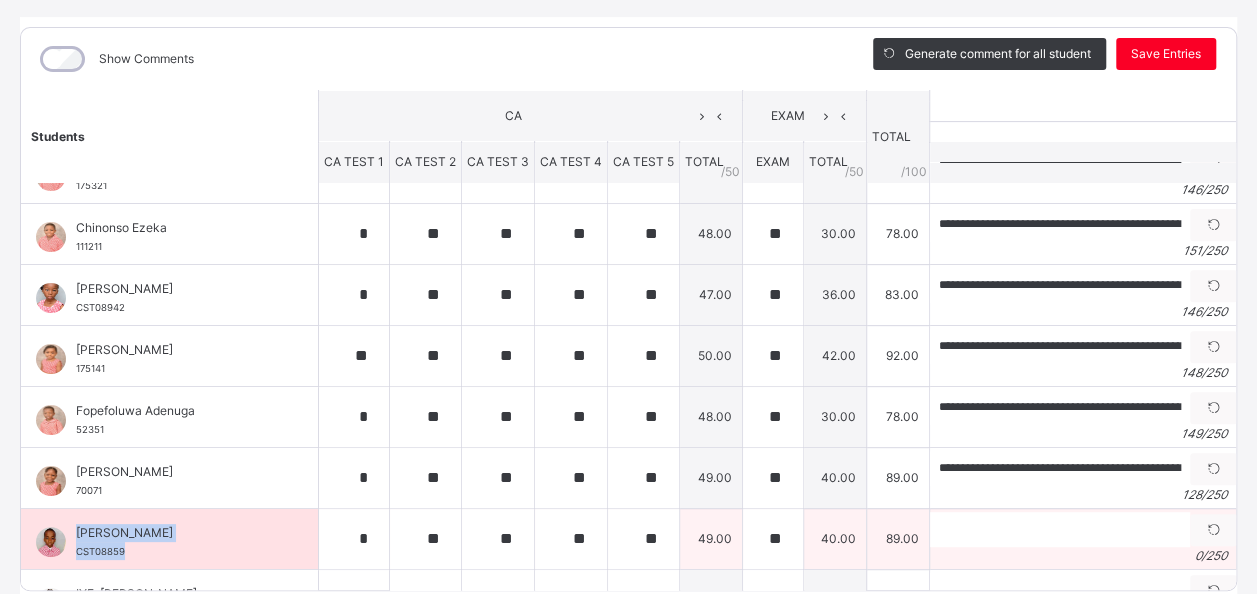 click on "**********" at bounding box center (629, 813) 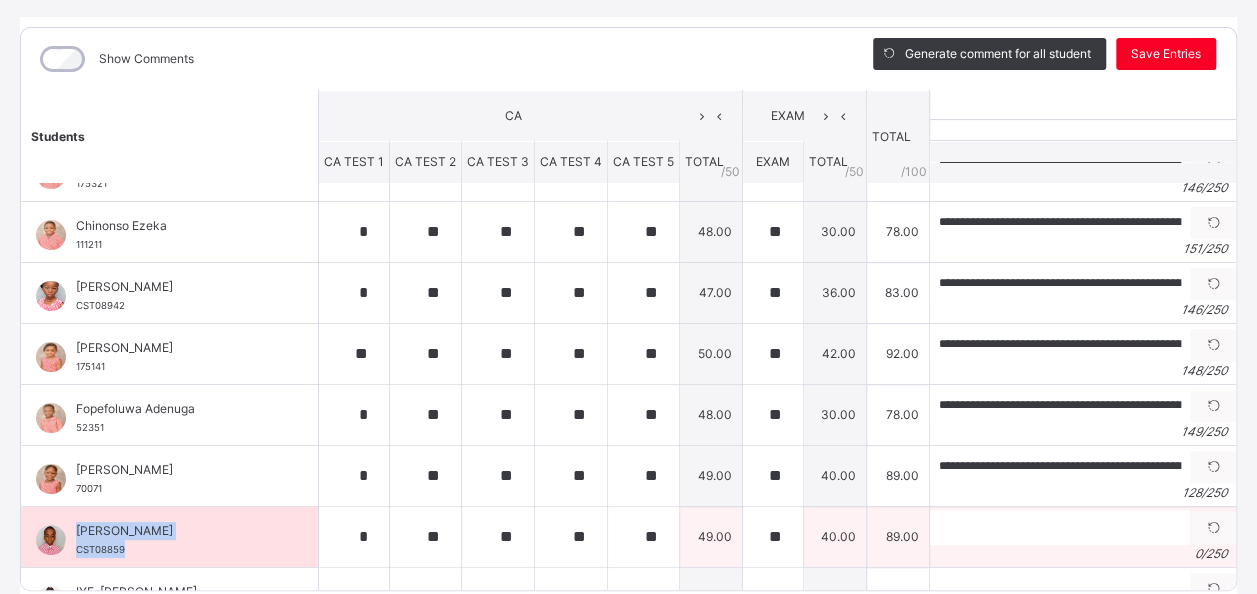 drag, startPoint x: 94, startPoint y: 562, endPoint x: 96, endPoint y: 529, distance: 33.06055 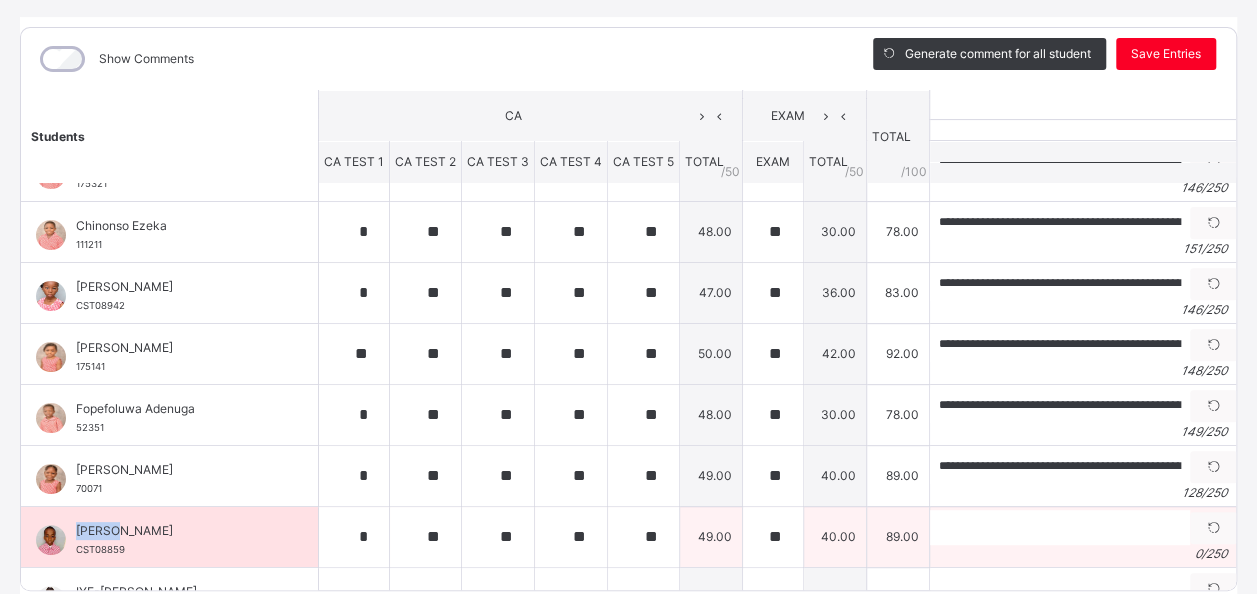 click on "[PERSON_NAME]" at bounding box center [174, 531] 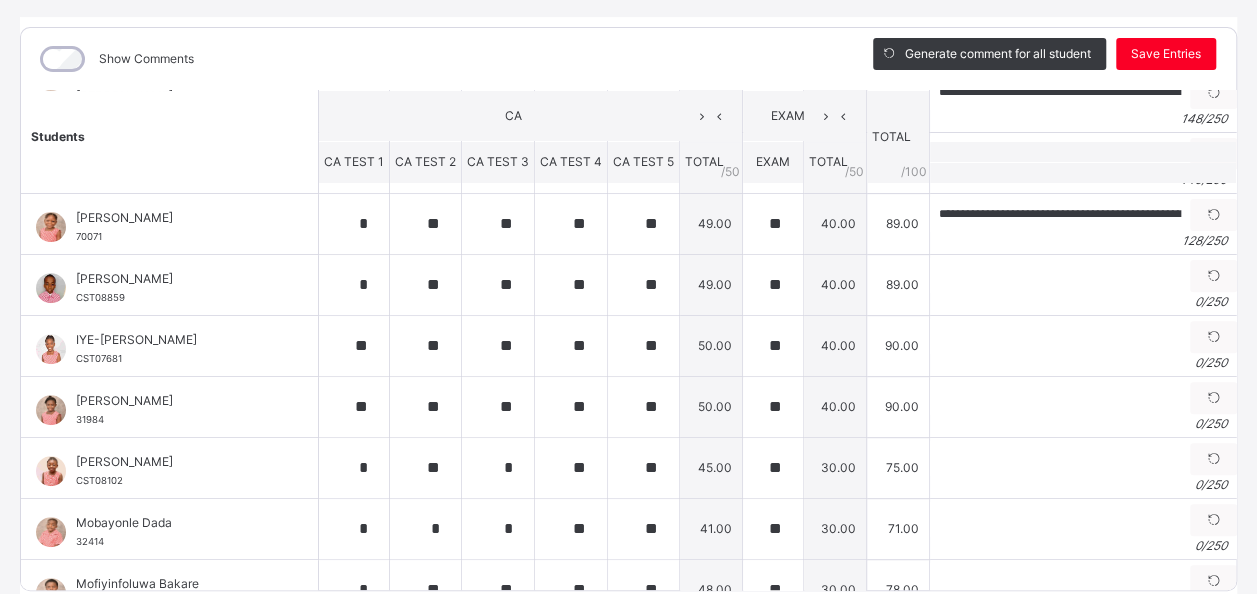 scroll, scrollTop: 297, scrollLeft: 0, axis: vertical 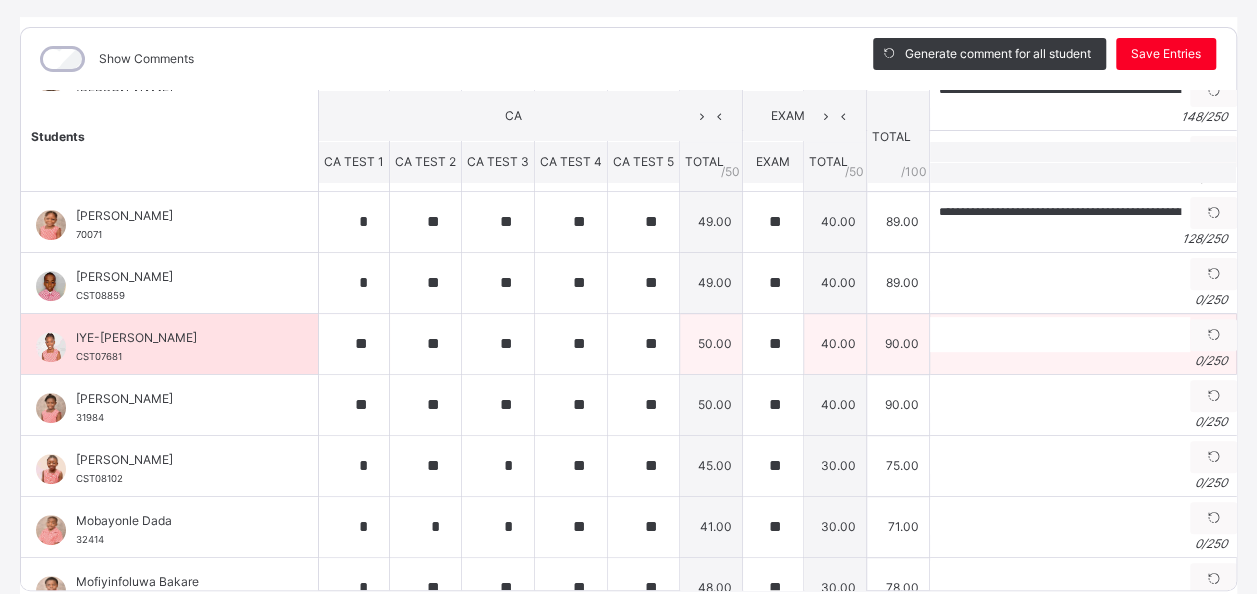 click on "IYE-[PERSON_NAME] CST07681" at bounding box center [169, 344] 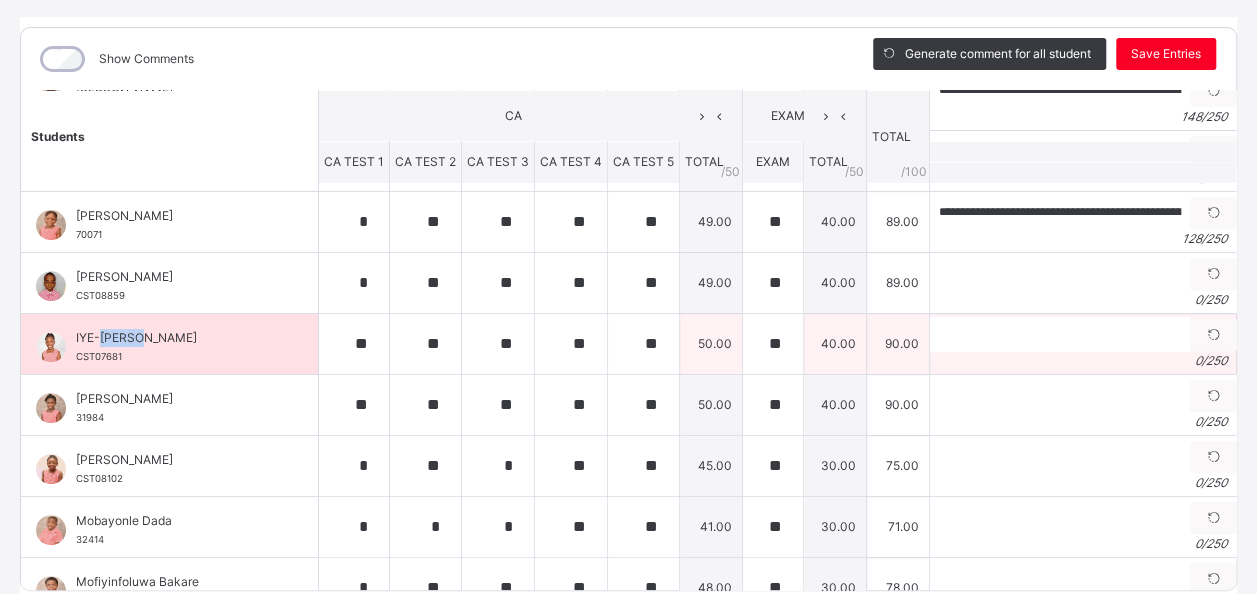 click on "IYE-[PERSON_NAME] CST07681" at bounding box center (169, 344) 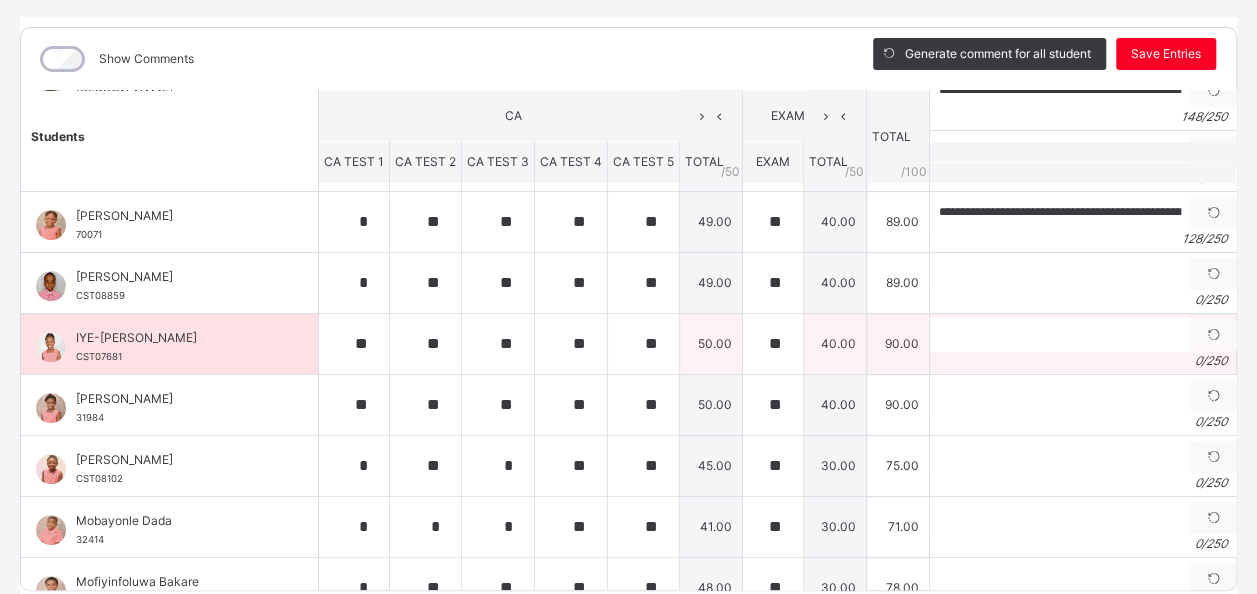 drag, startPoint x: 122, startPoint y: 322, endPoint x: 89, endPoint y: 331, distance: 34.20526 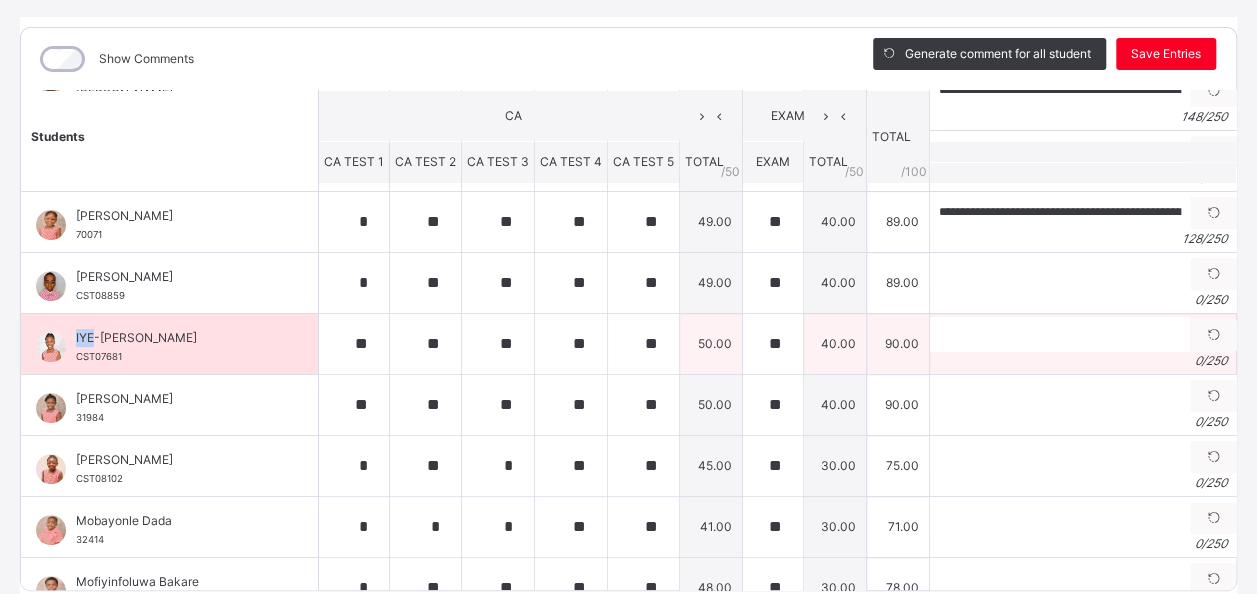 click on "IYE-[PERSON_NAME]" at bounding box center [174, 338] 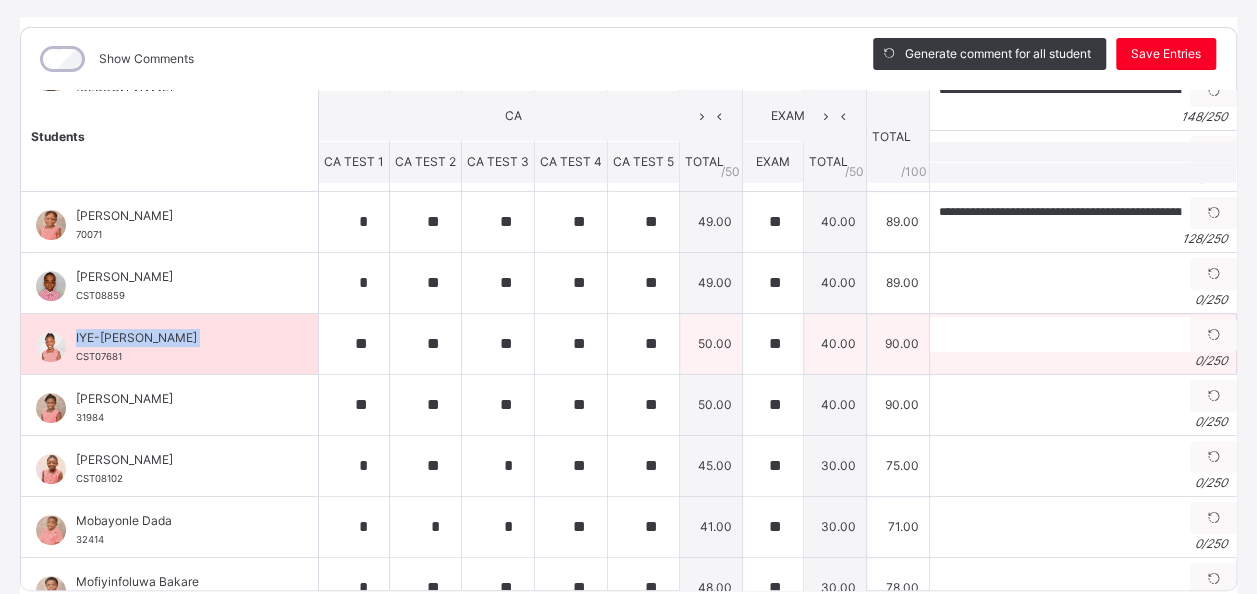 click on "IYE-[PERSON_NAME]" at bounding box center (174, 338) 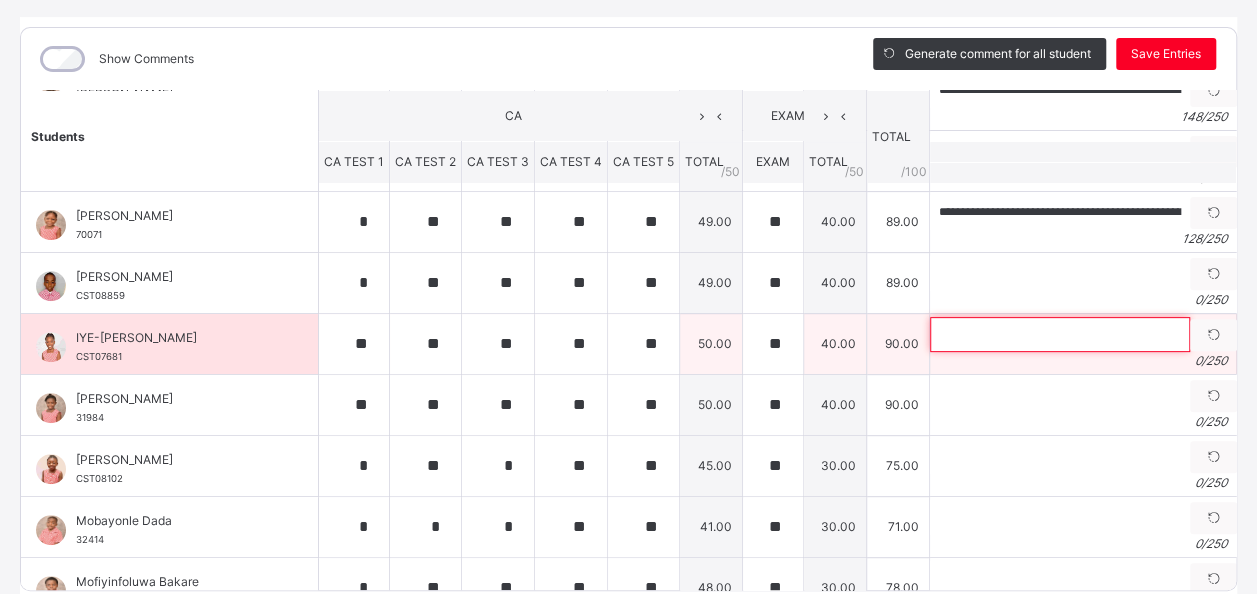 click at bounding box center [1060, 334] 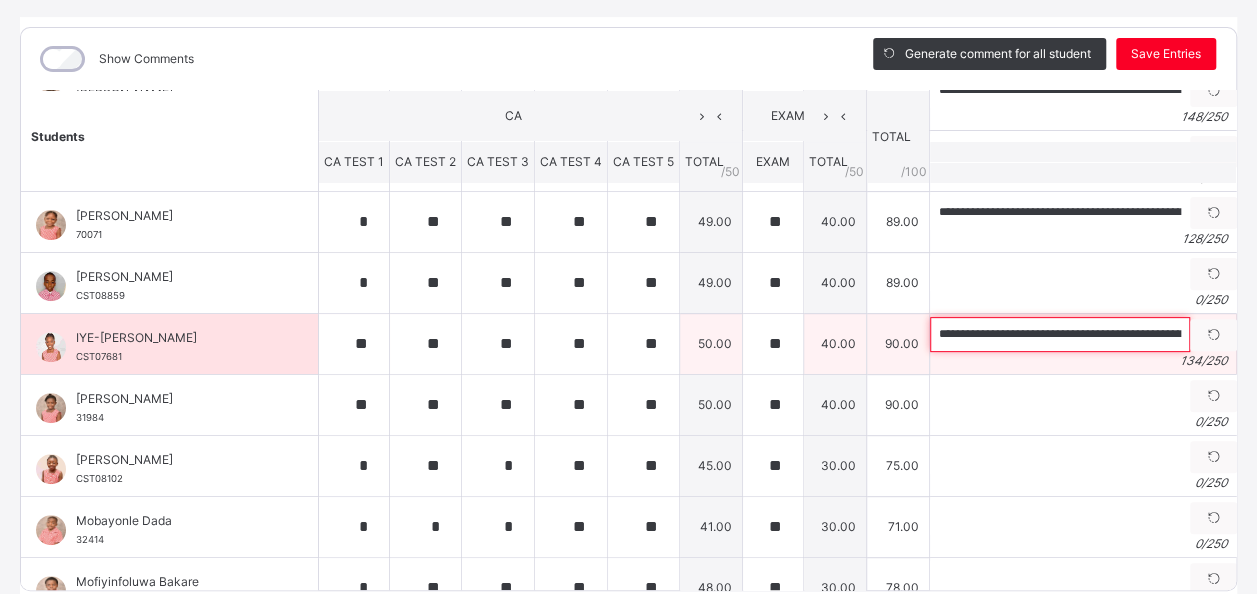 scroll, scrollTop: 0, scrollLeft: 542, axis: horizontal 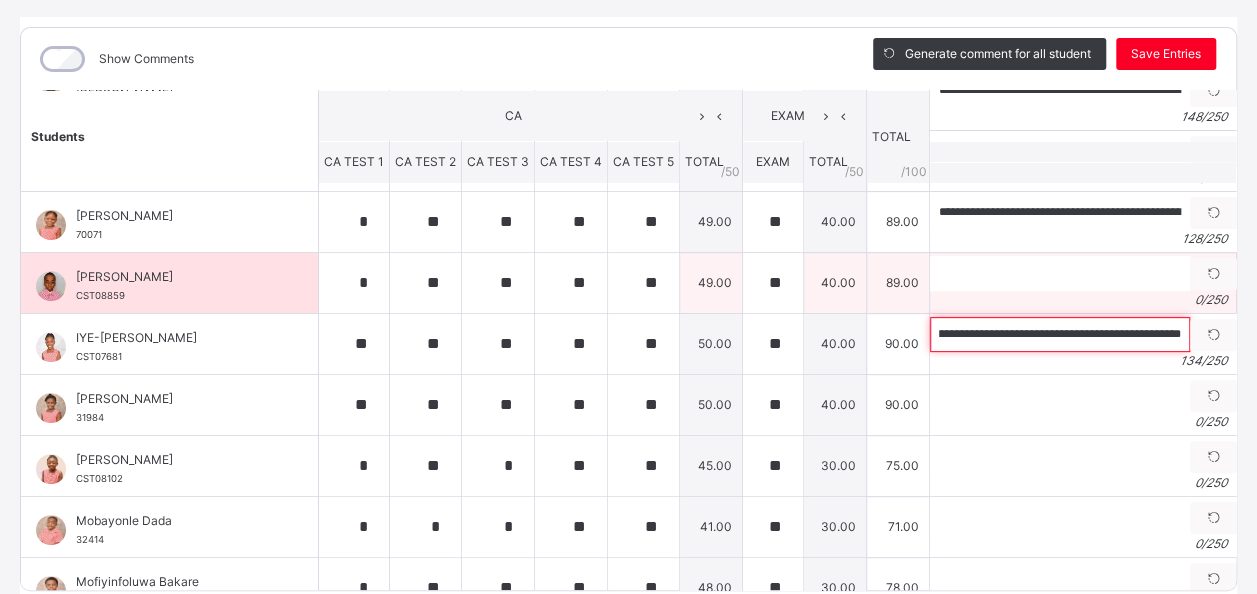 type on "**********" 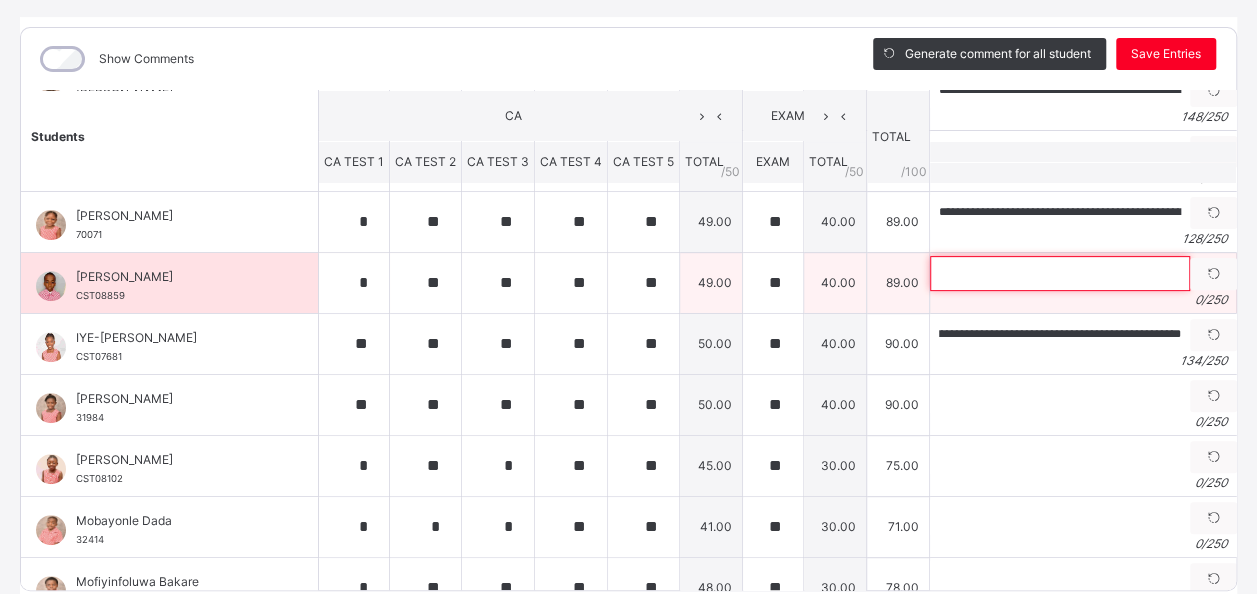 scroll, scrollTop: 0, scrollLeft: 0, axis: both 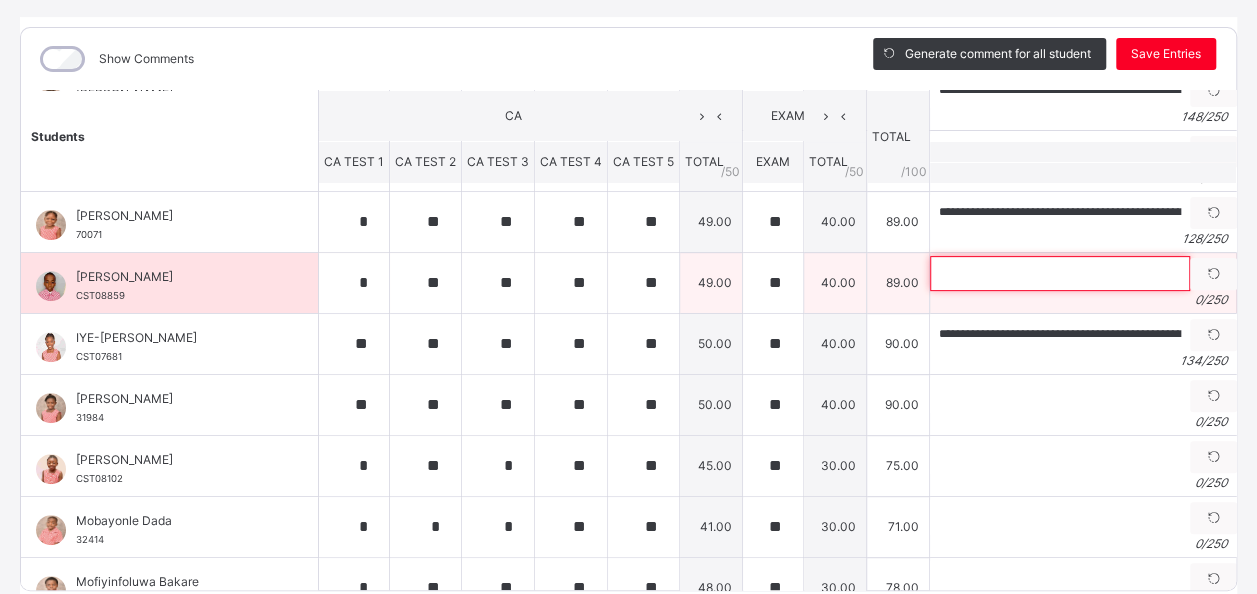 click at bounding box center [1060, 273] 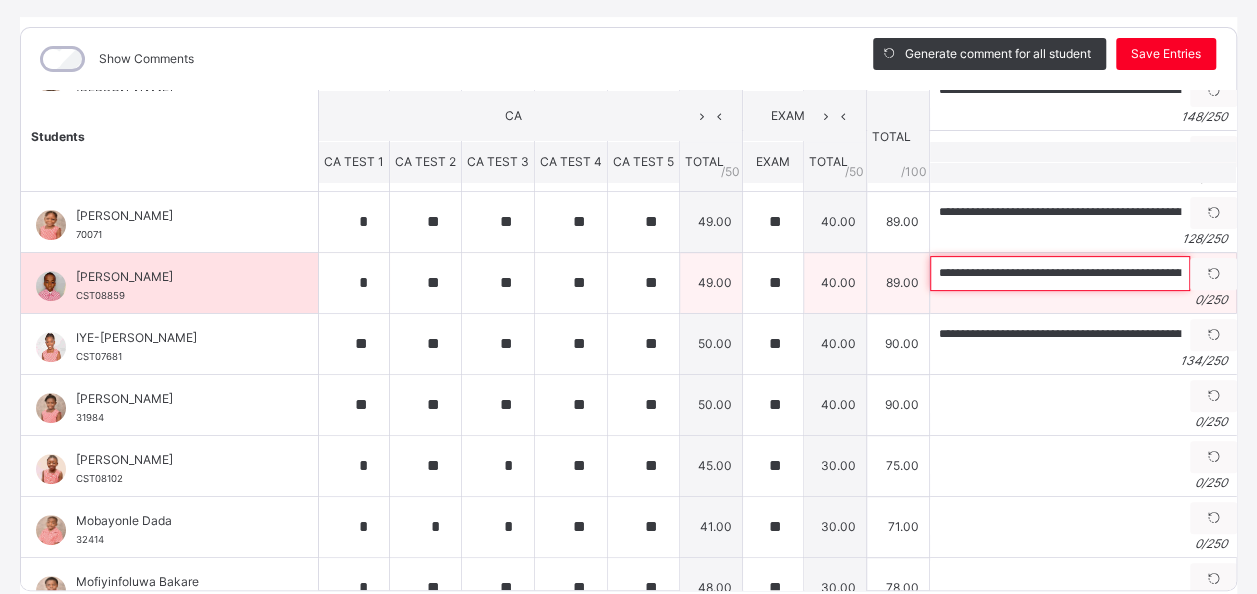 scroll, scrollTop: 0, scrollLeft: 542, axis: horizontal 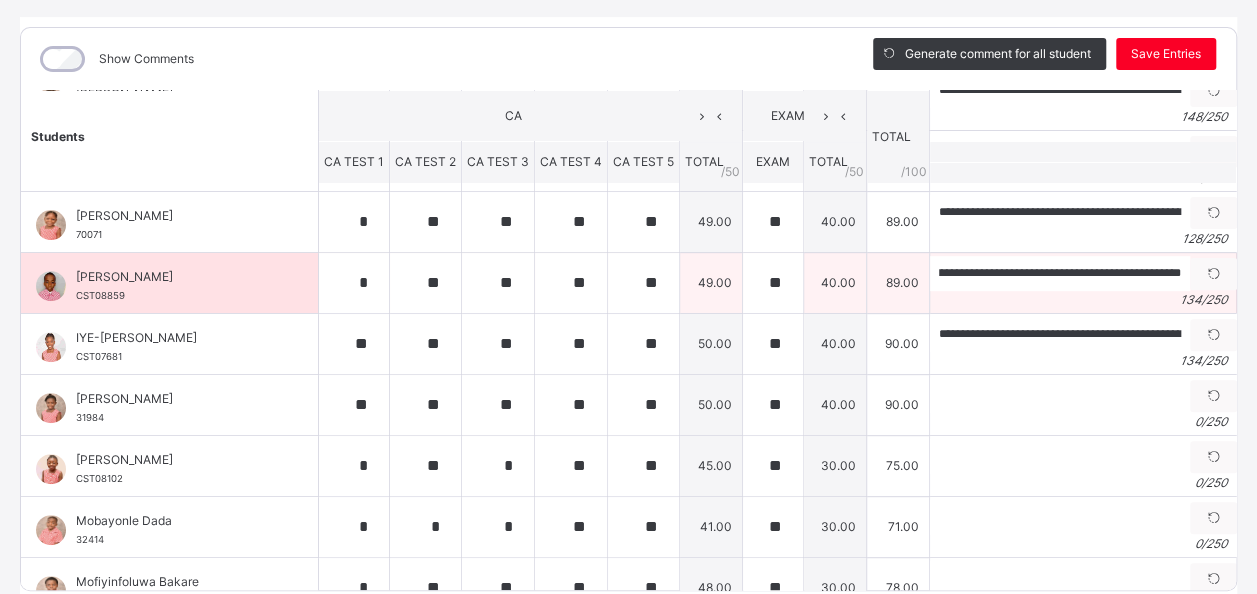 click on "[PERSON_NAME]" at bounding box center (174, 277) 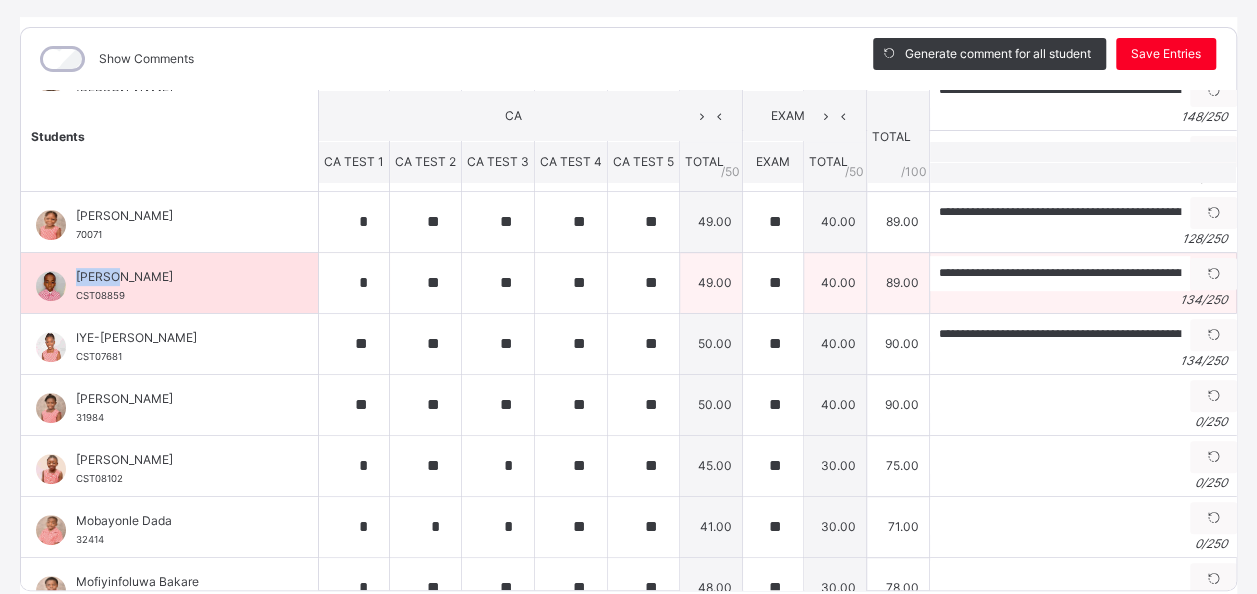 click on "[PERSON_NAME]" at bounding box center [174, 277] 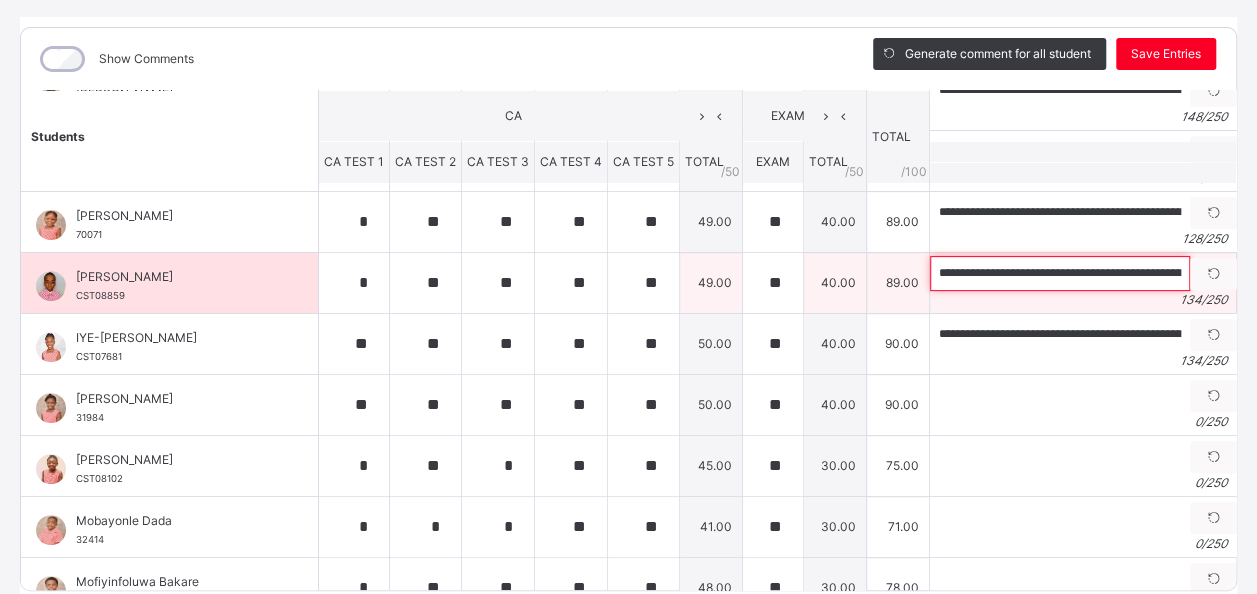 click on "**********" at bounding box center (1060, 273) 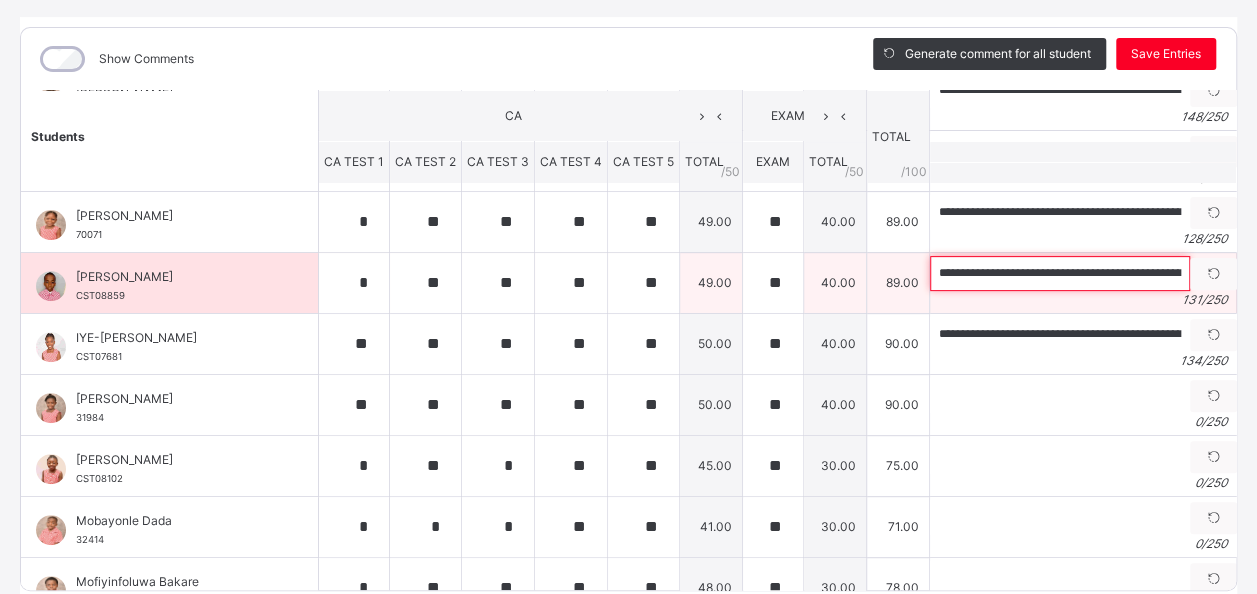 paste on "*******" 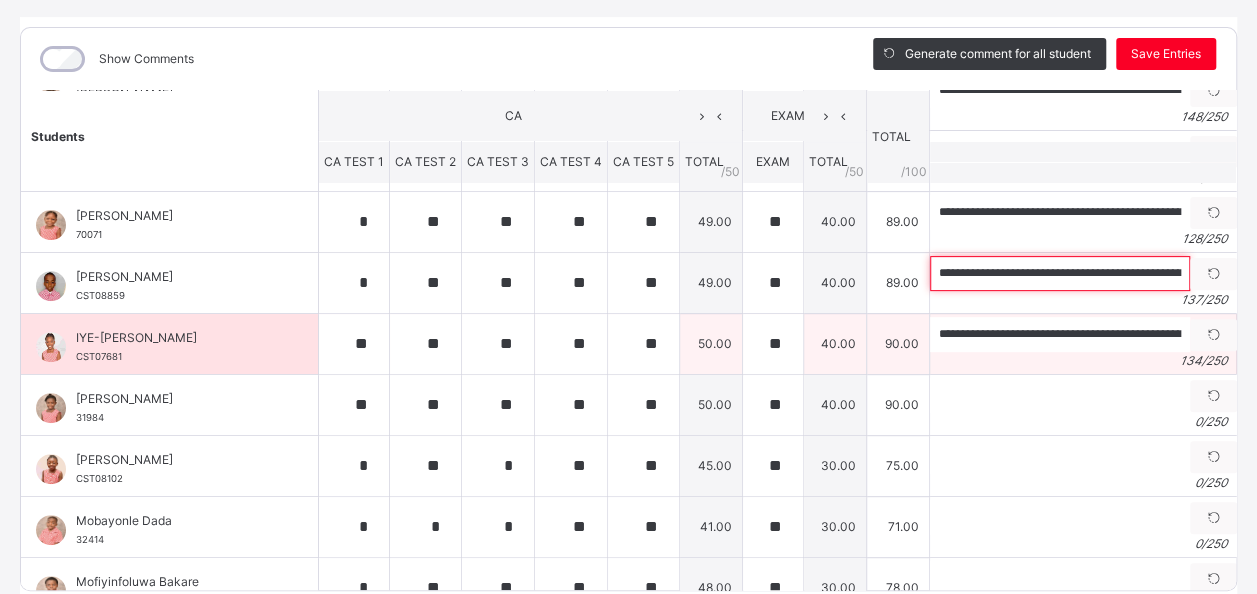 type on "**********" 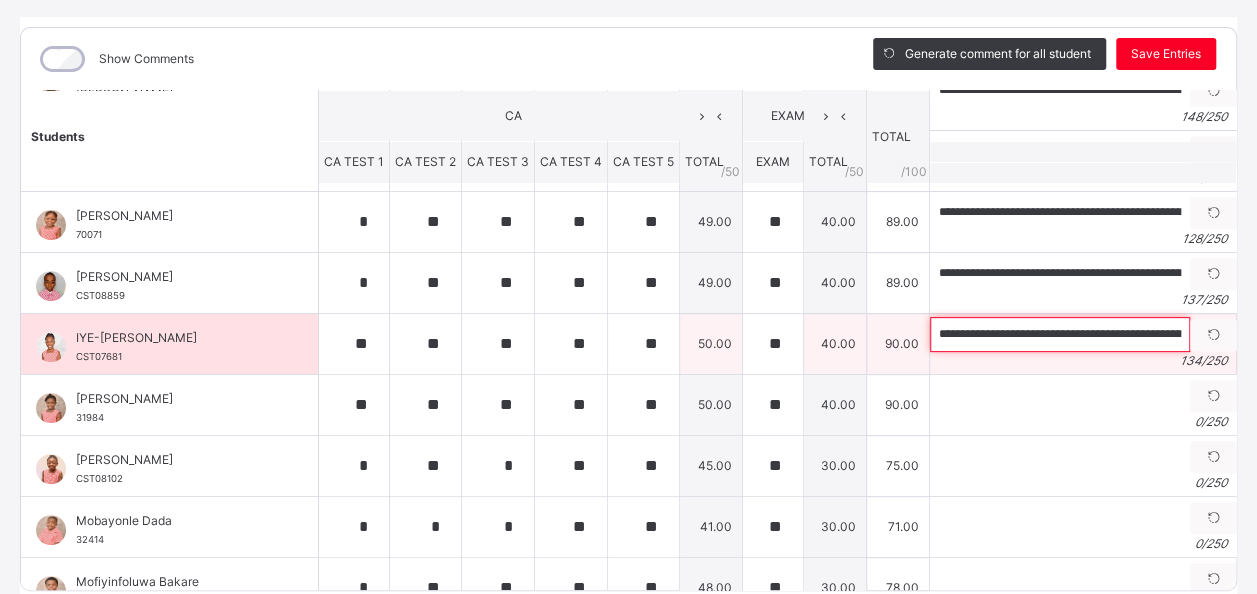 click on "**********" at bounding box center [1060, 334] 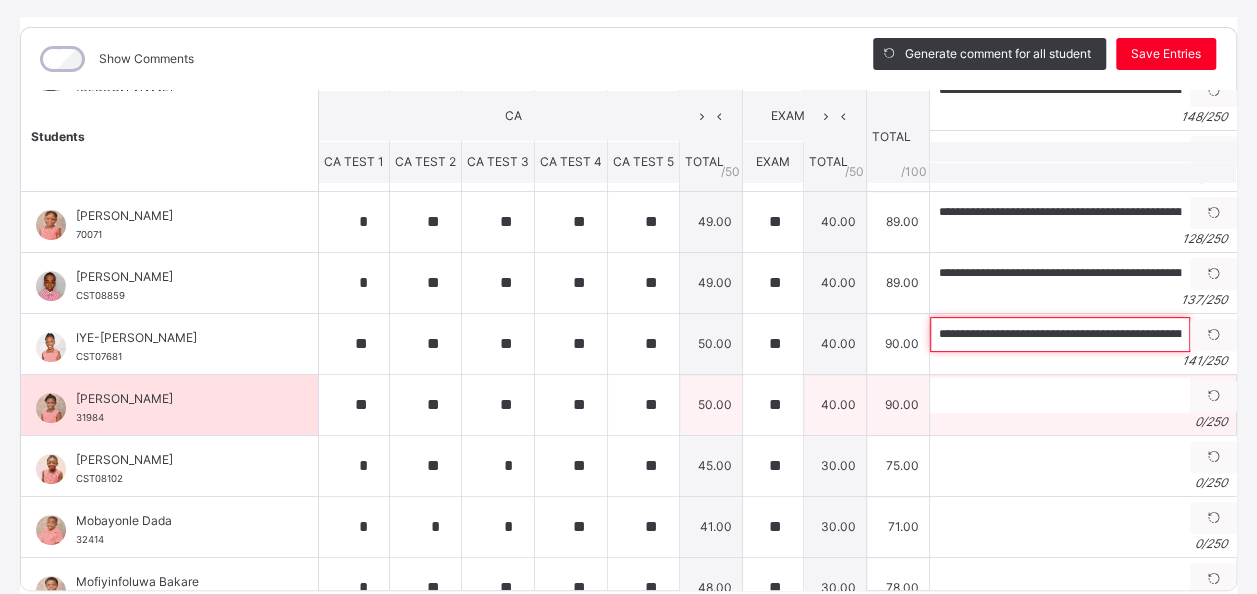 type on "**********" 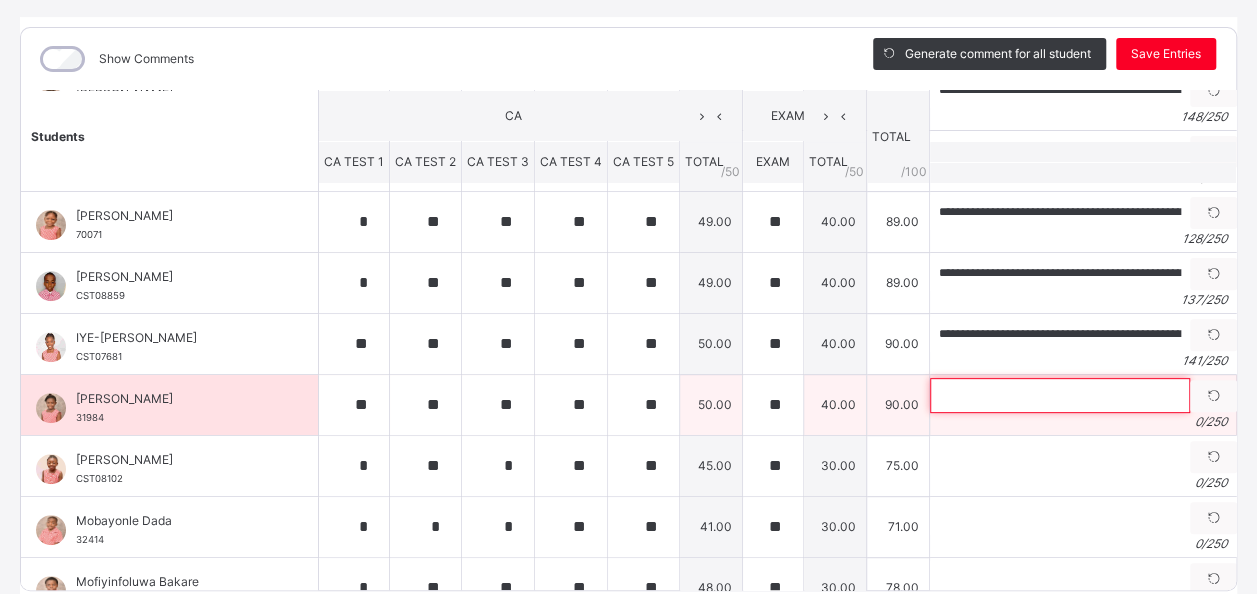 click at bounding box center [1060, 395] 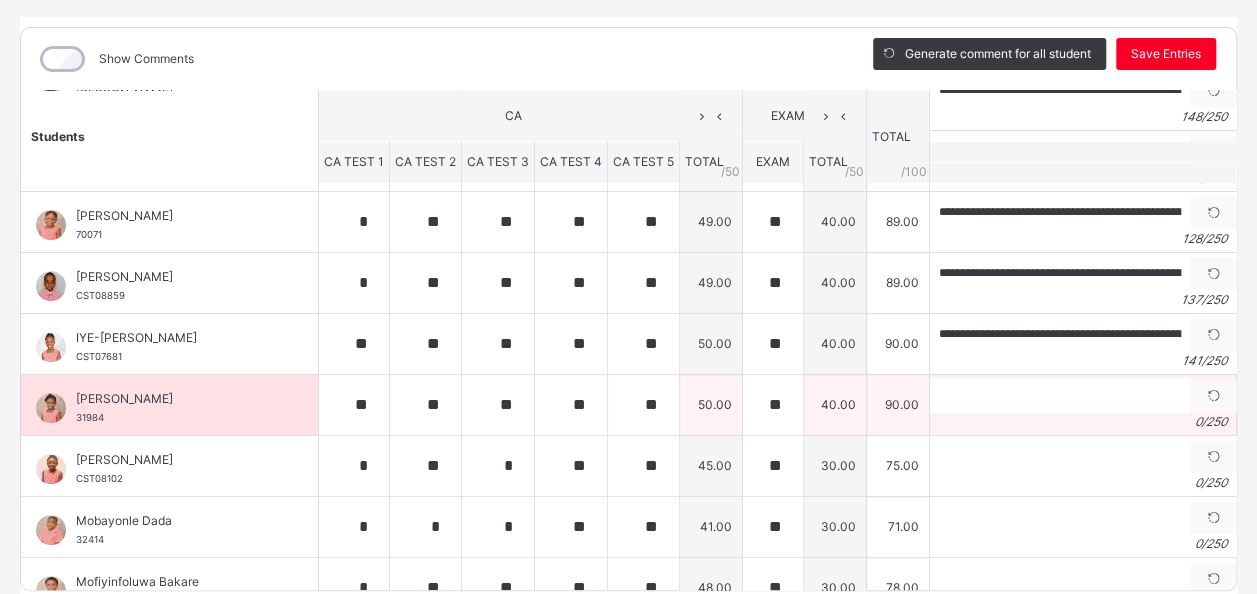 click on "[PERSON_NAME]" at bounding box center (174, 399) 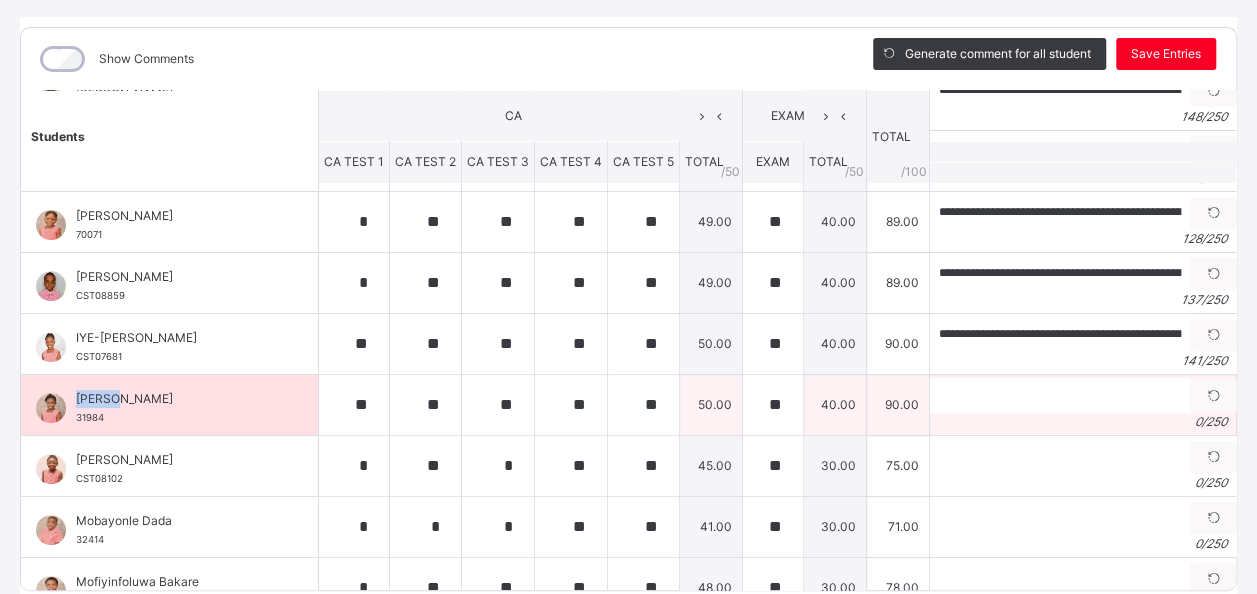 click on "[PERSON_NAME]" at bounding box center [174, 399] 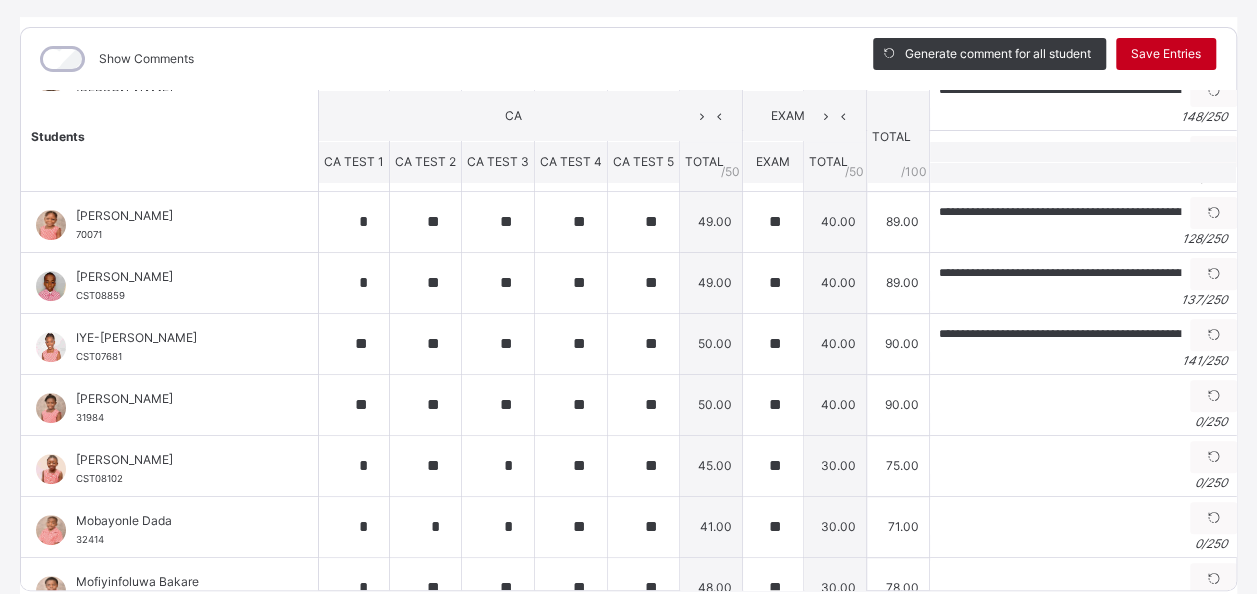 click on "Save Entries" at bounding box center (1166, 54) 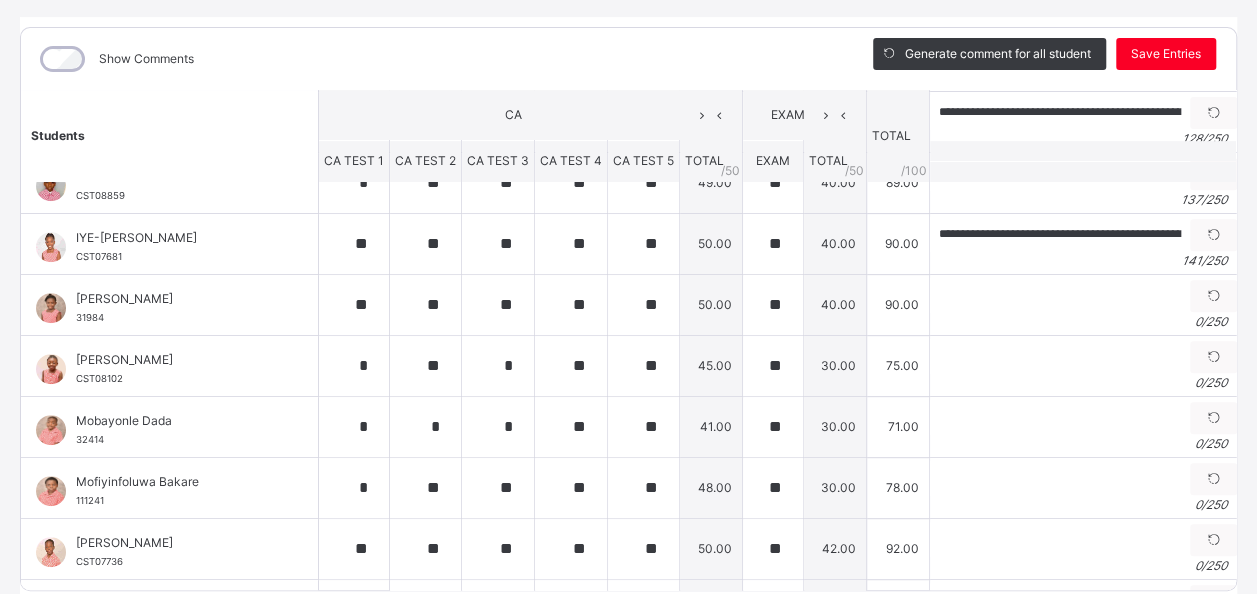 scroll, scrollTop: 408, scrollLeft: 0, axis: vertical 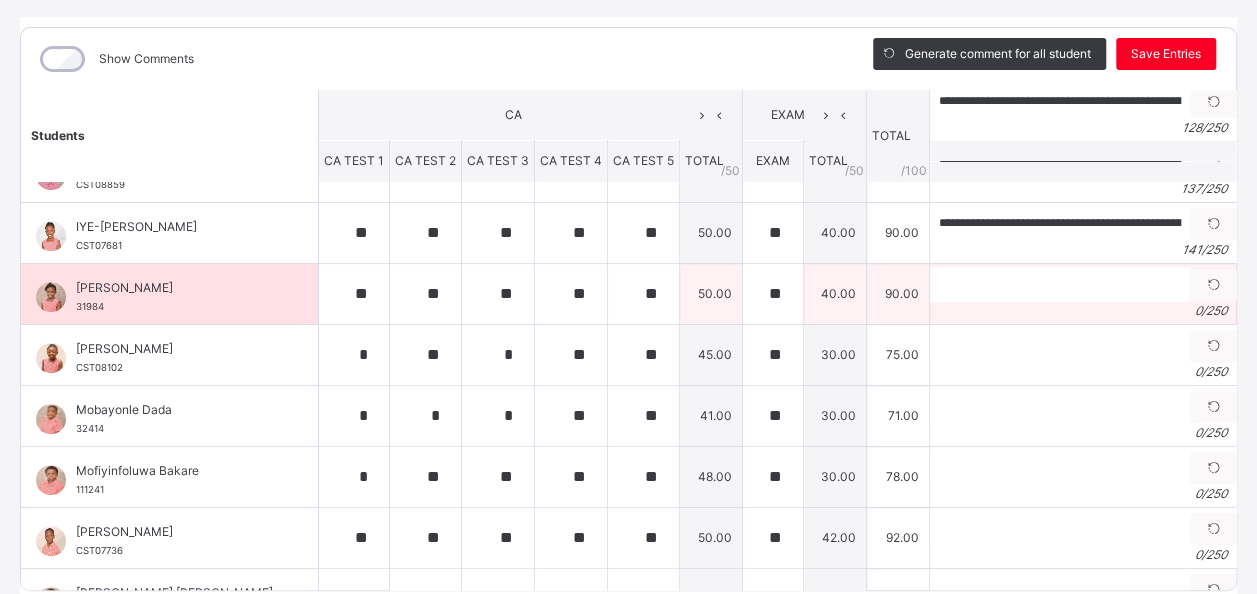 click on "[PERSON_NAME]" at bounding box center (174, 288) 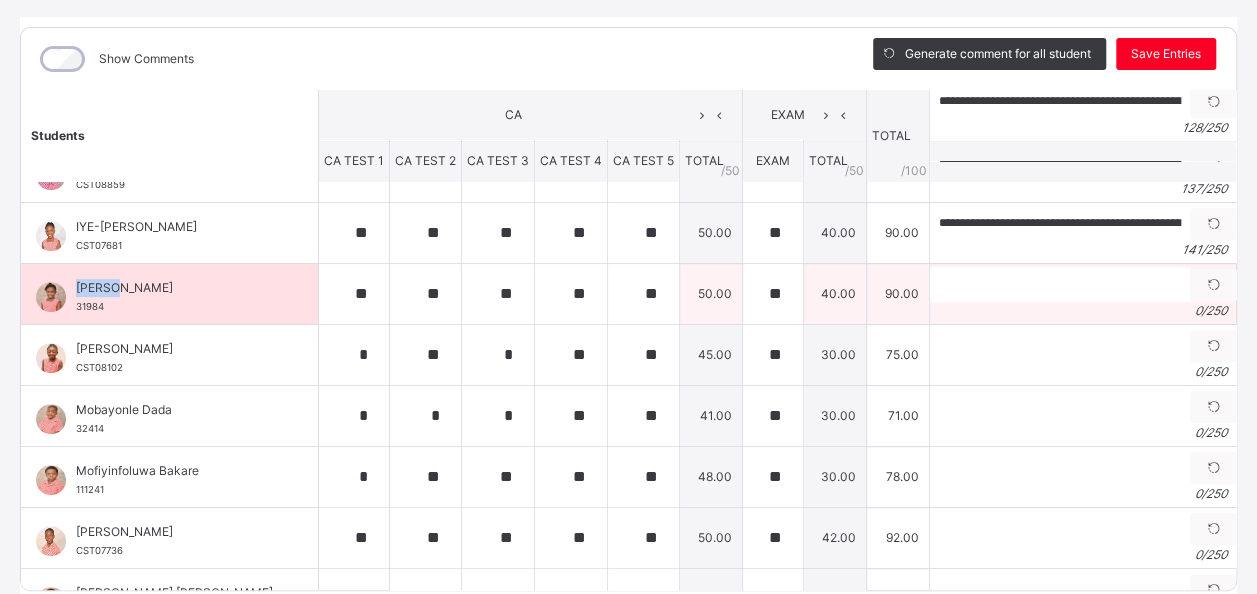 click on "[PERSON_NAME]" at bounding box center (174, 288) 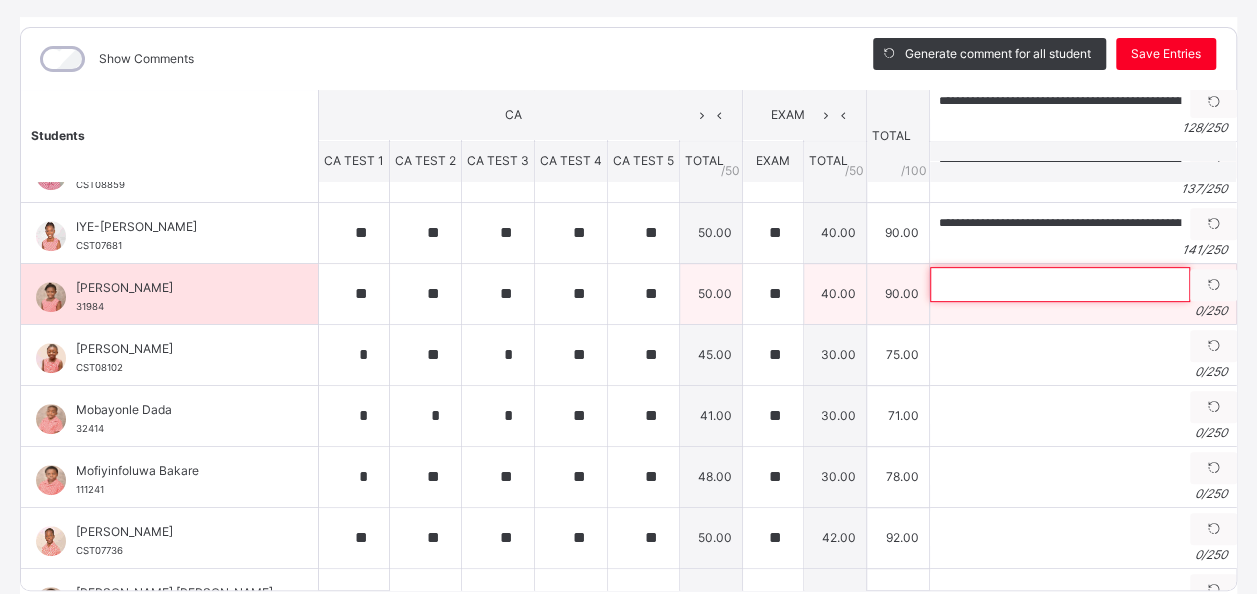 click at bounding box center [1060, 284] 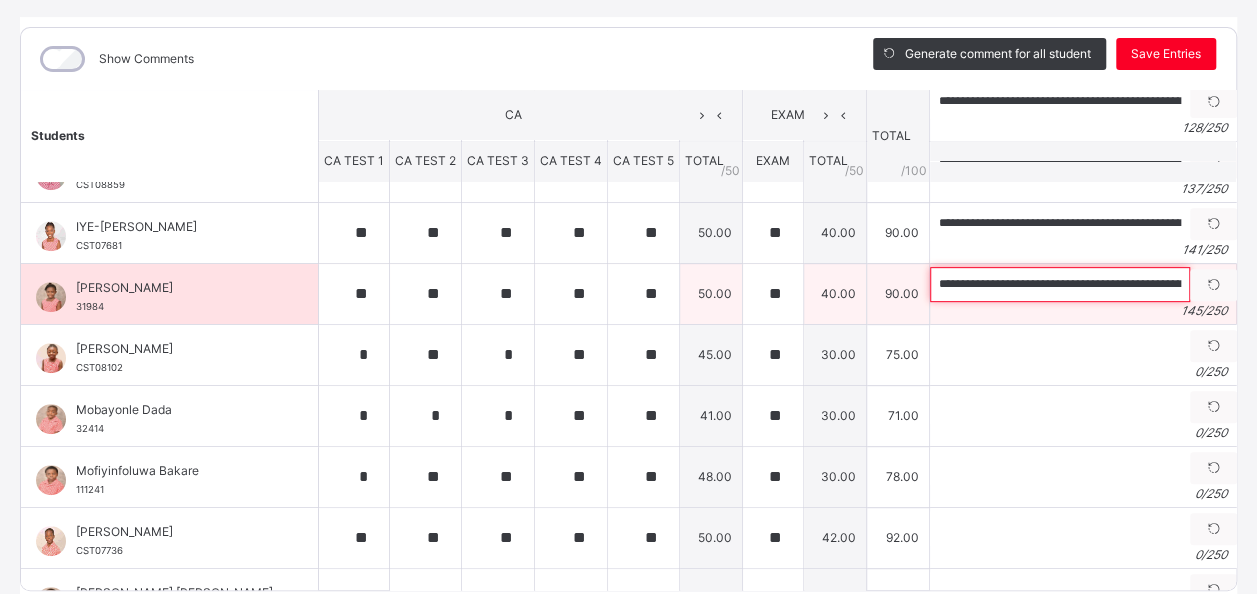 scroll, scrollTop: 0, scrollLeft: 586, axis: horizontal 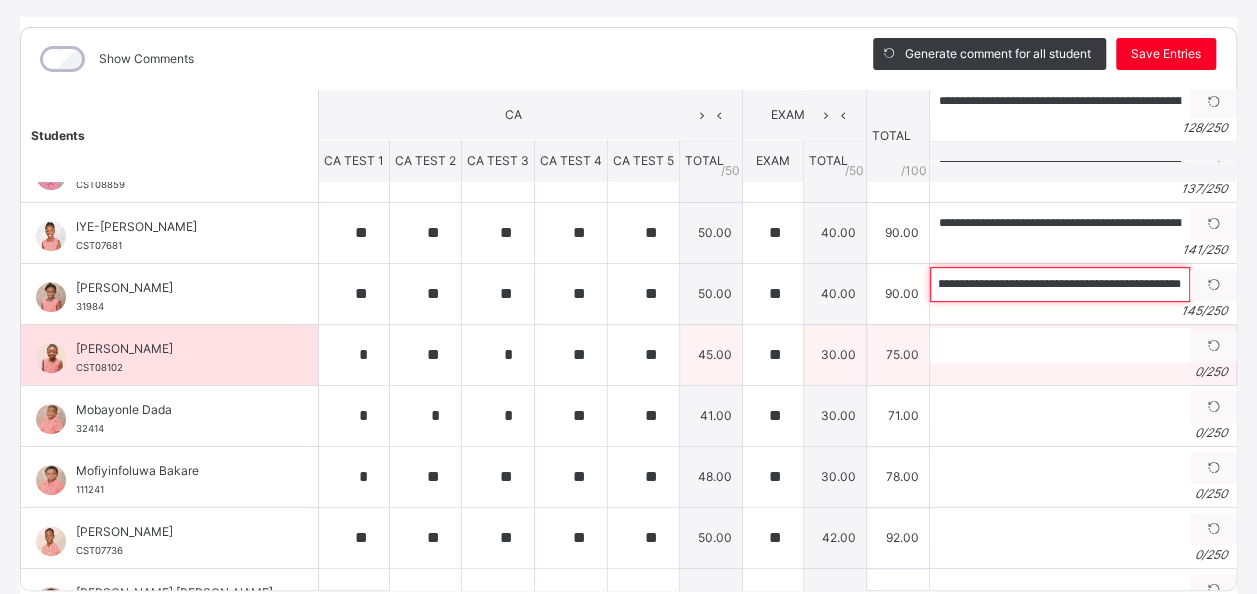 type on "**********" 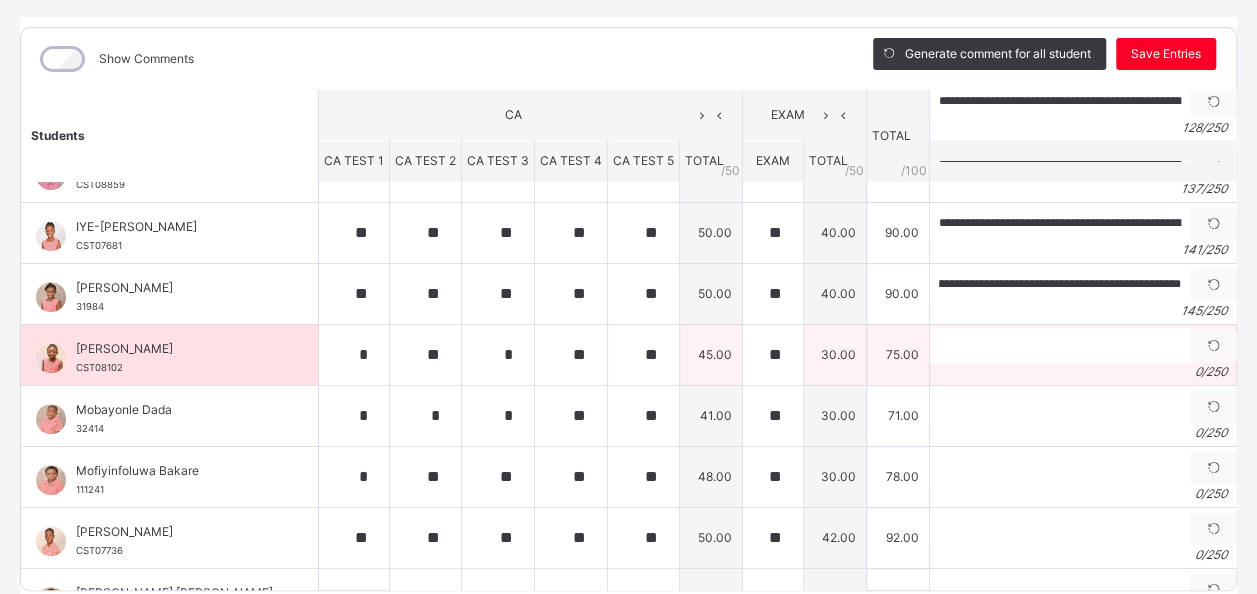 click on "[PERSON_NAME]" at bounding box center [174, 349] 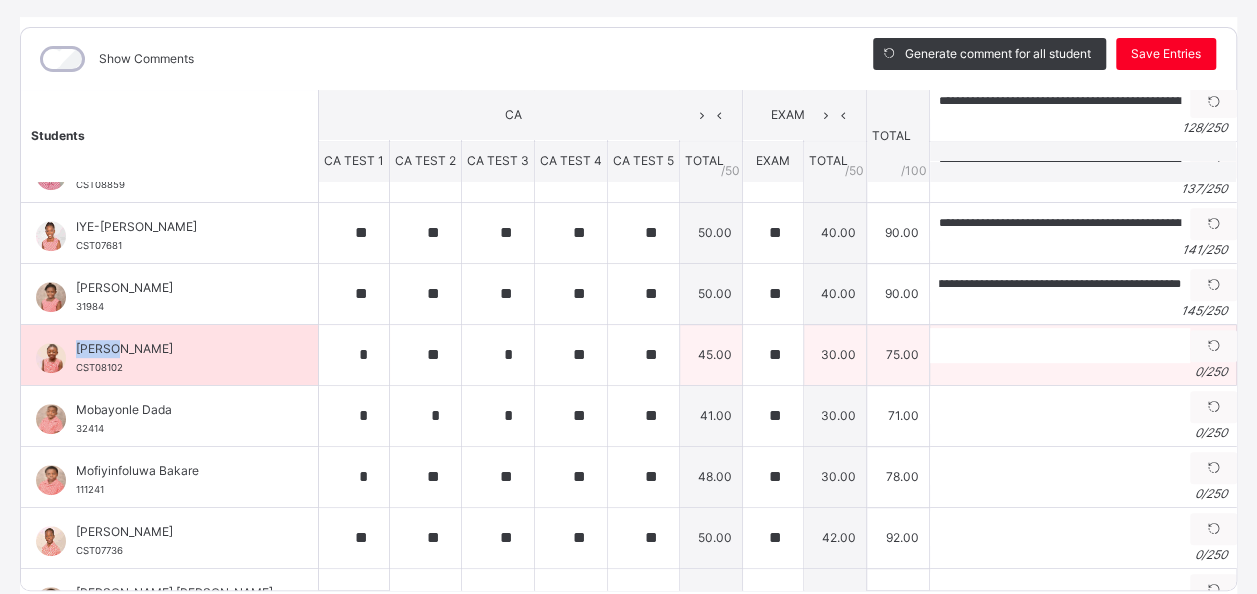 scroll, scrollTop: 0, scrollLeft: 0, axis: both 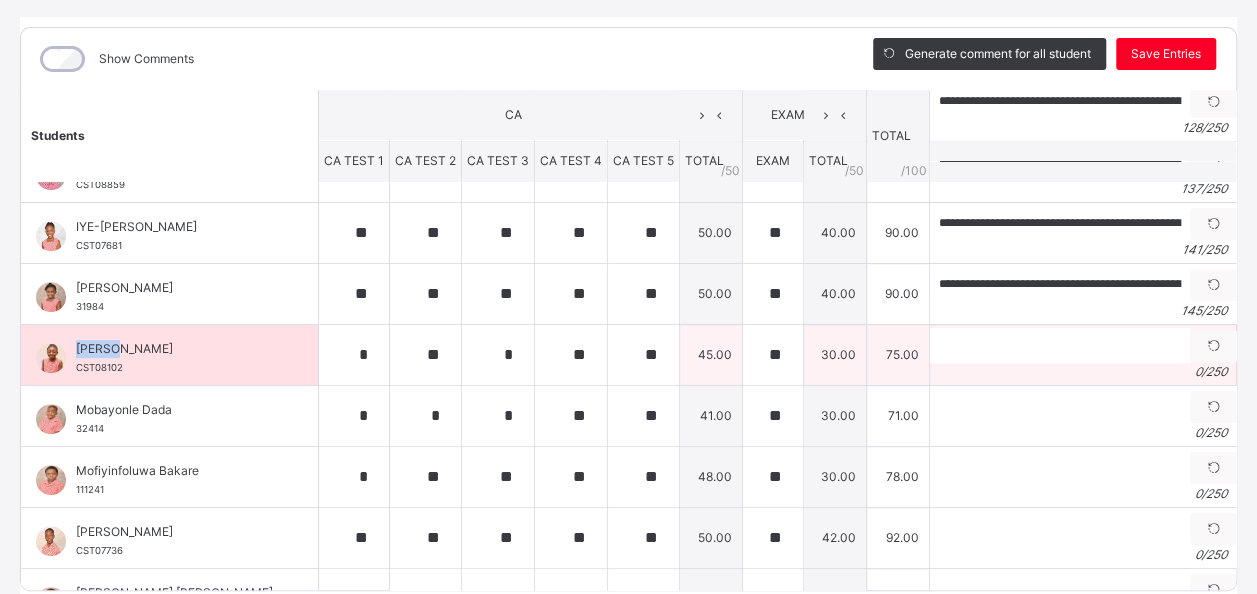 click on "[PERSON_NAME]" at bounding box center [174, 349] 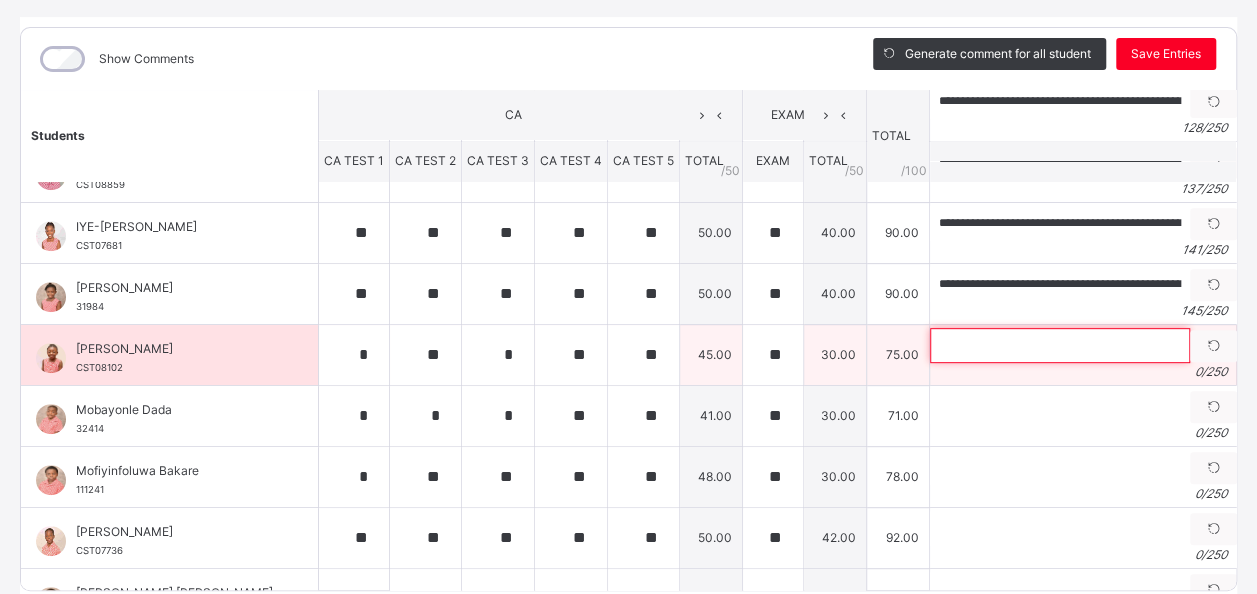 click at bounding box center (1060, 345) 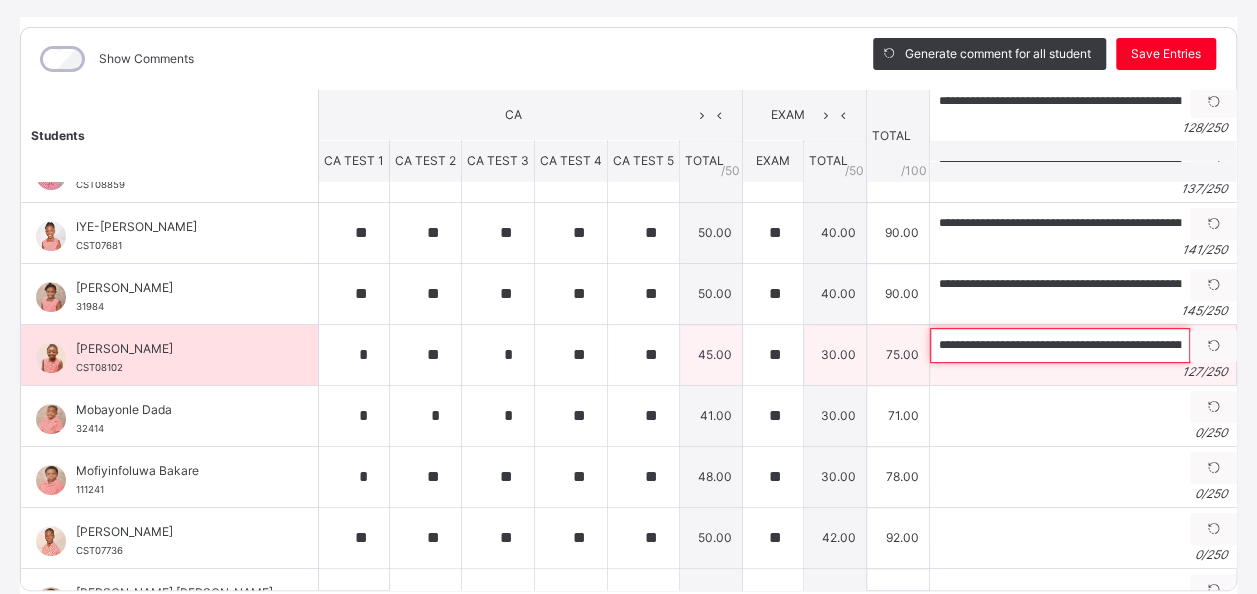 scroll, scrollTop: 0, scrollLeft: 483, axis: horizontal 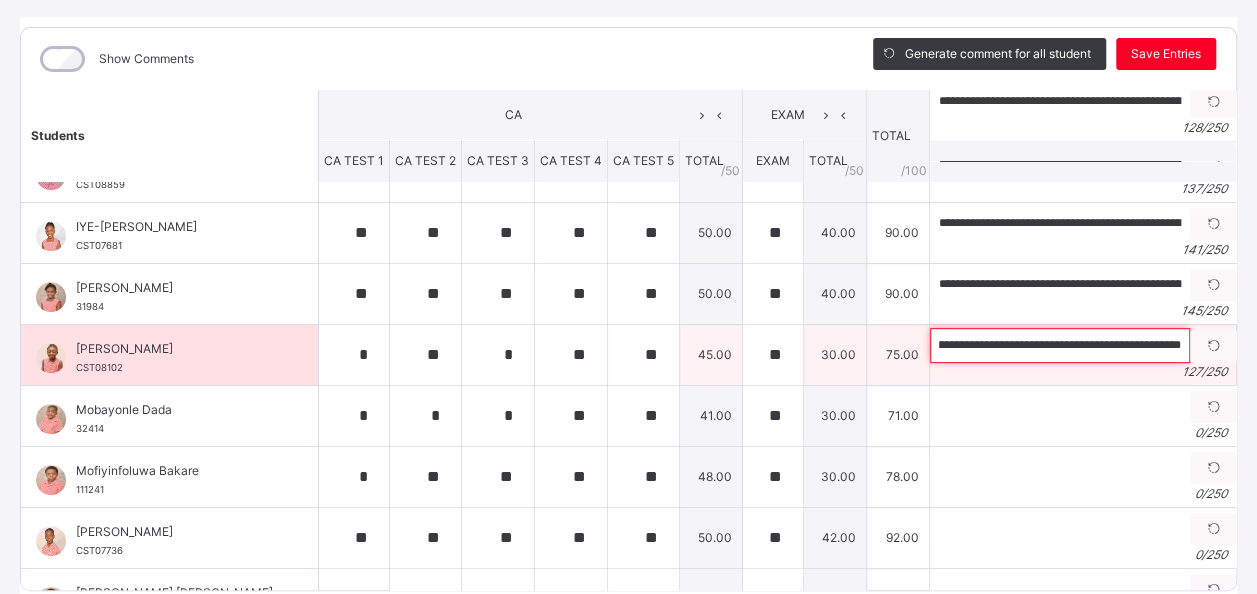 click on "**********" at bounding box center [1060, 345] 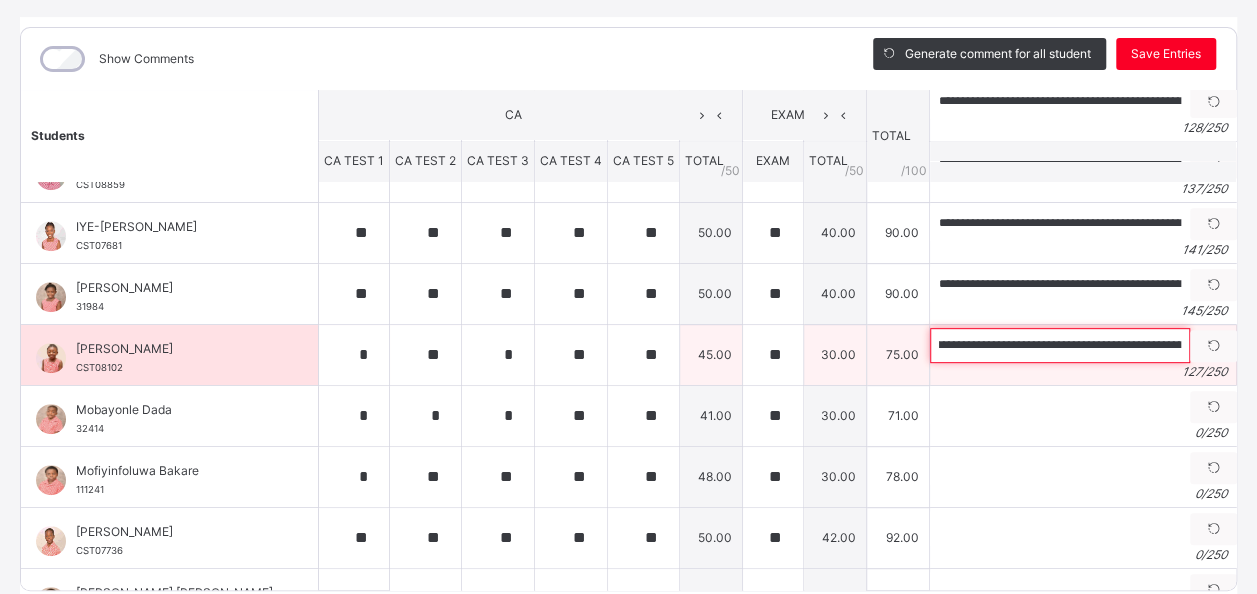 scroll, scrollTop: 0, scrollLeft: 36, axis: horizontal 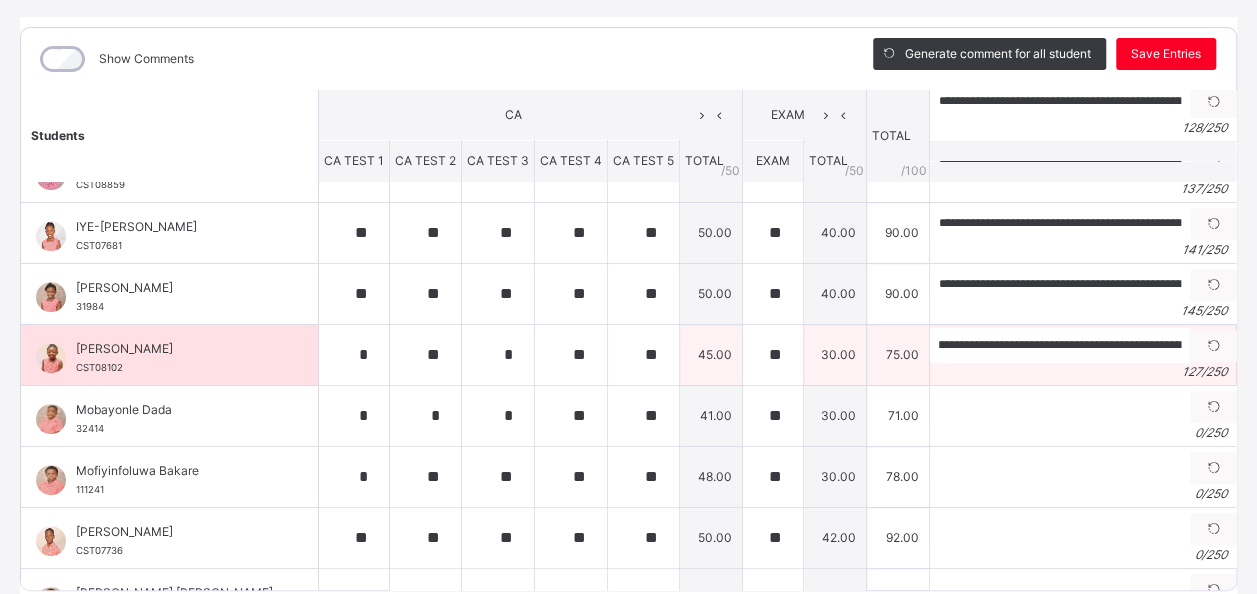 click on "[PERSON_NAME]" at bounding box center [174, 349] 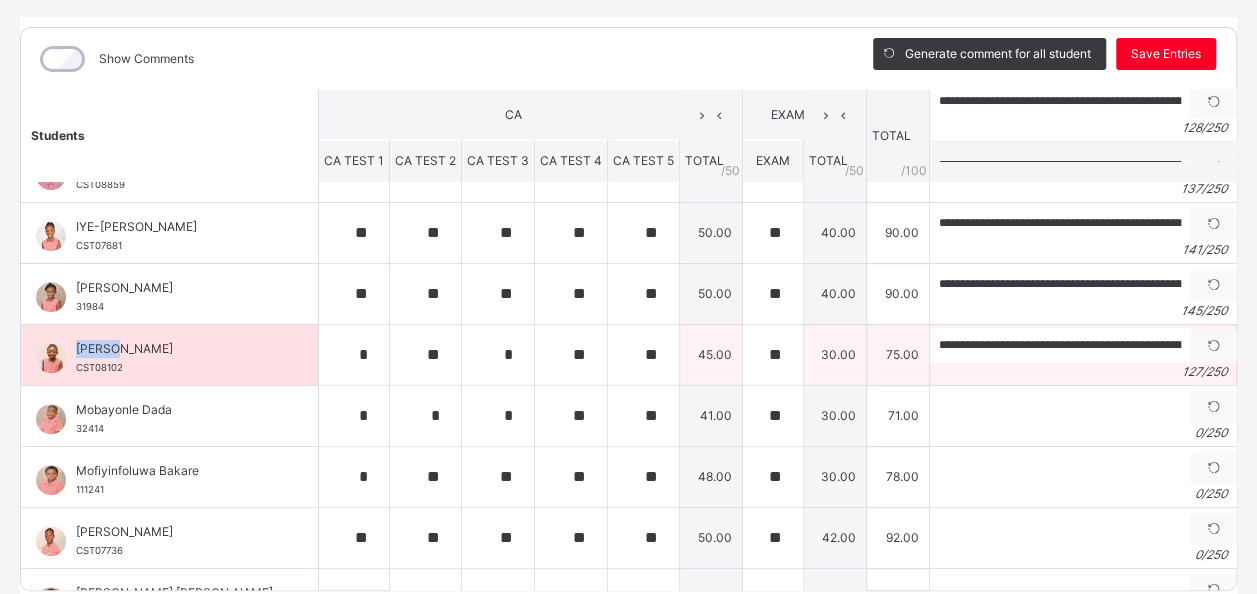 click on "[PERSON_NAME]" at bounding box center (174, 349) 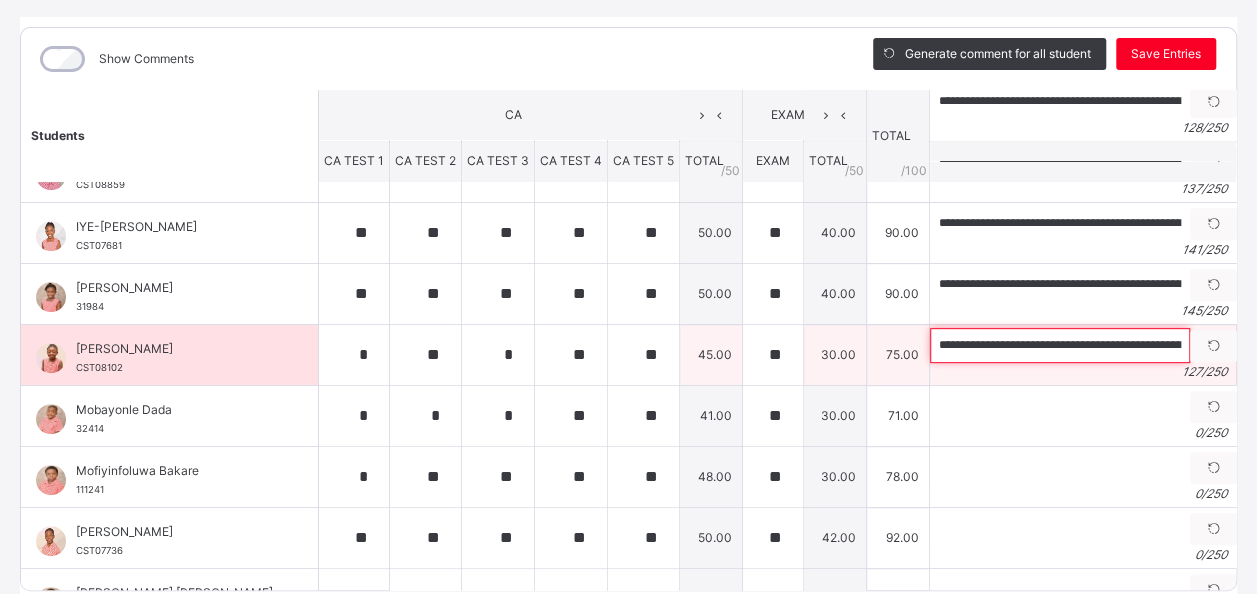 click on "**********" at bounding box center [1060, 345] 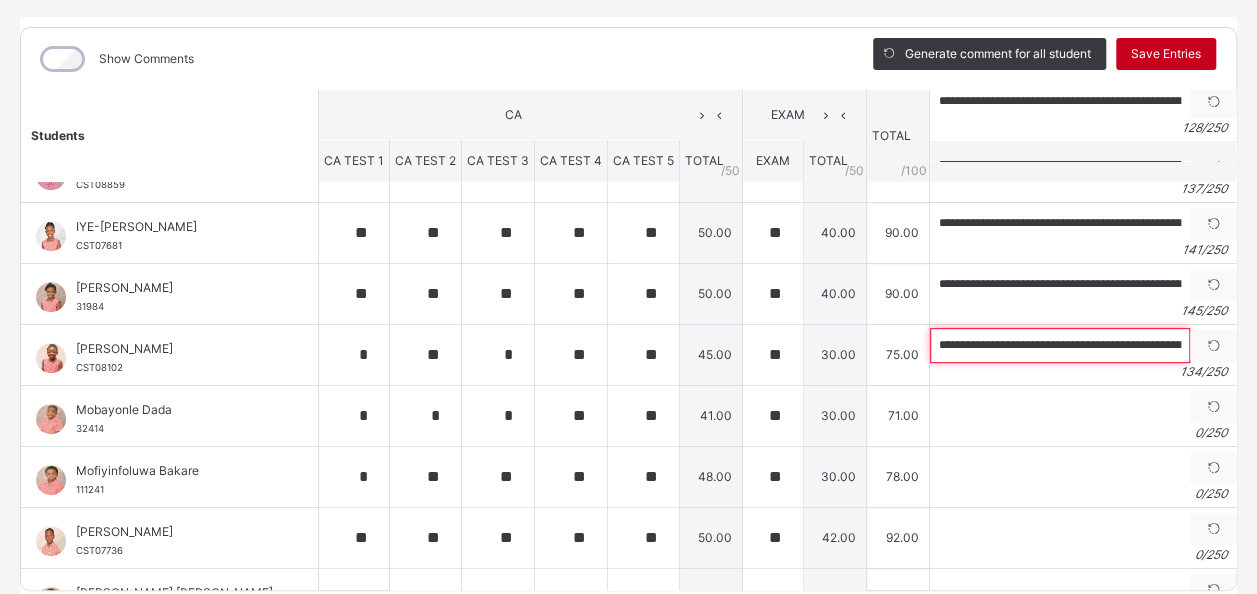 type on "**********" 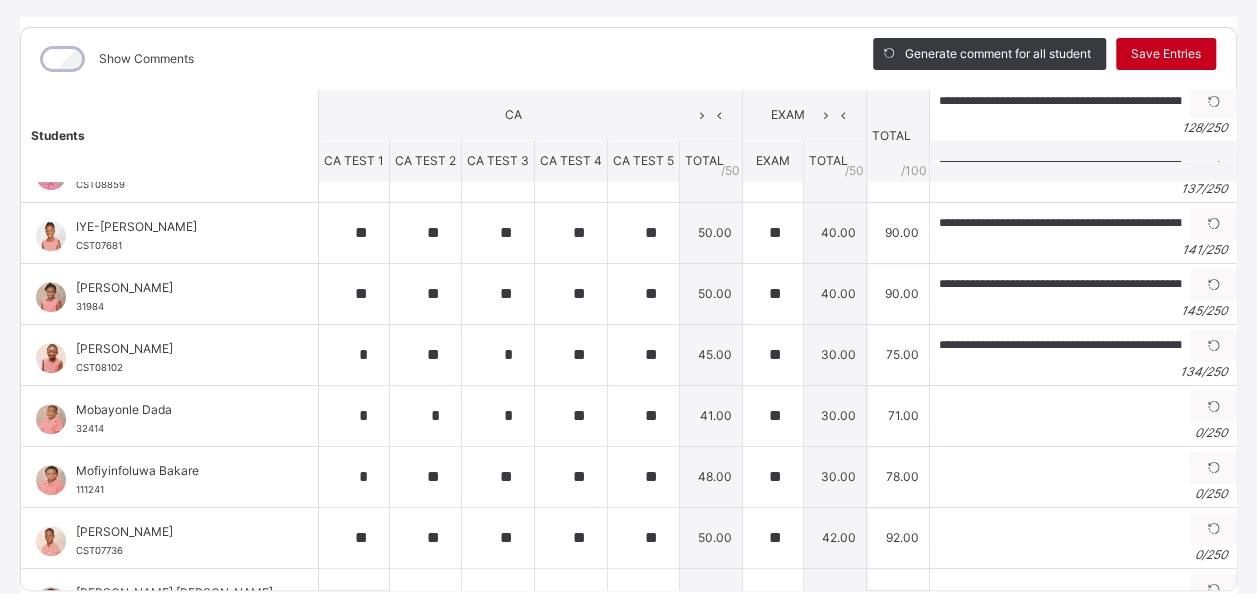 click on "Save Entries" at bounding box center [1166, 54] 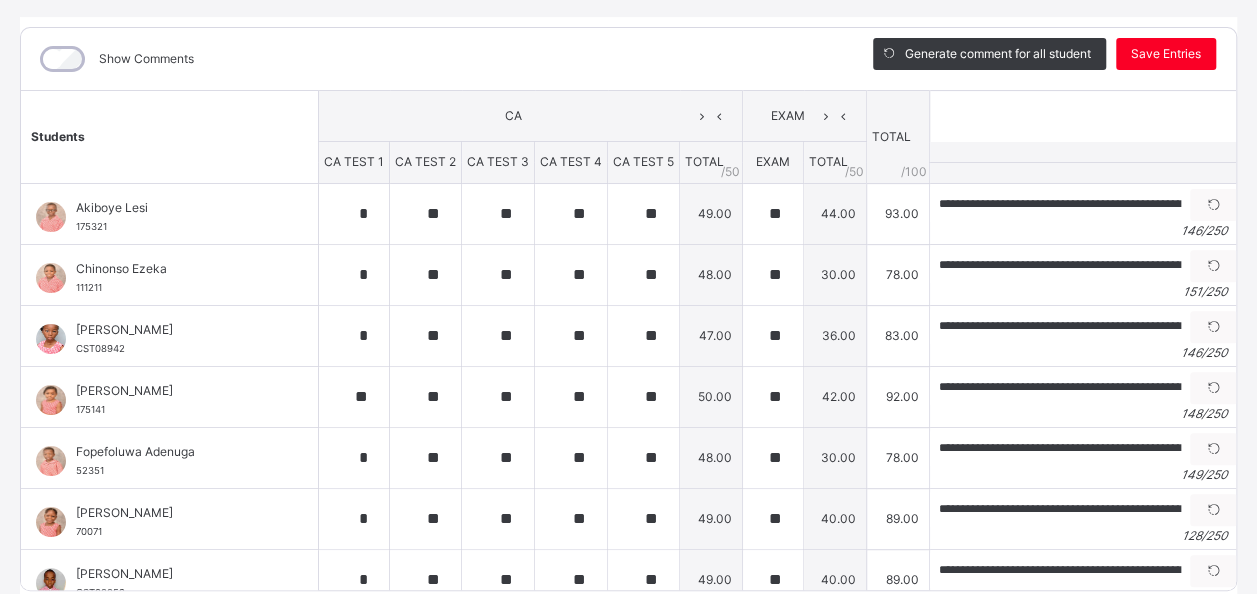 click on "Your changes have been saved." at bounding box center (628, 905) 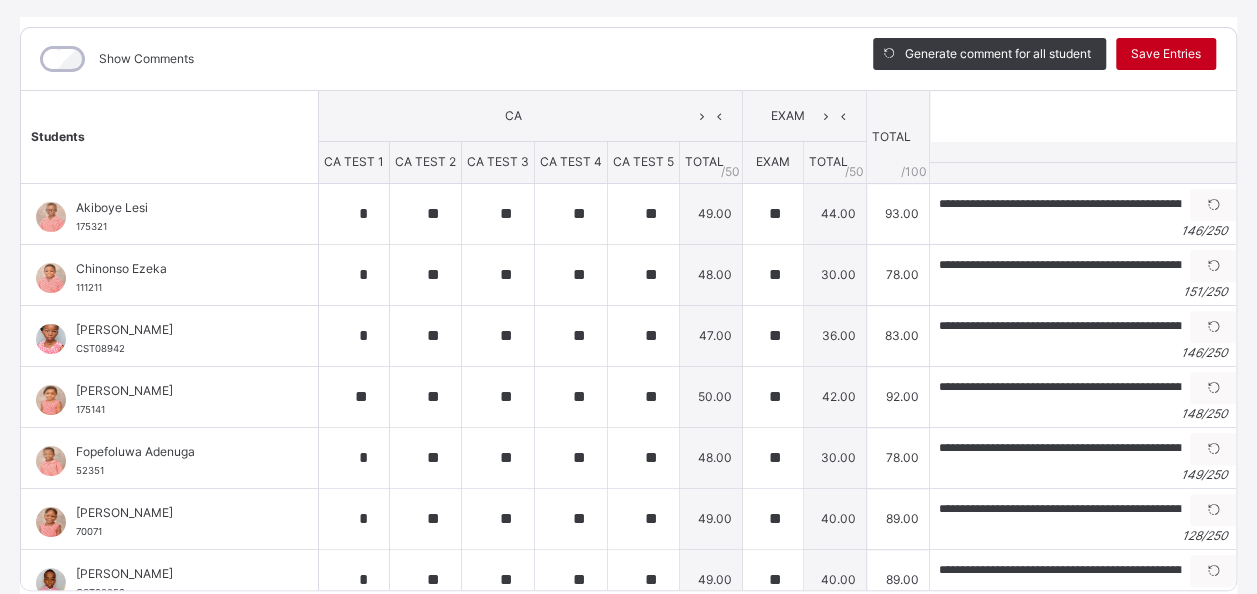 click on "Save Entries" at bounding box center [1166, 54] 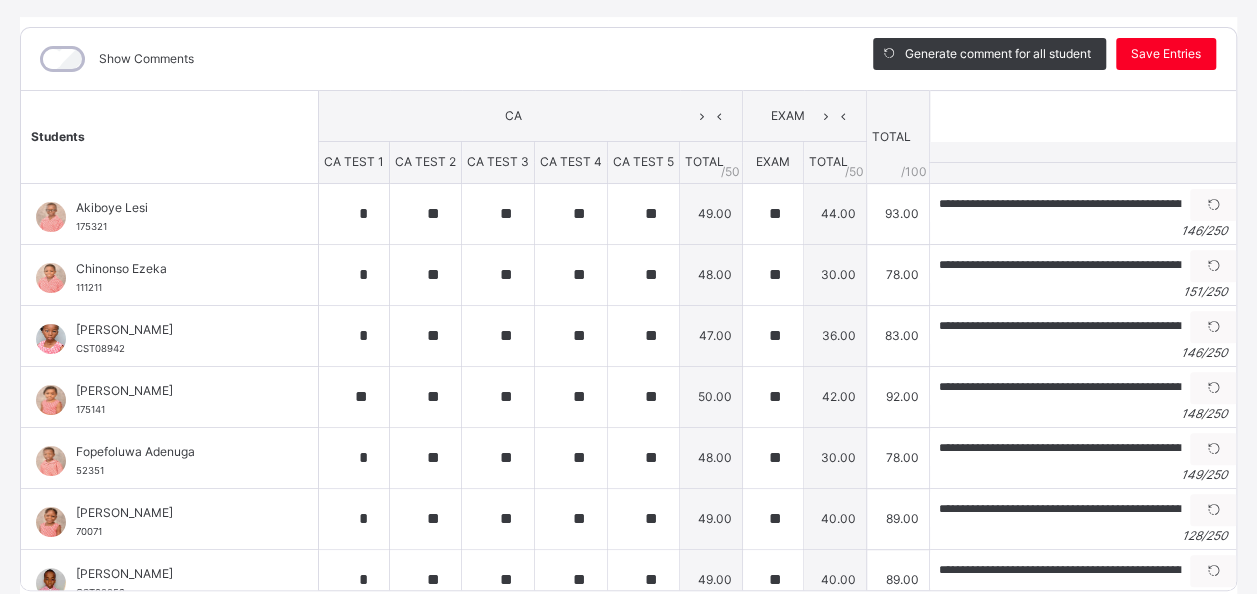 type on "*" 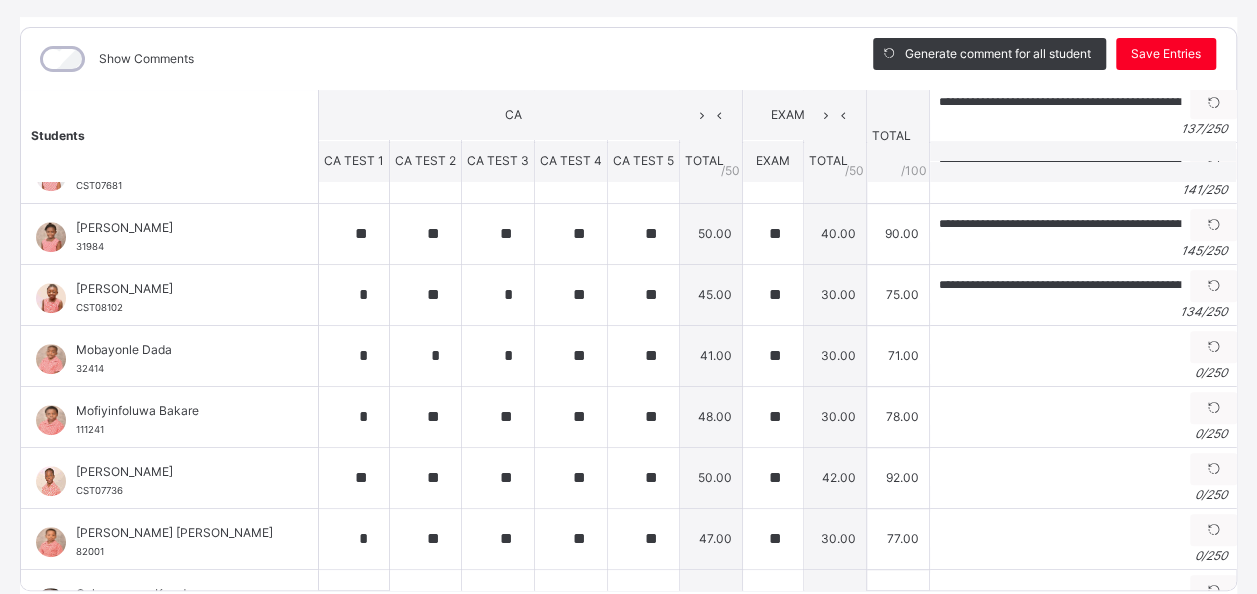 scroll, scrollTop: 475, scrollLeft: 0, axis: vertical 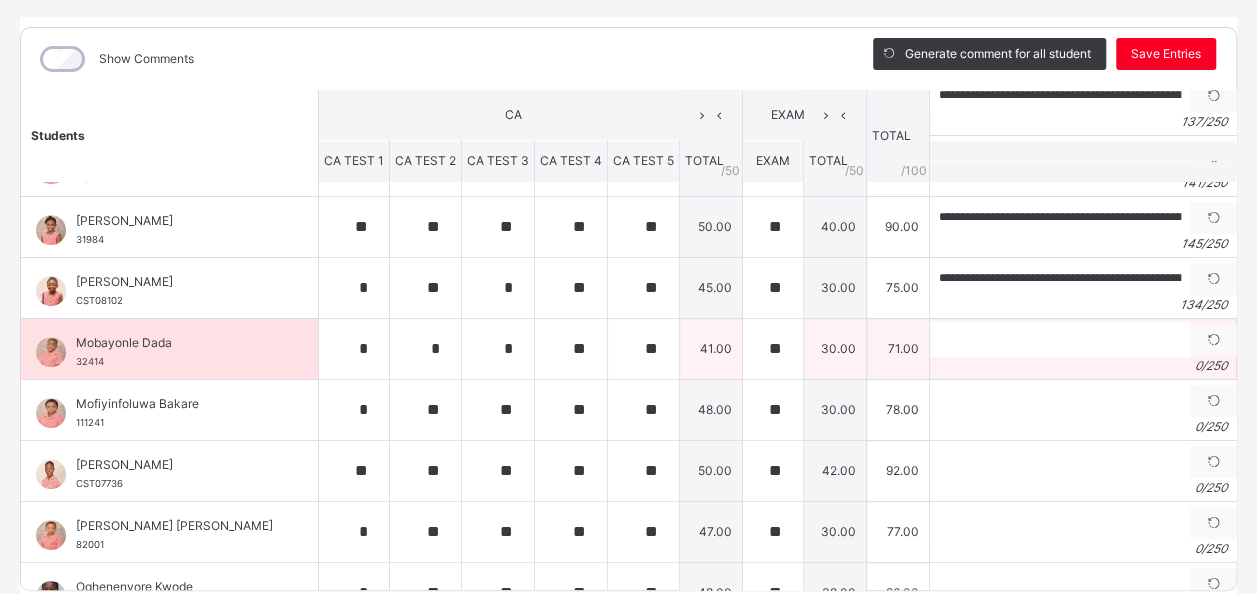 click on "Mobayonle  Dada" at bounding box center [174, 343] 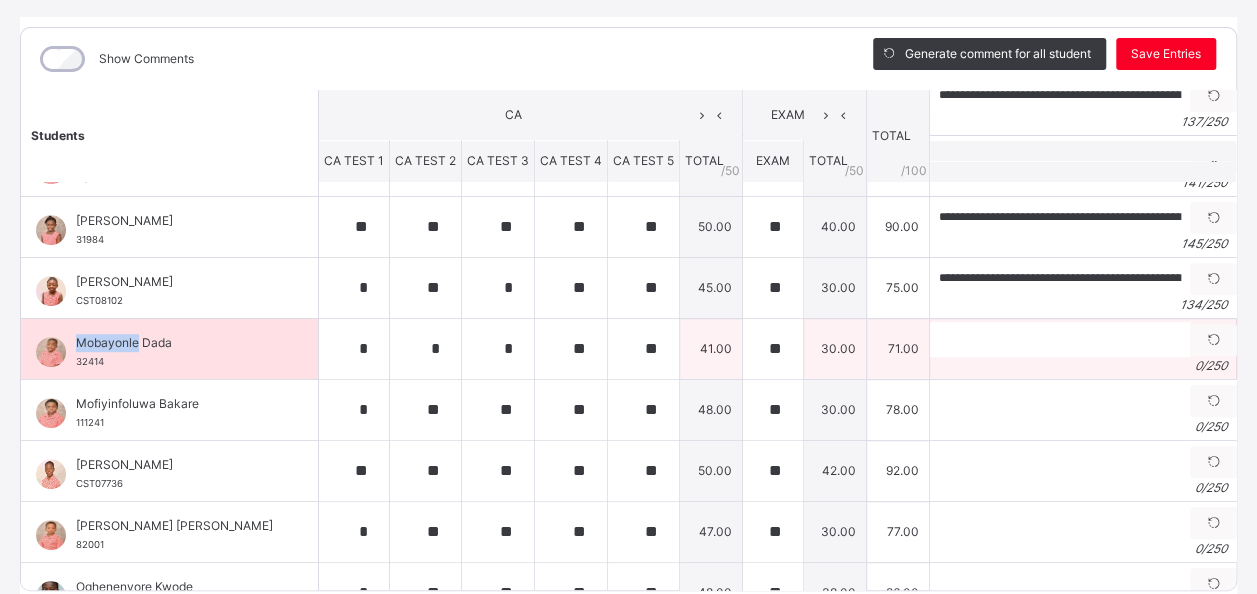 click on "Mobayonle  Dada" at bounding box center (174, 343) 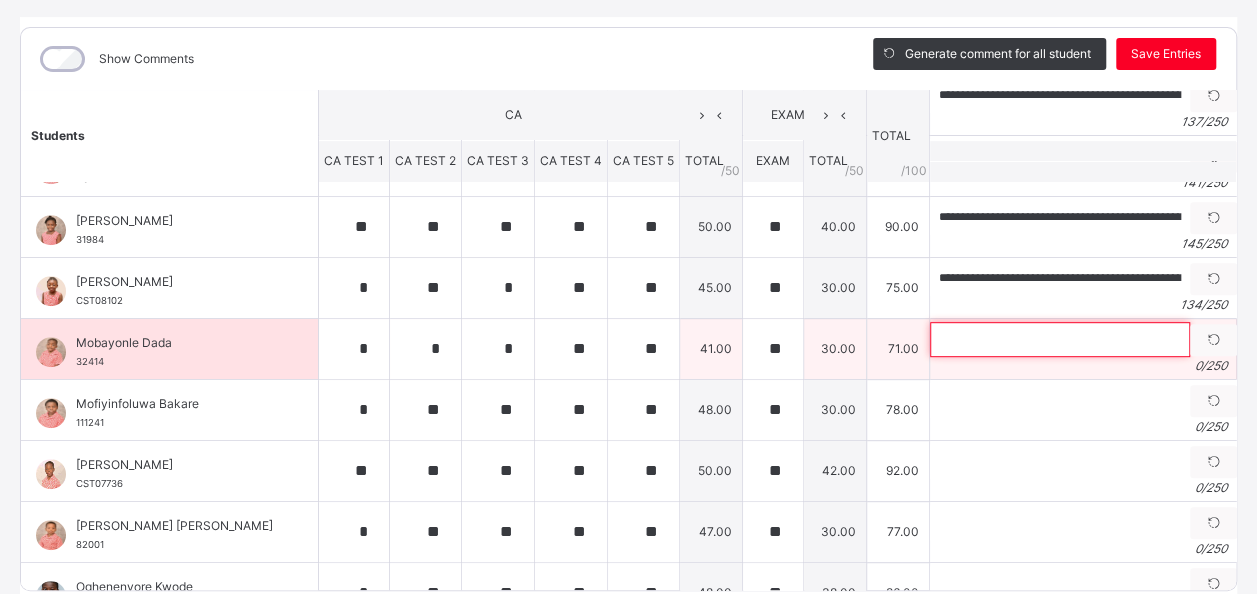 click at bounding box center (1060, 339) 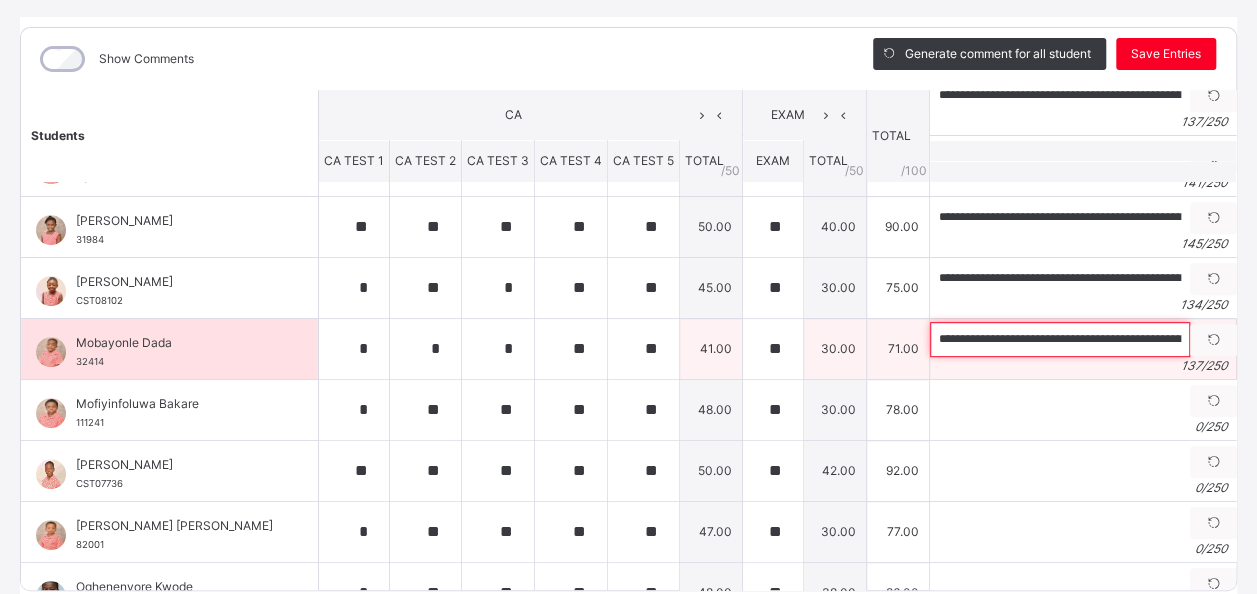 scroll, scrollTop: 0, scrollLeft: 549, axis: horizontal 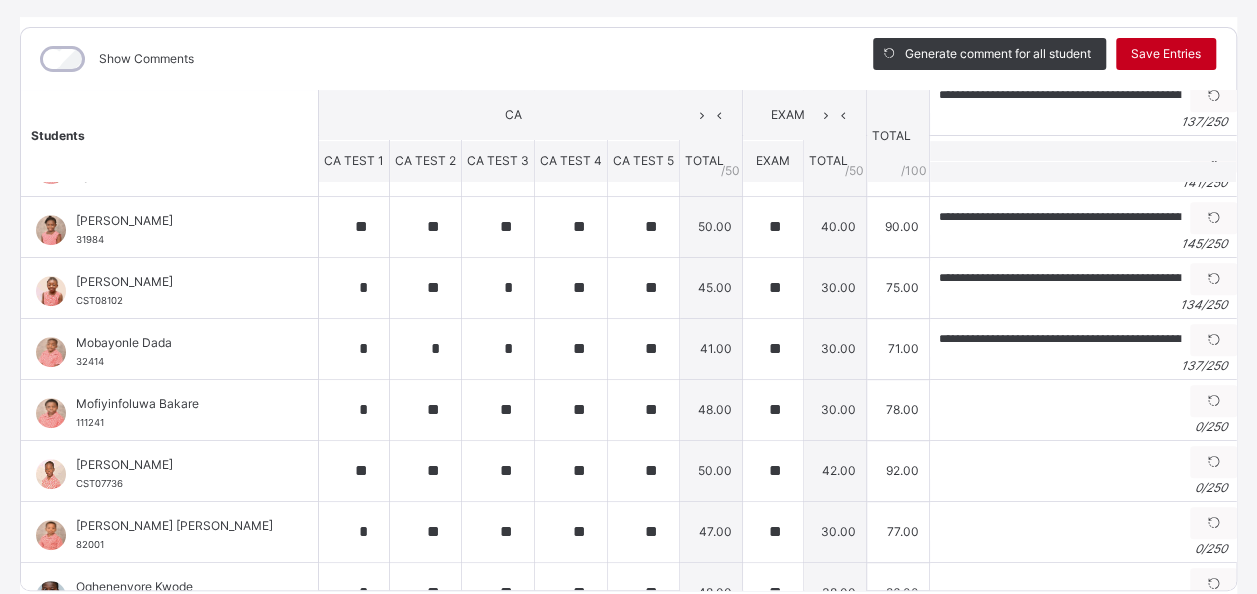 click on "Save Entries" at bounding box center [1166, 54] 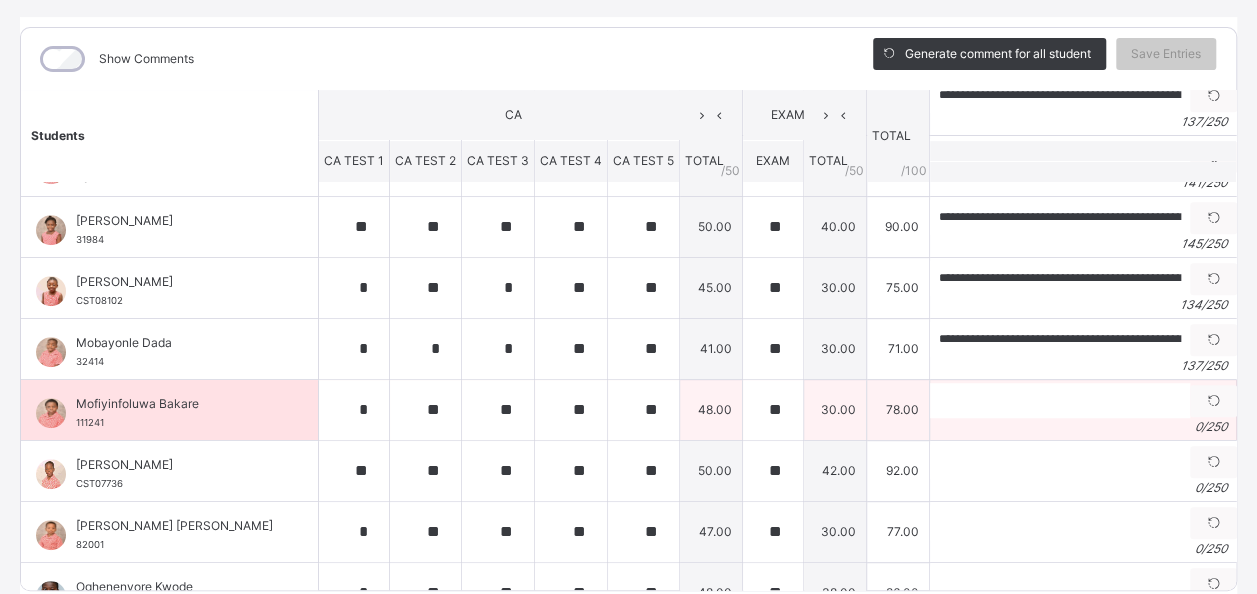 click on "Mofiyinfoluwa  Bakare" at bounding box center (174, 404) 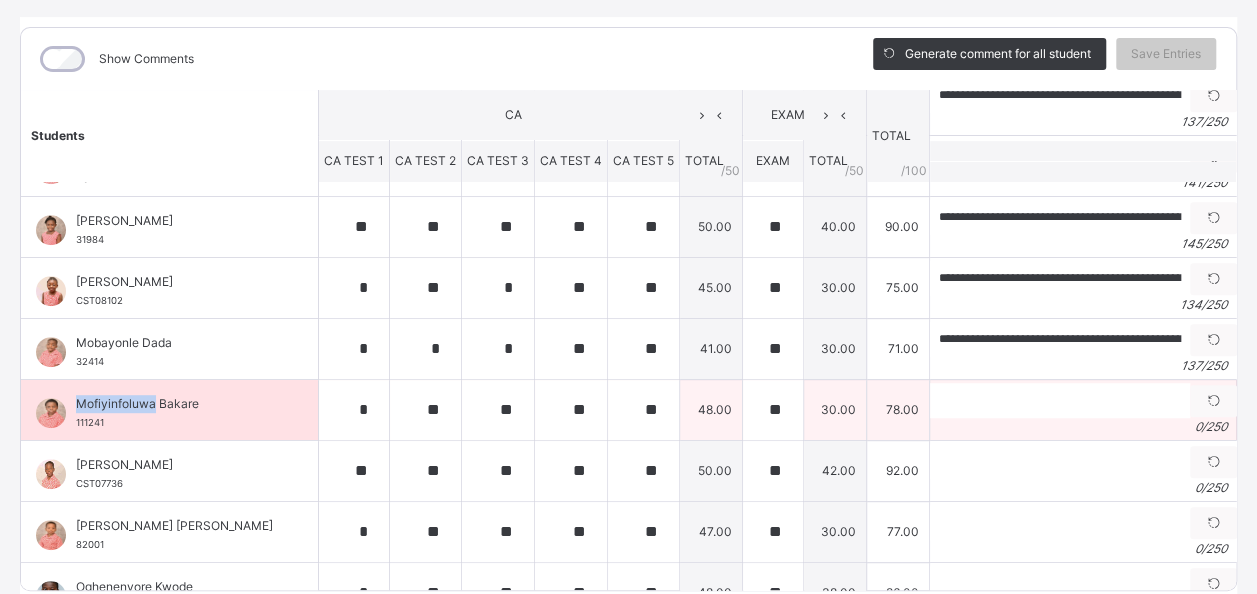 click on "Mofiyinfoluwa  Bakare" at bounding box center (174, 404) 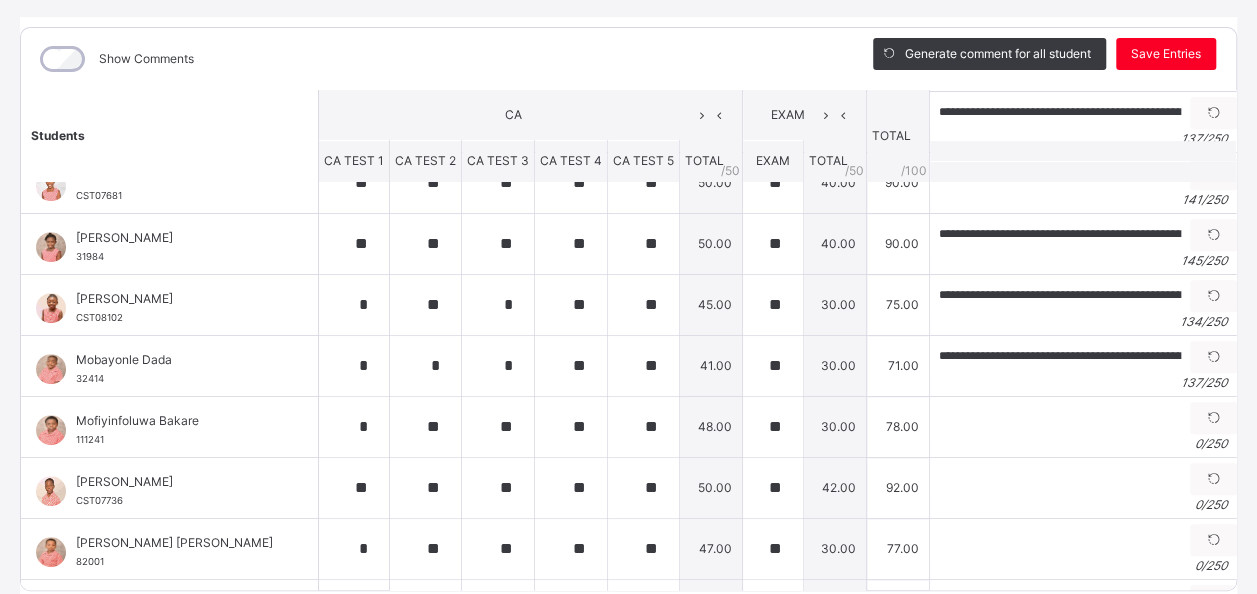 scroll, scrollTop: 460, scrollLeft: 0, axis: vertical 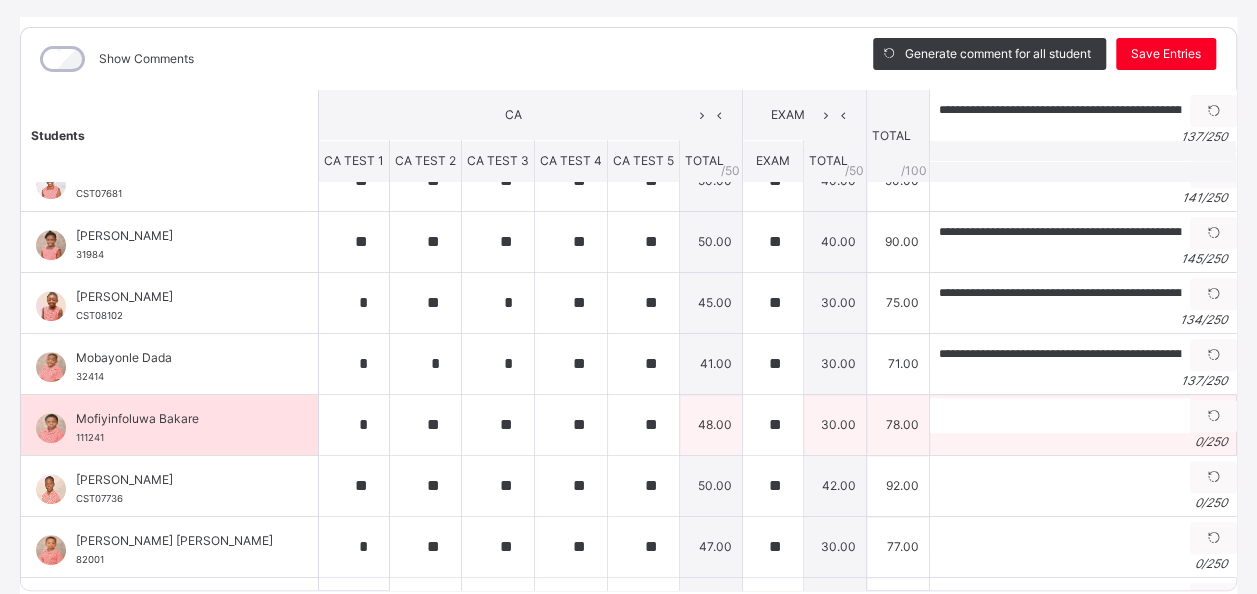 click on "Mofiyinfoluwa  Bakare" at bounding box center [174, 419] 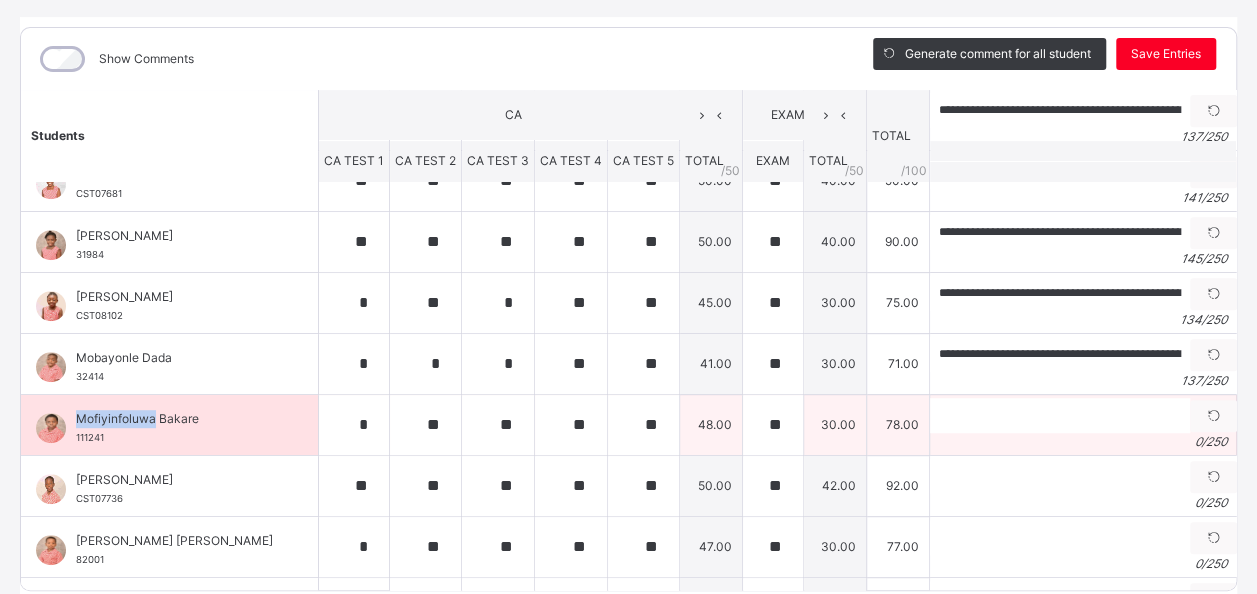 click on "Mofiyinfoluwa  Bakare" at bounding box center [174, 419] 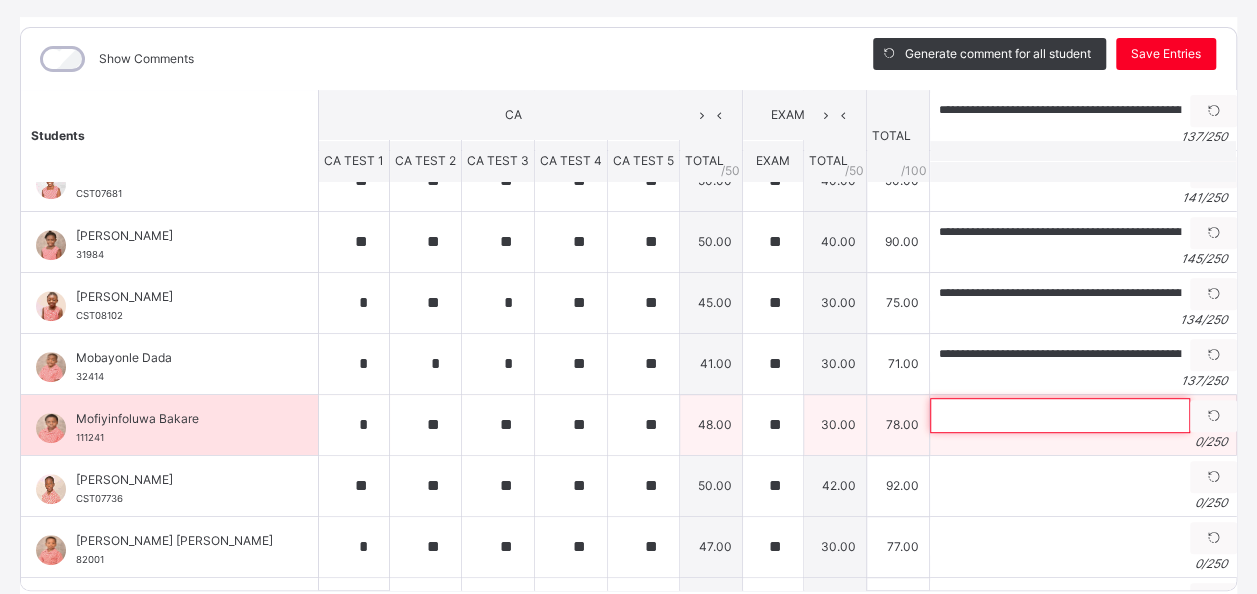 click at bounding box center [1060, 415] 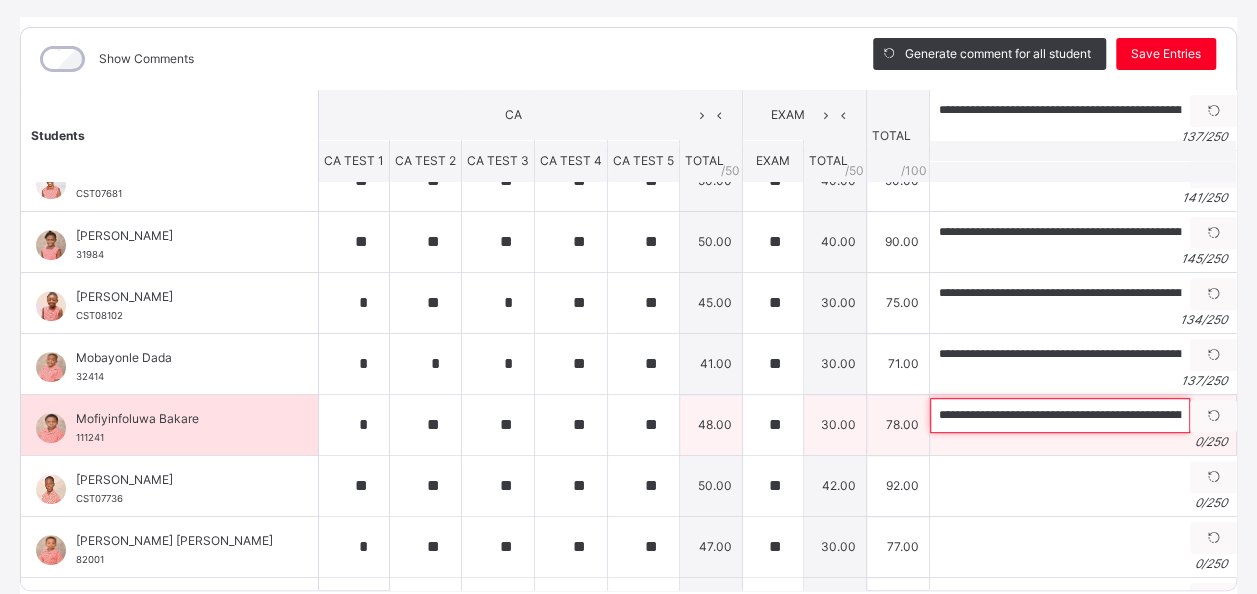 scroll, scrollTop: 0, scrollLeft: 651, axis: horizontal 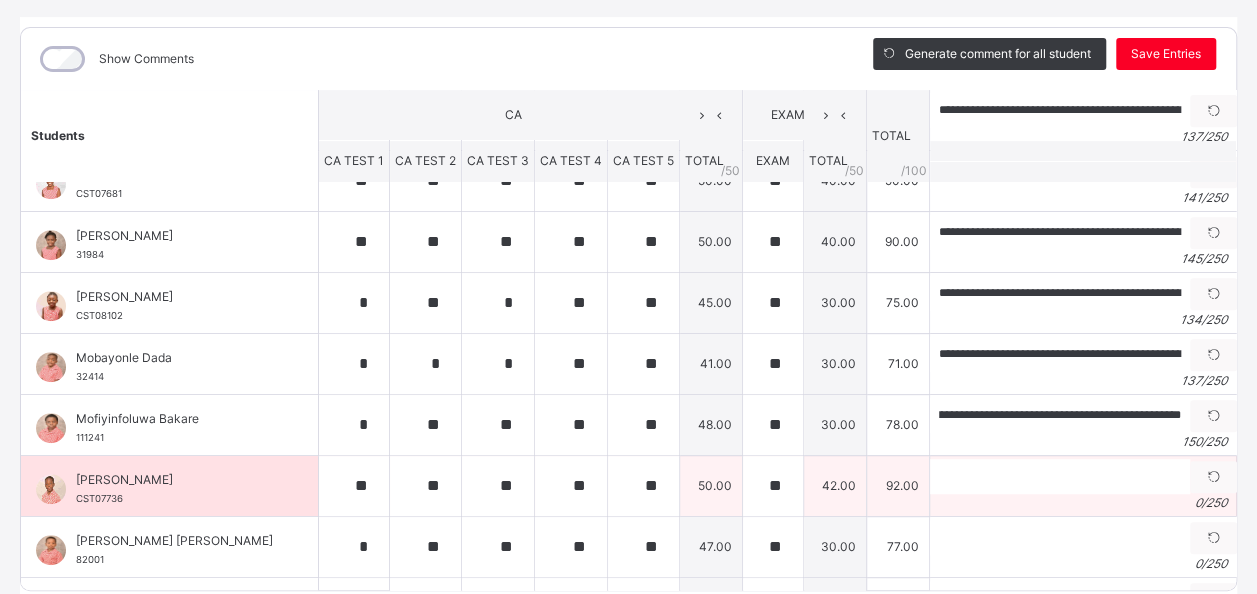 click on "[PERSON_NAME]" at bounding box center (174, 480) 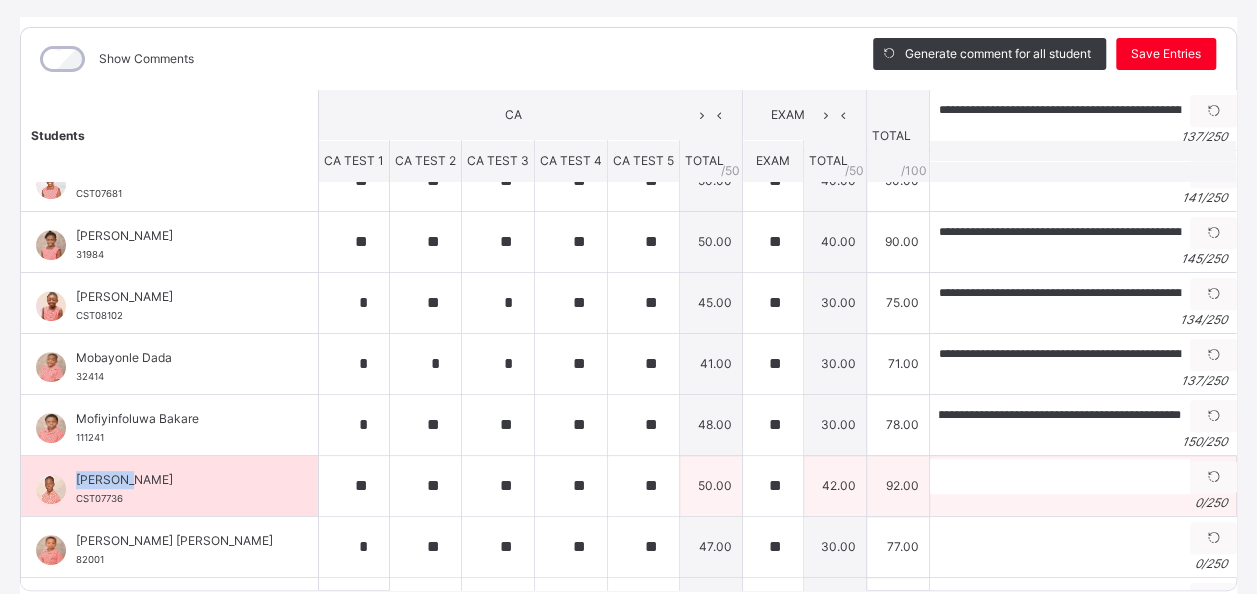scroll, scrollTop: 0, scrollLeft: 0, axis: both 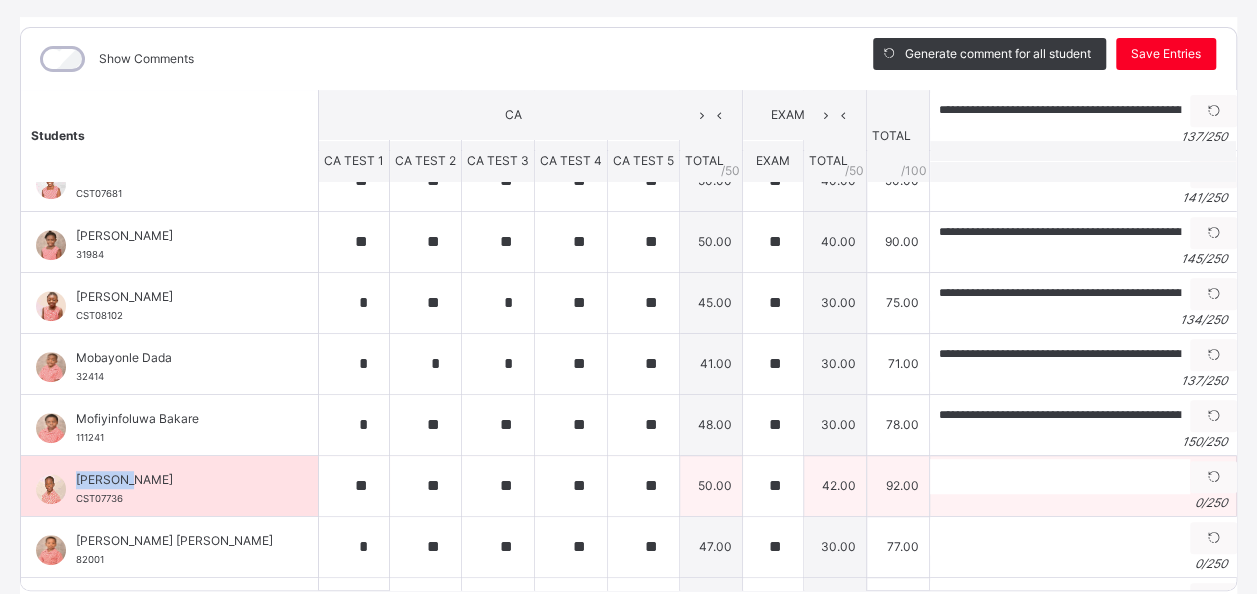 click on "[PERSON_NAME]" at bounding box center [174, 480] 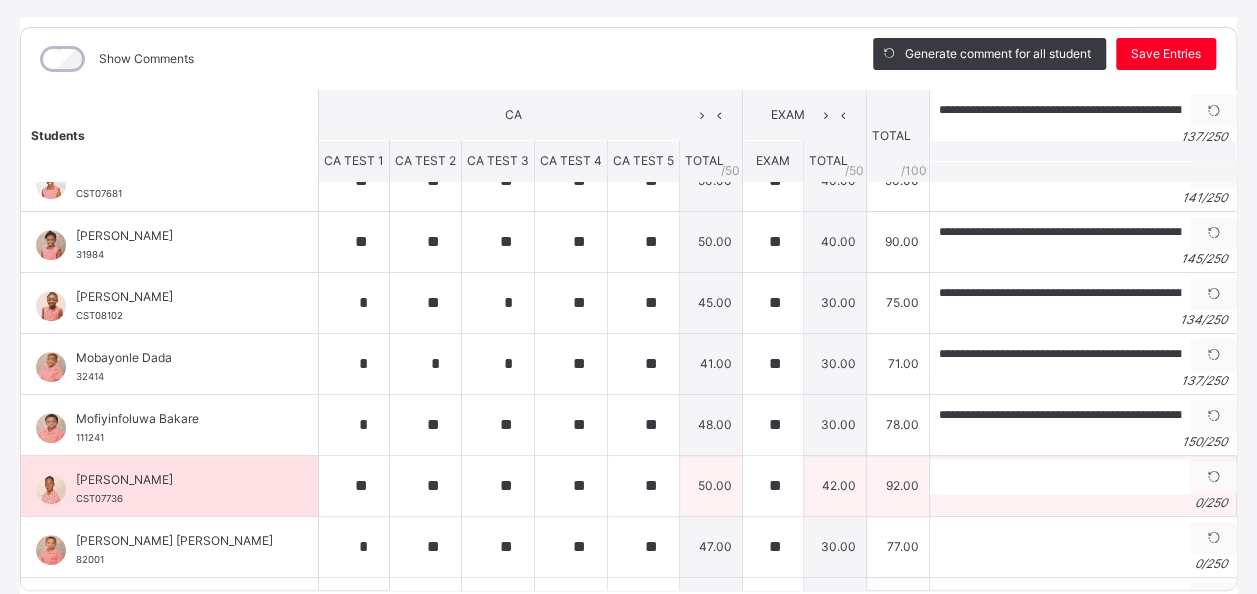 click on "0 / 250" at bounding box center (1083, 503) 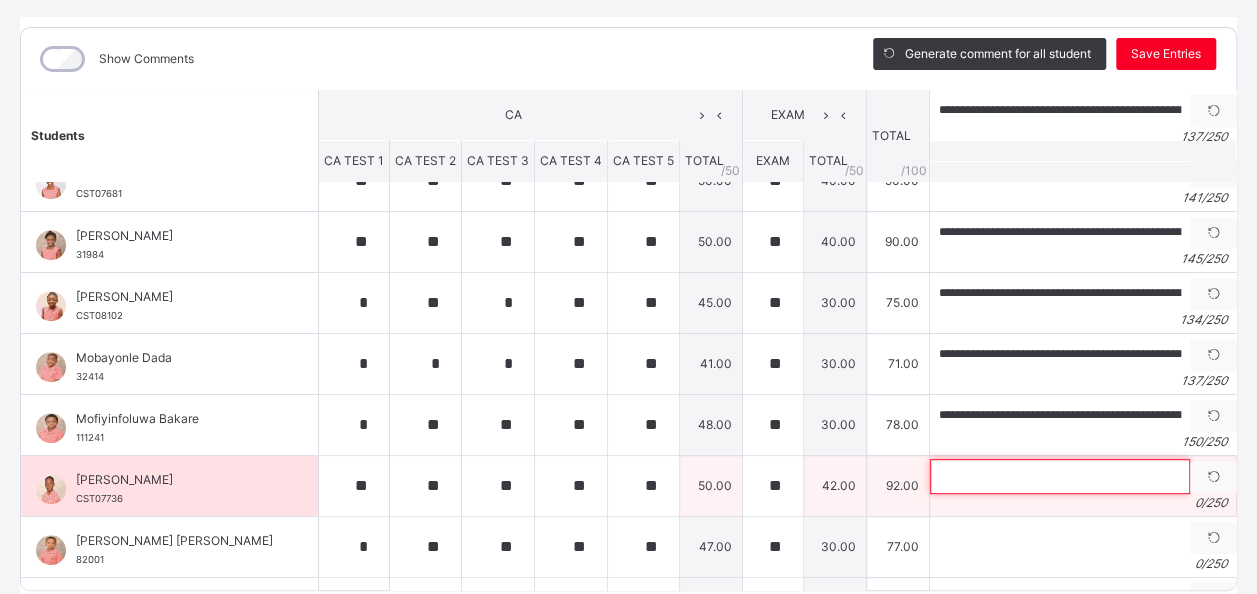 click at bounding box center [1060, 476] 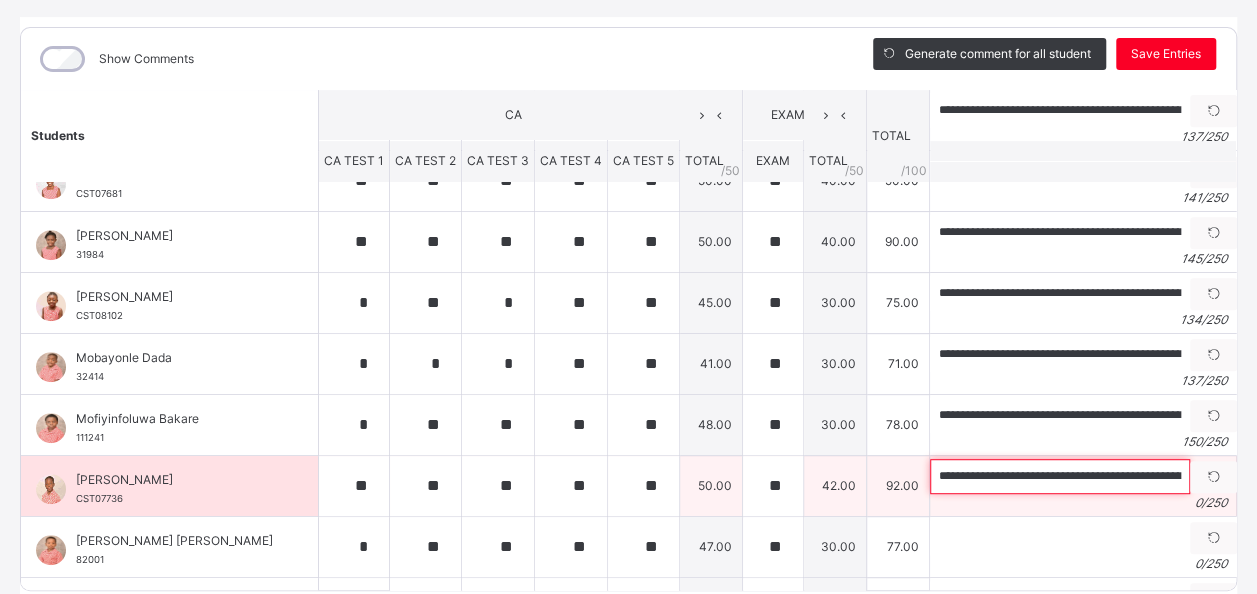 scroll, scrollTop: 0, scrollLeft: 628, axis: horizontal 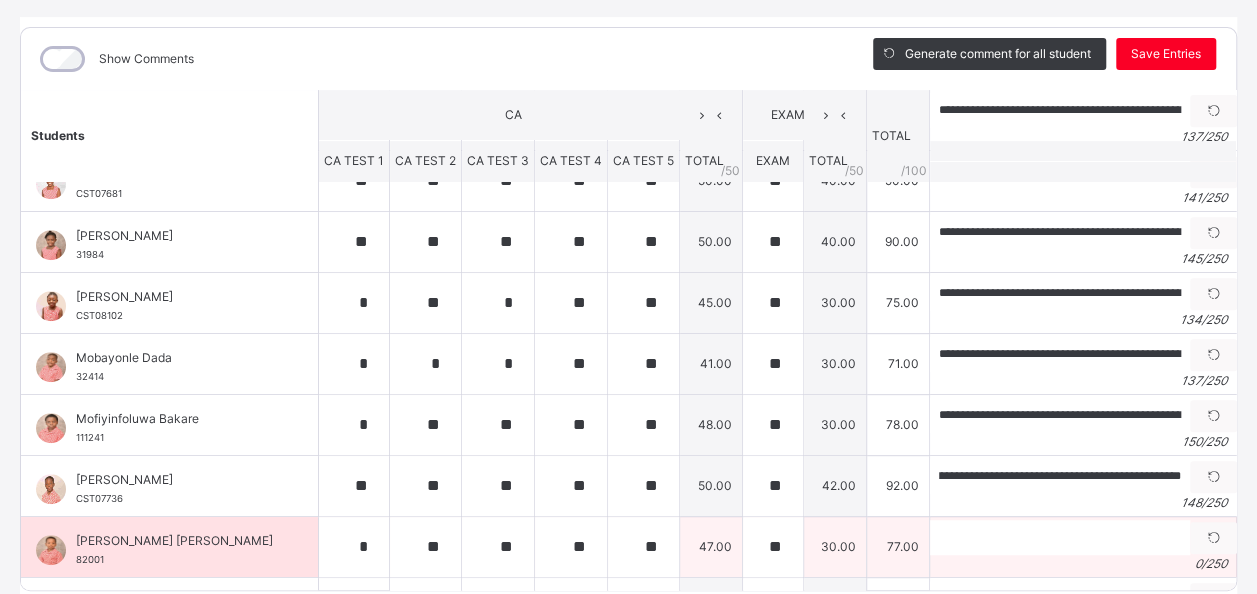 click on "[PERSON_NAME] [PERSON_NAME]" at bounding box center [174, 541] 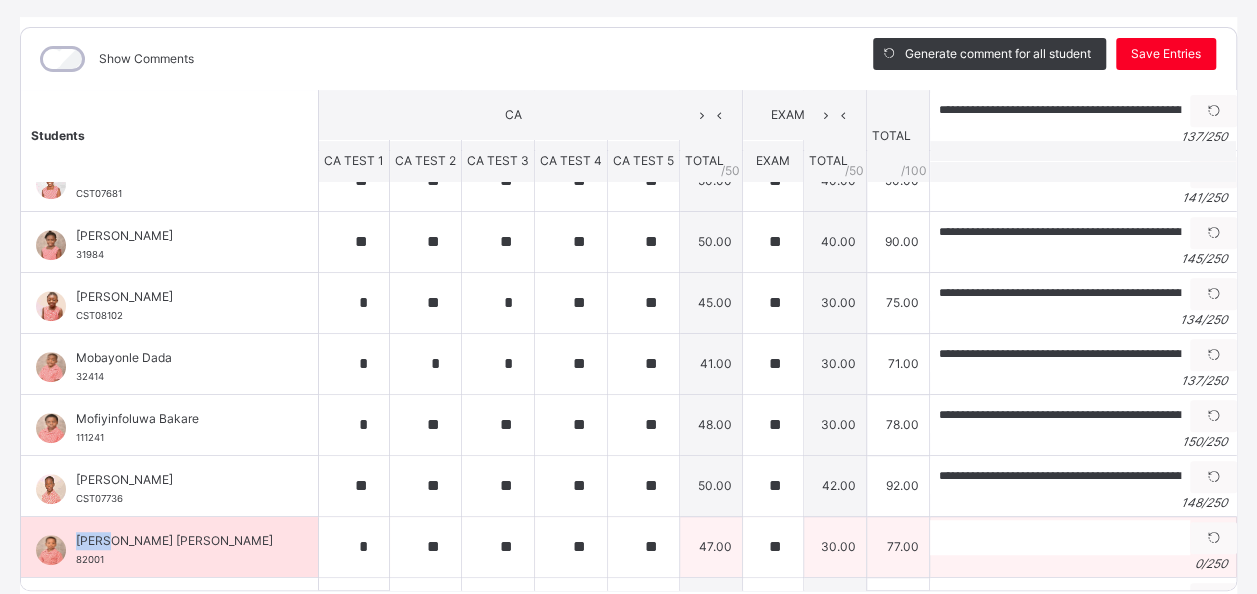 click on "[PERSON_NAME] [PERSON_NAME]" at bounding box center [174, 541] 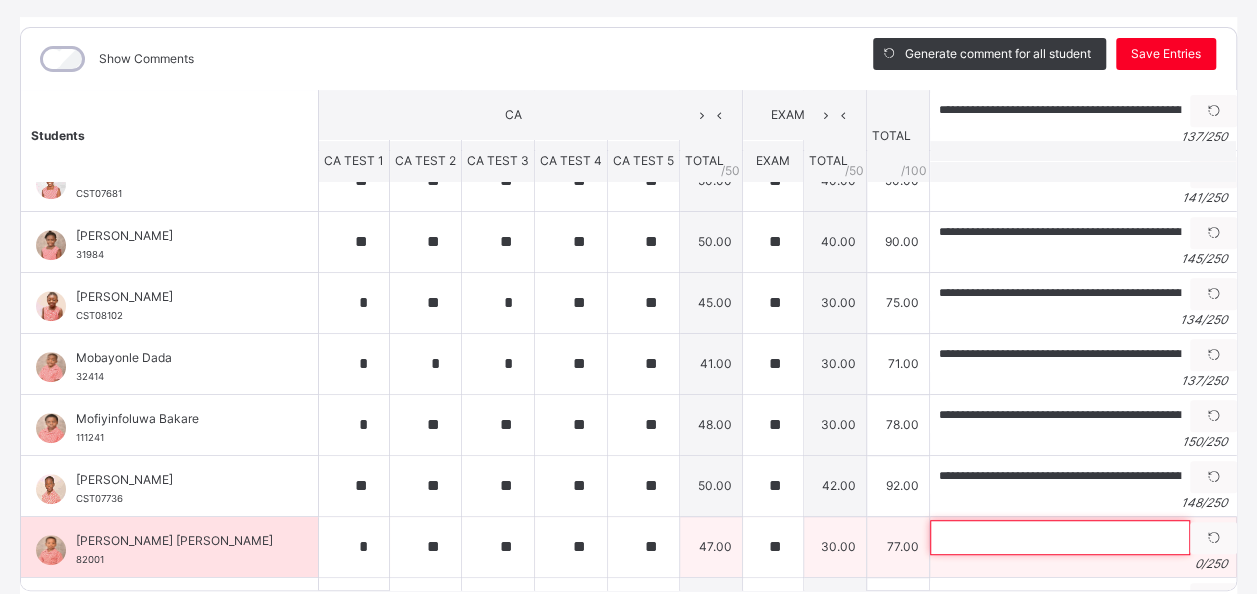 click at bounding box center [1060, 537] 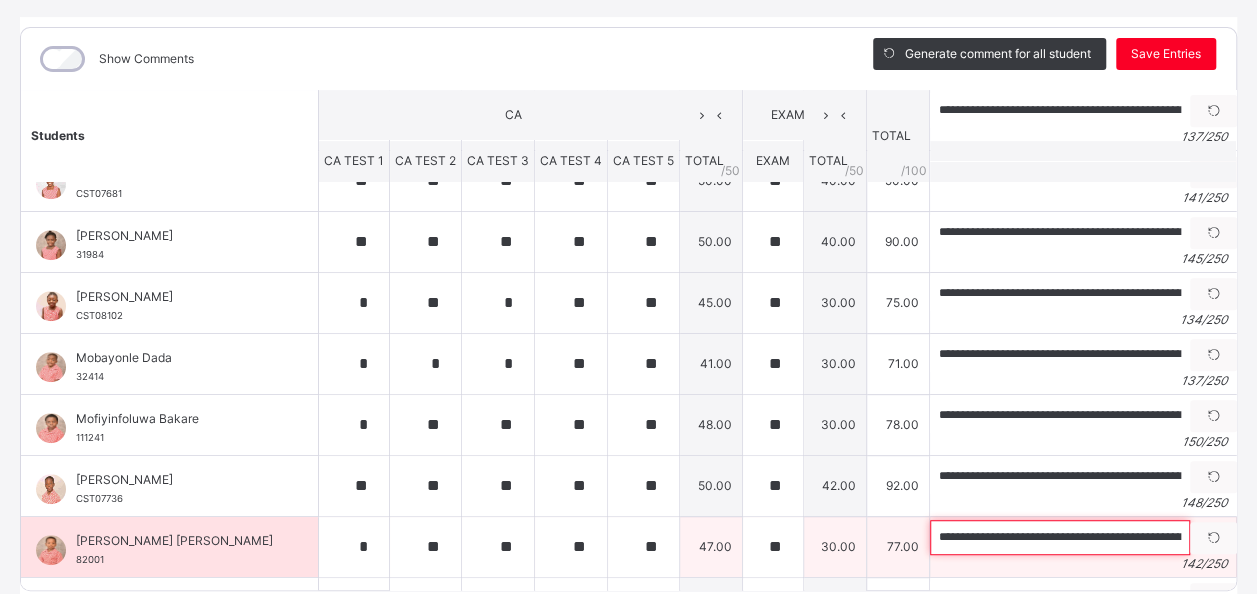 scroll, scrollTop: 0, scrollLeft: 570, axis: horizontal 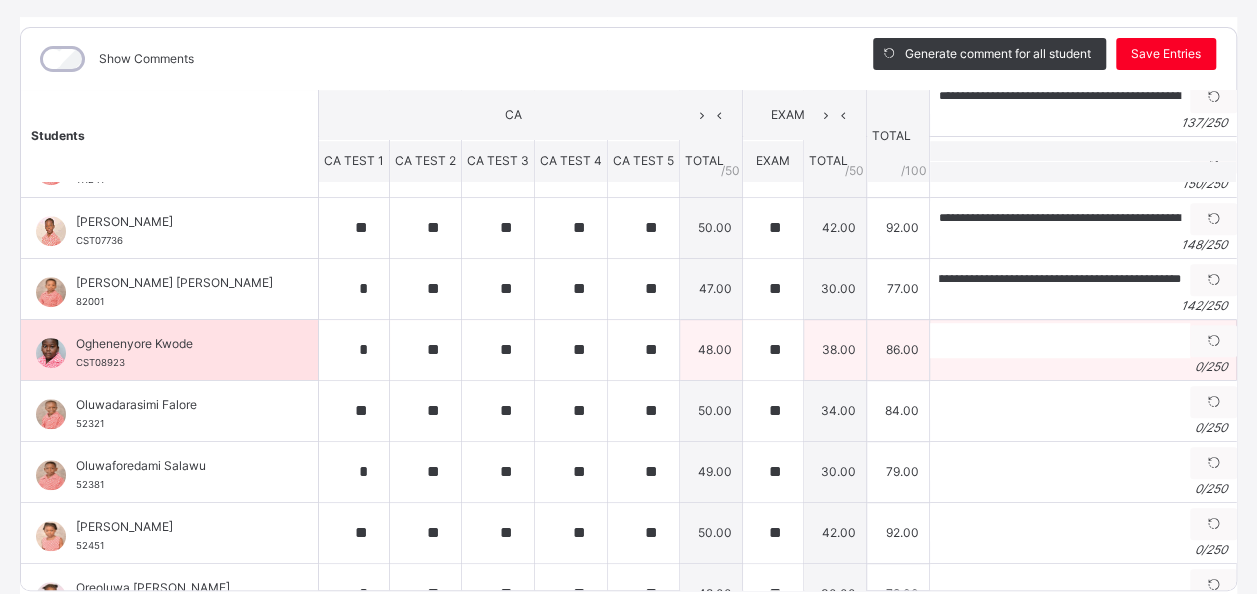 click on "Oghenenyore  Kwode" at bounding box center [174, 344] 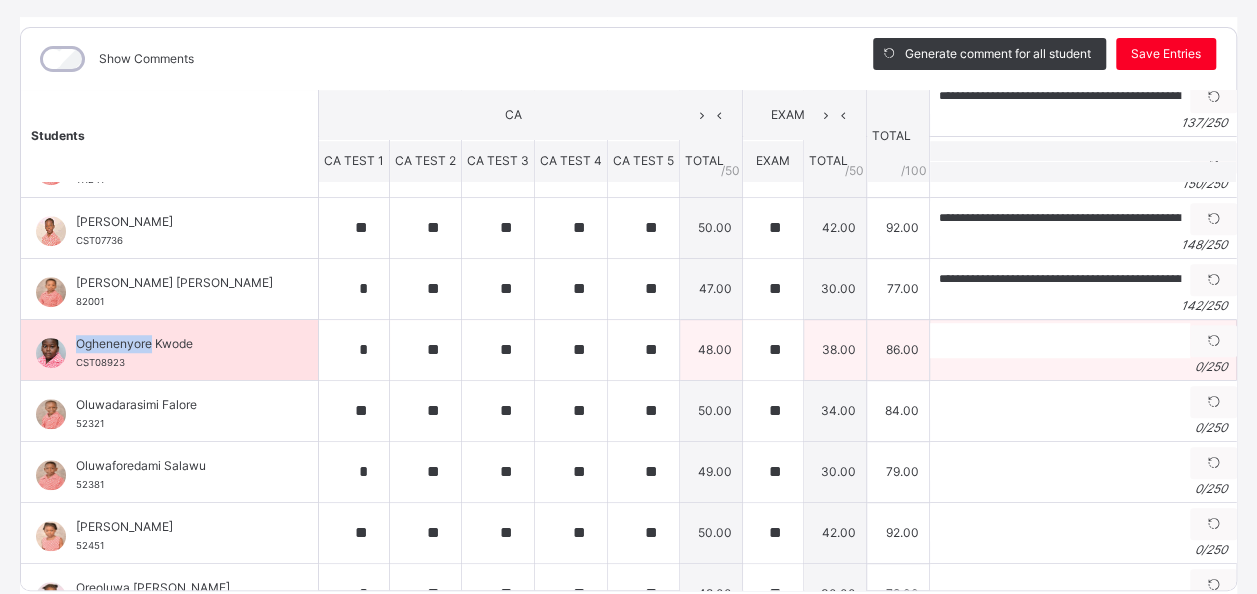 click on "Oghenenyore  Kwode" at bounding box center [174, 344] 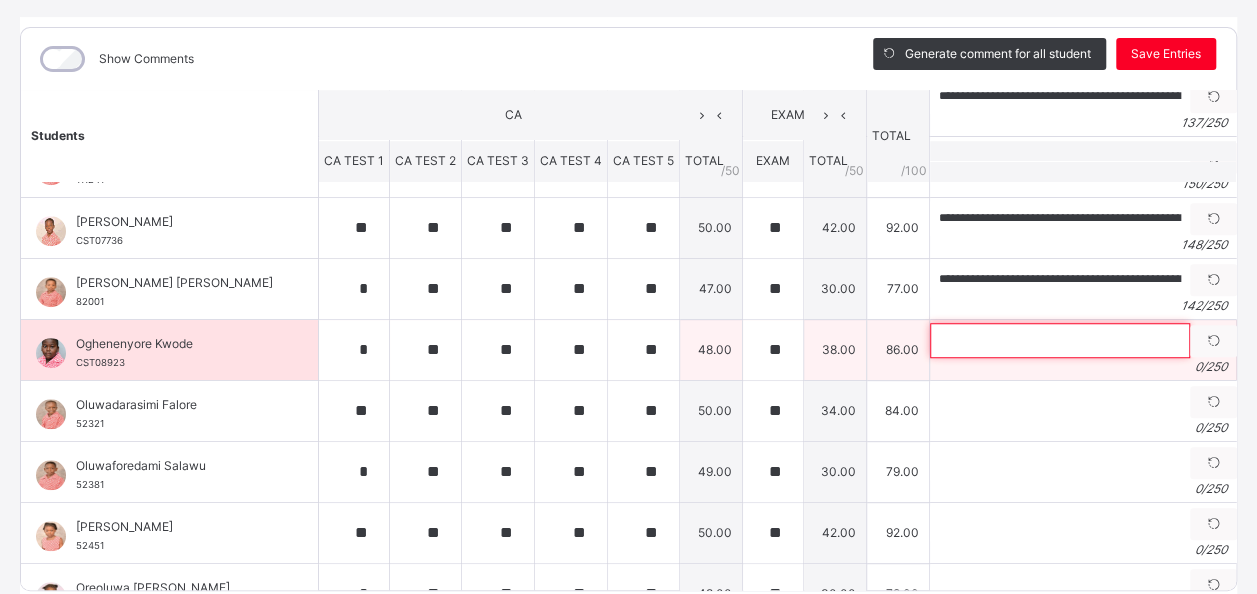 click at bounding box center (1060, 340) 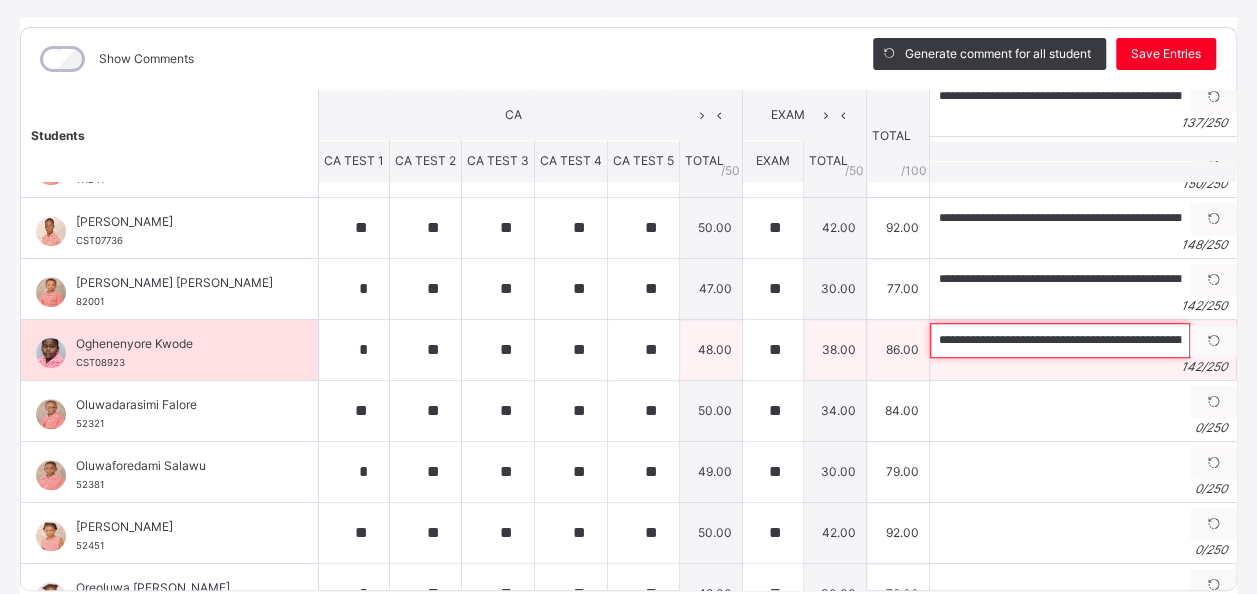 scroll, scrollTop: 0, scrollLeft: 570, axis: horizontal 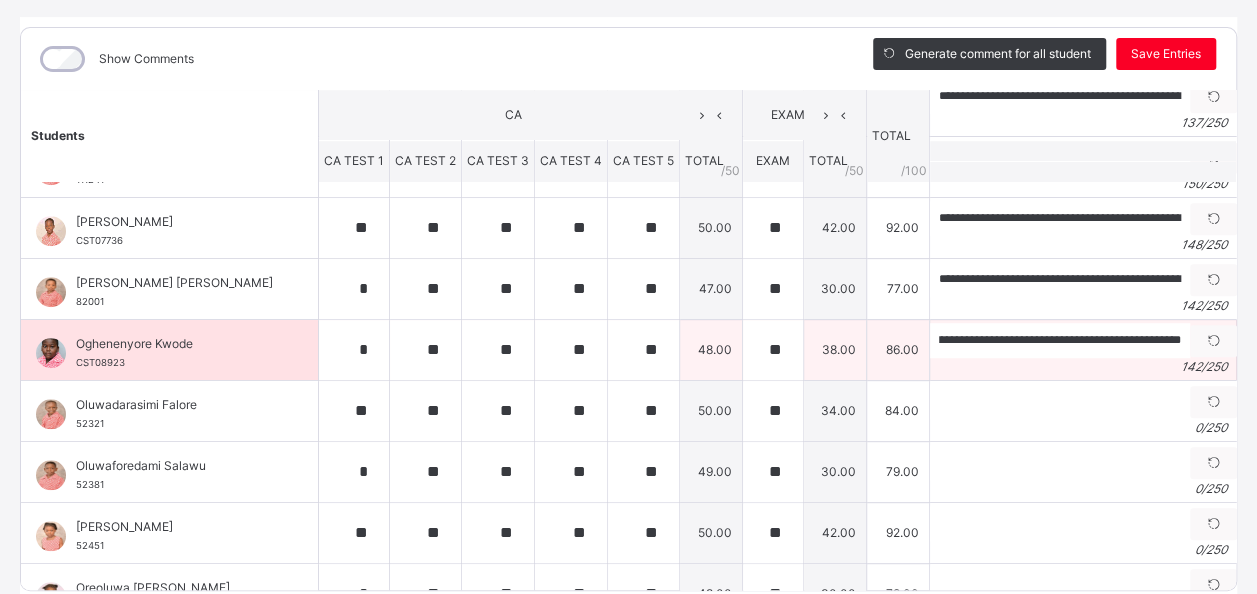 click on "Oghenenyore  Kwode" at bounding box center [174, 344] 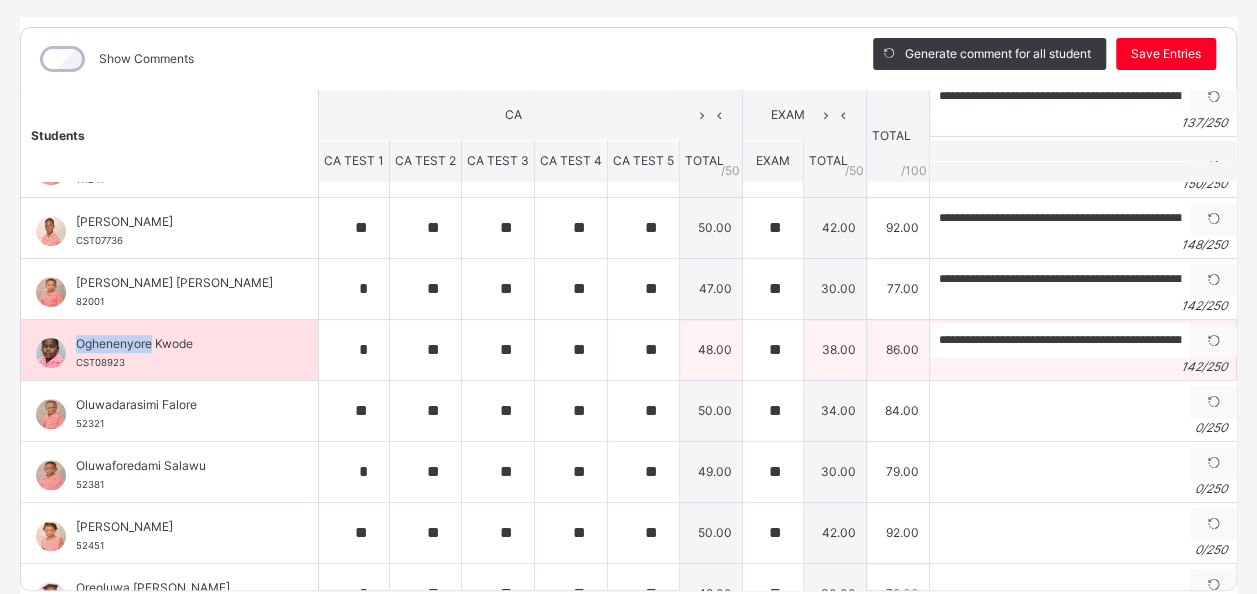 click on "Oghenenyore  Kwode" at bounding box center (174, 344) 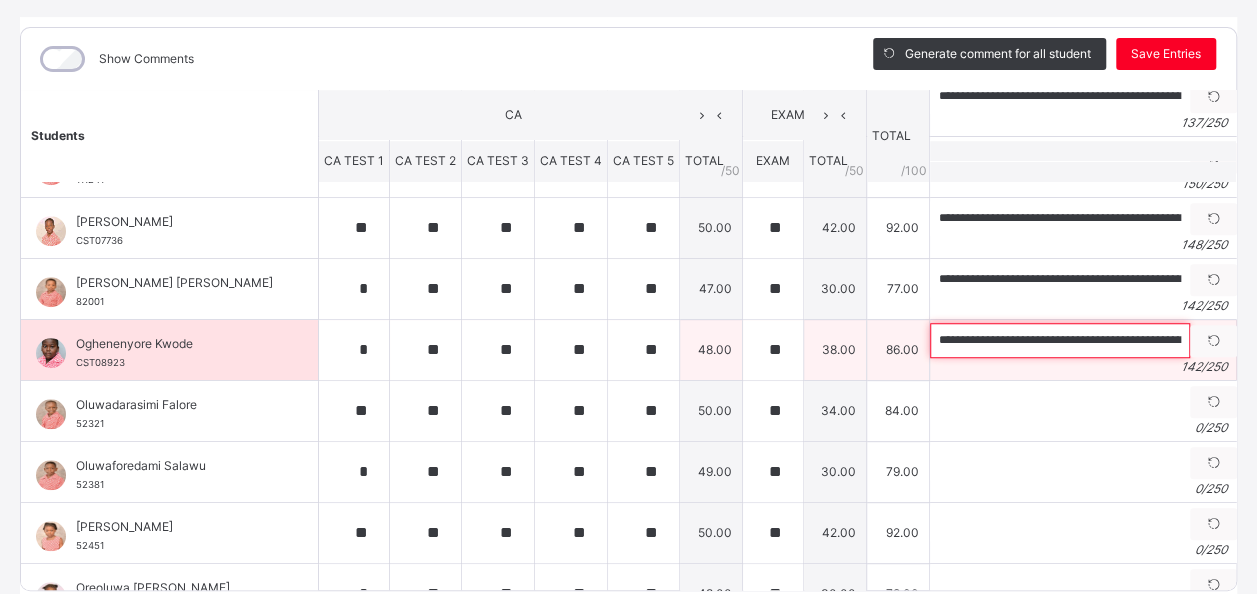 click on "**********" at bounding box center [1060, 340] 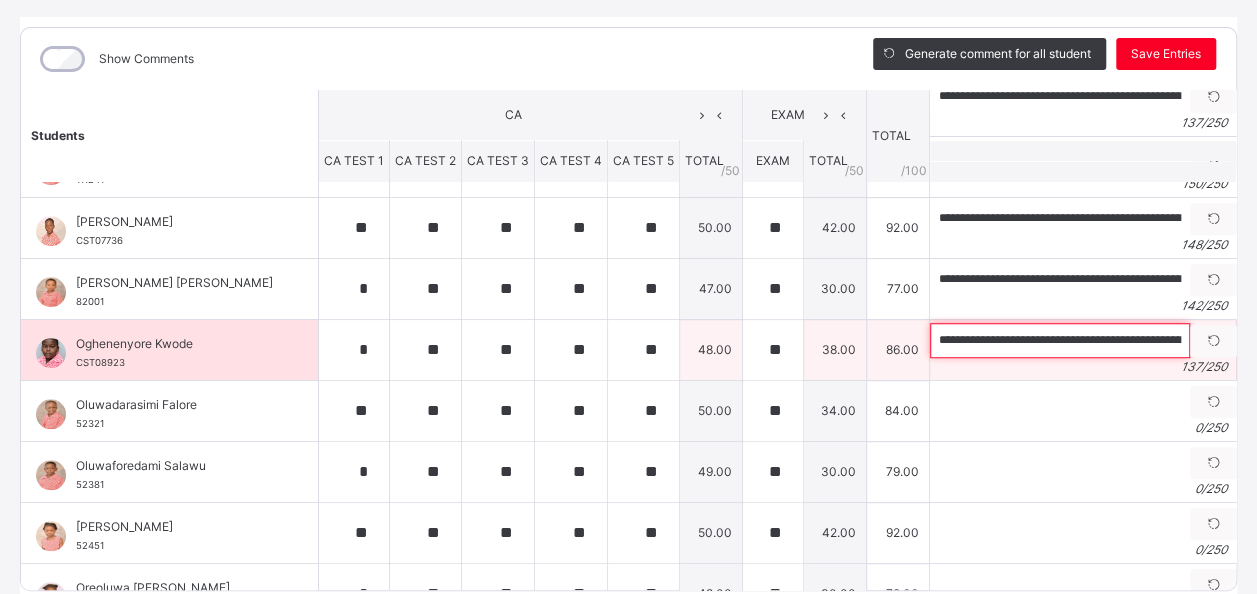 paste on "**********" 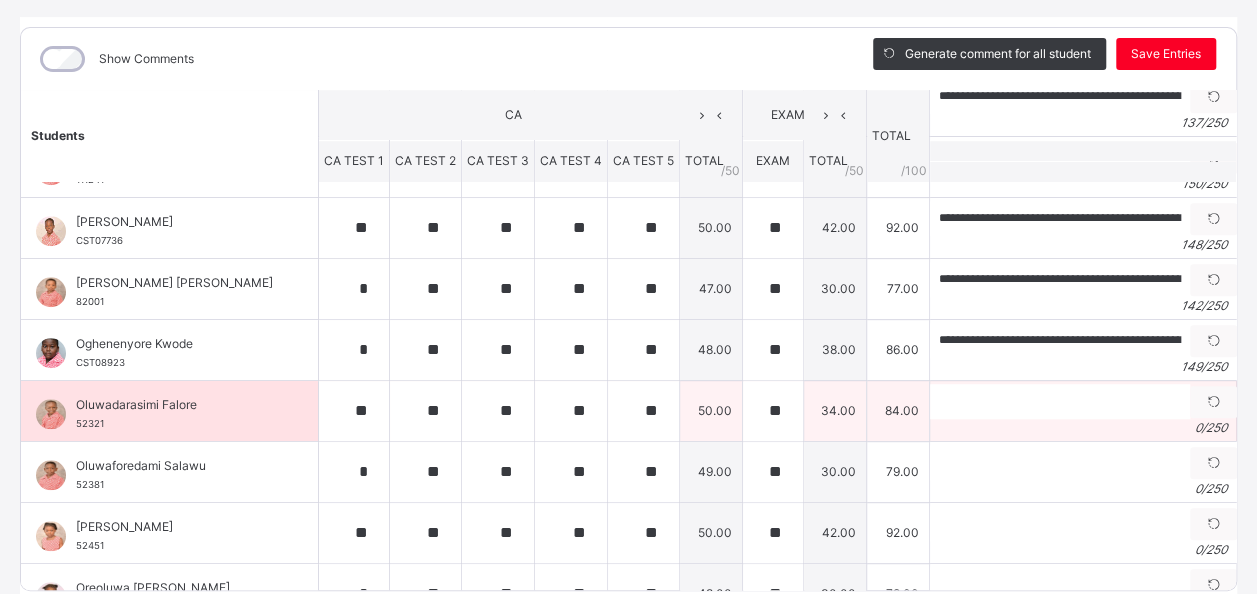 click on "Oluwadarasimi  Falore" at bounding box center [174, 405] 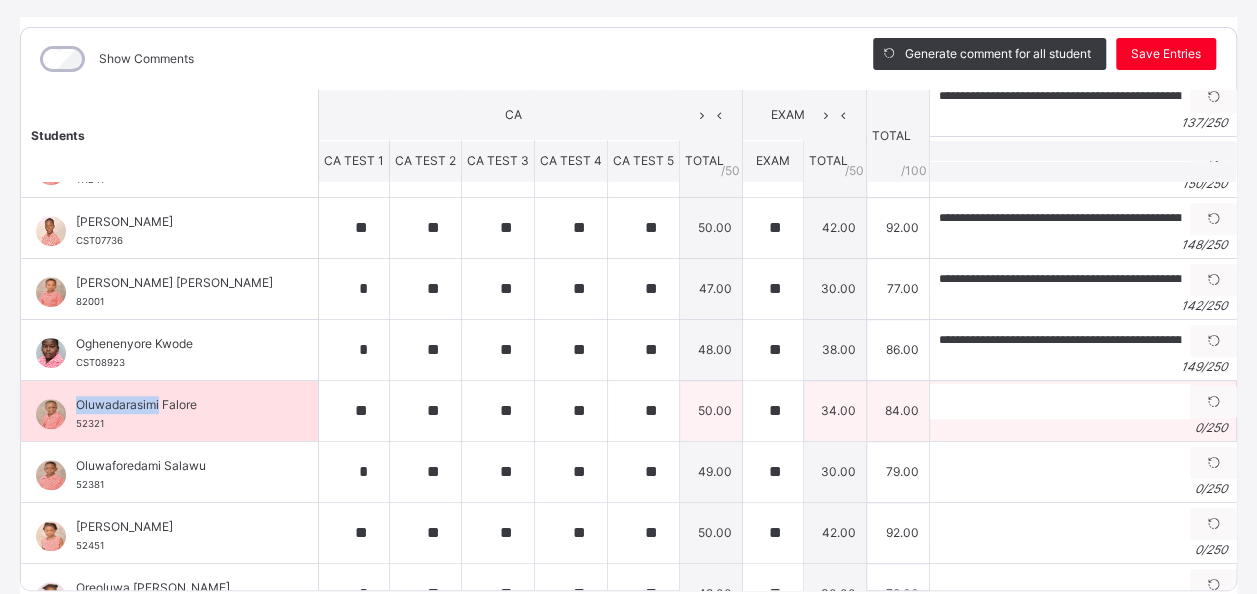 click on "Oluwadarasimi  Falore" at bounding box center [174, 405] 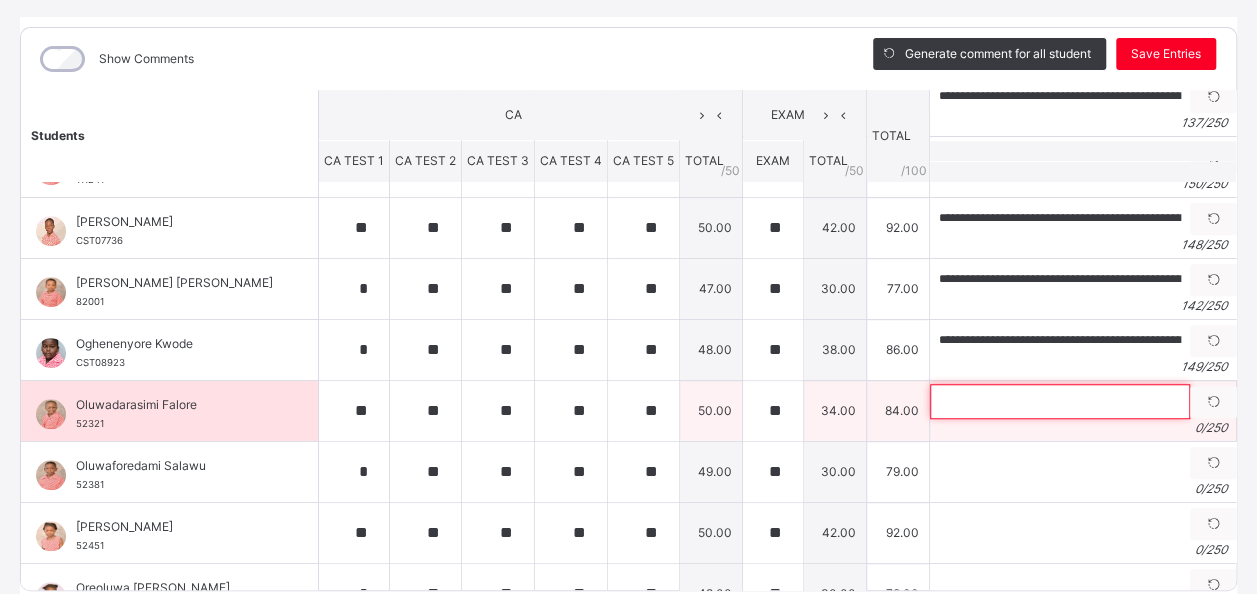 click at bounding box center (1060, 401) 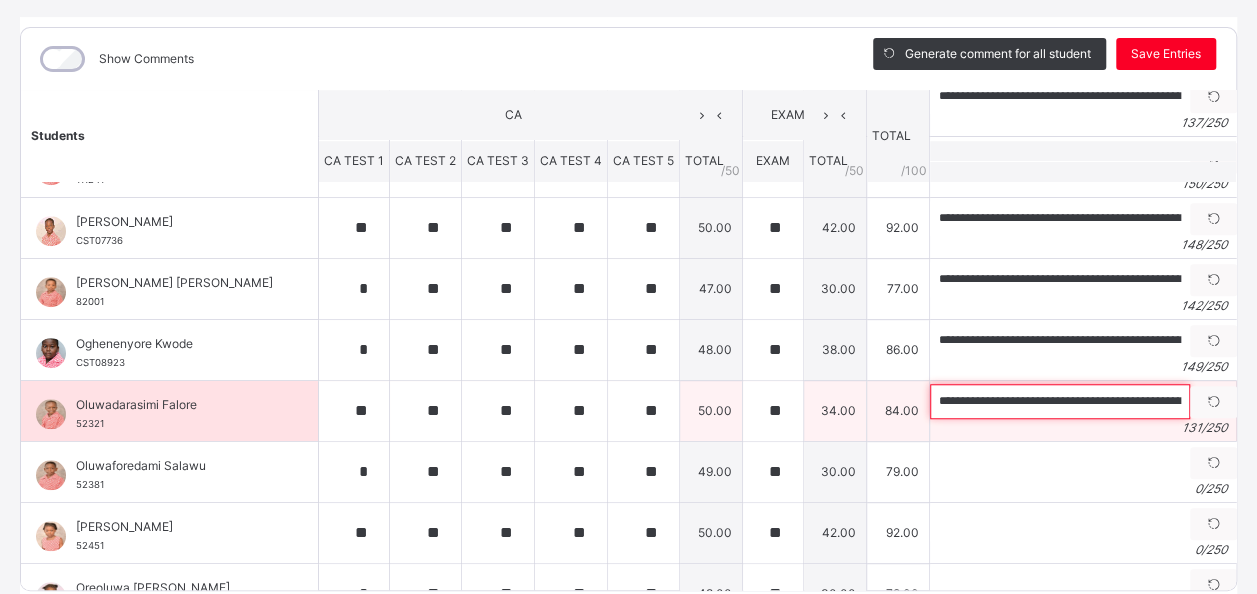 scroll, scrollTop: 0, scrollLeft: 538, axis: horizontal 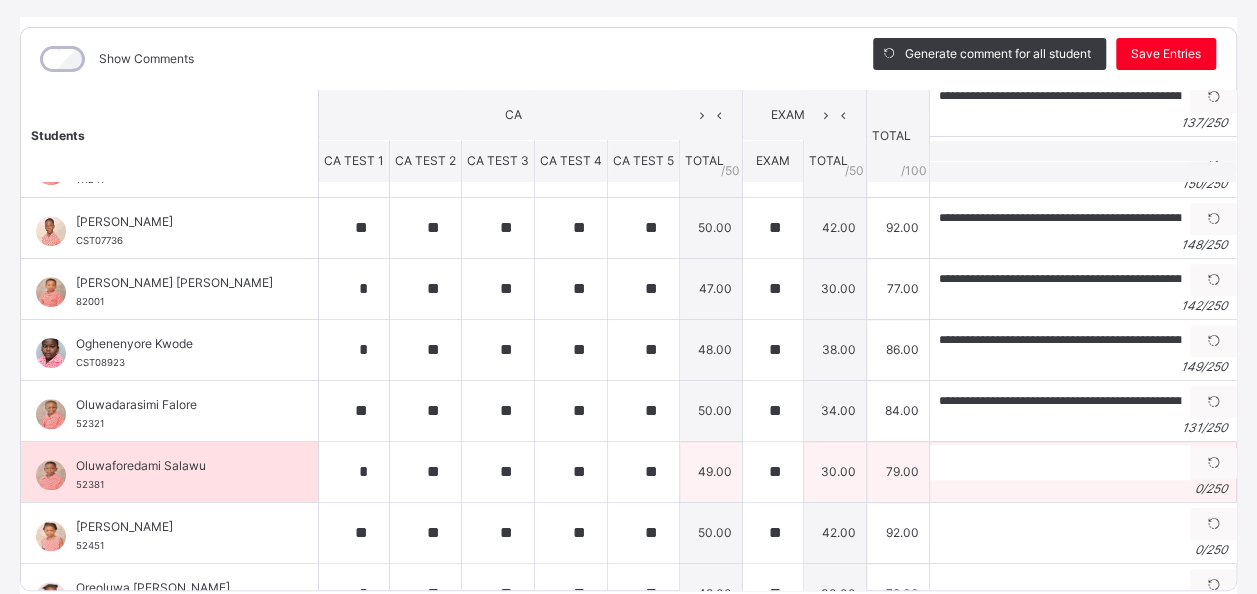 click on "Oluwaforedami  Salawu" at bounding box center [174, 466] 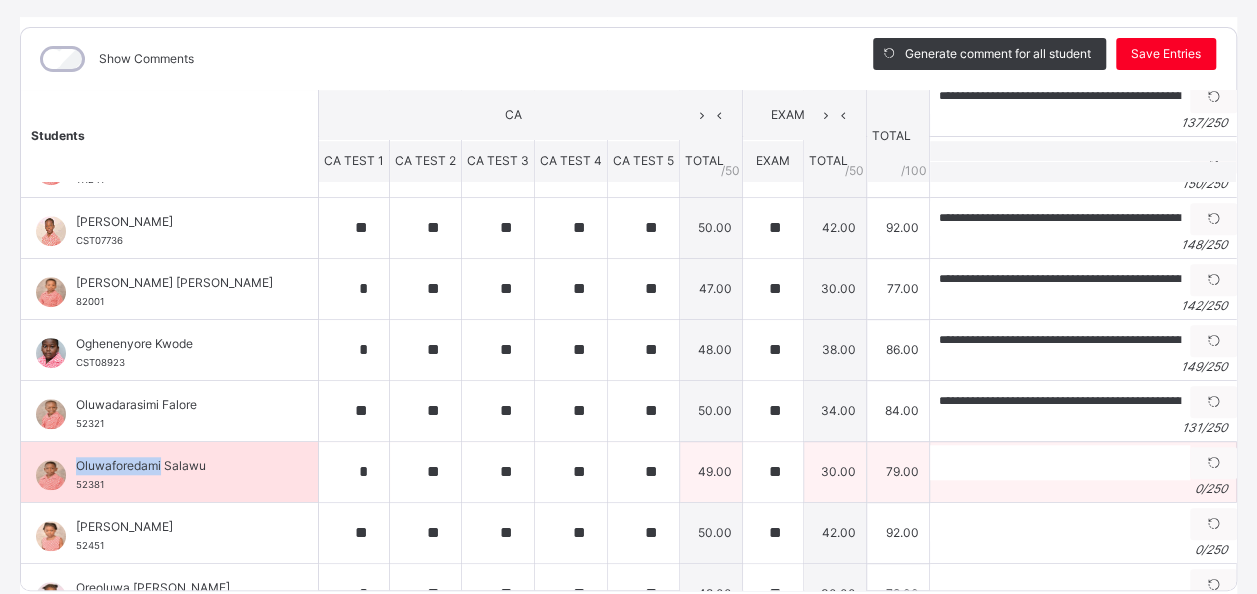 click on "Oluwaforedami  Salawu" at bounding box center (174, 466) 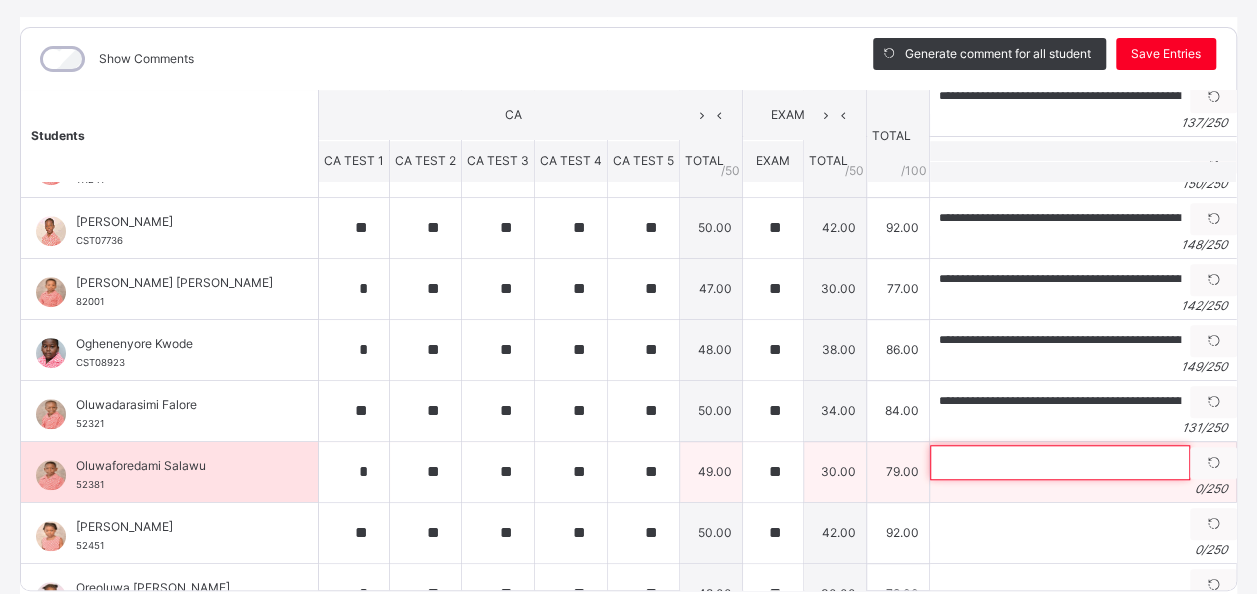click at bounding box center (1060, 462) 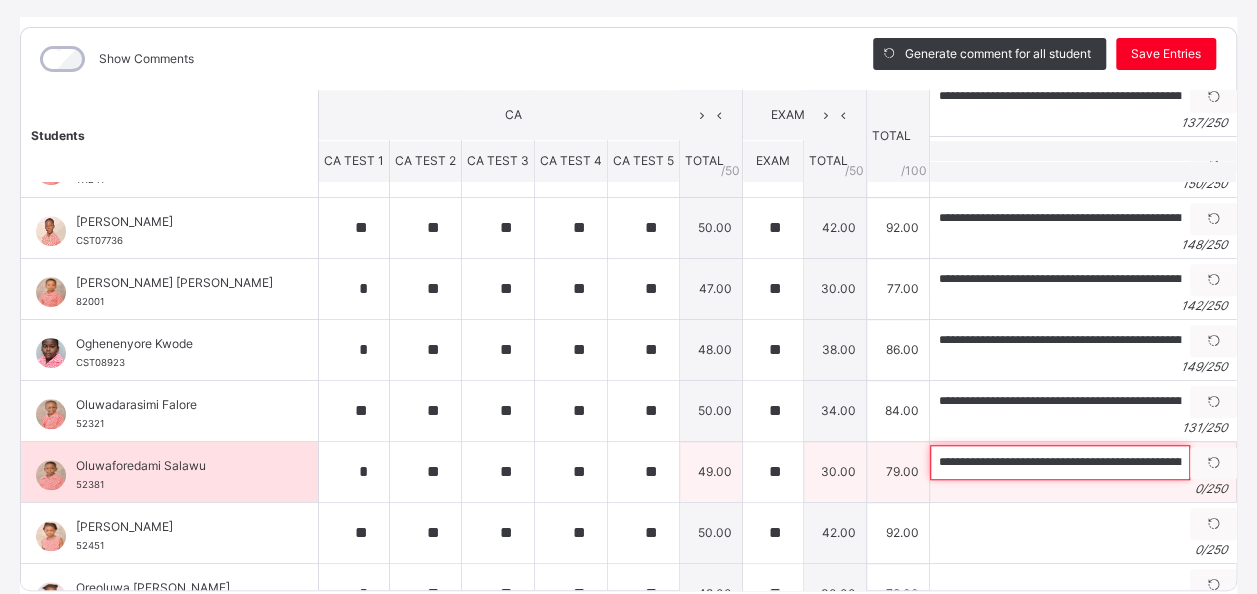 scroll, scrollTop: 0, scrollLeft: 558, axis: horizontal 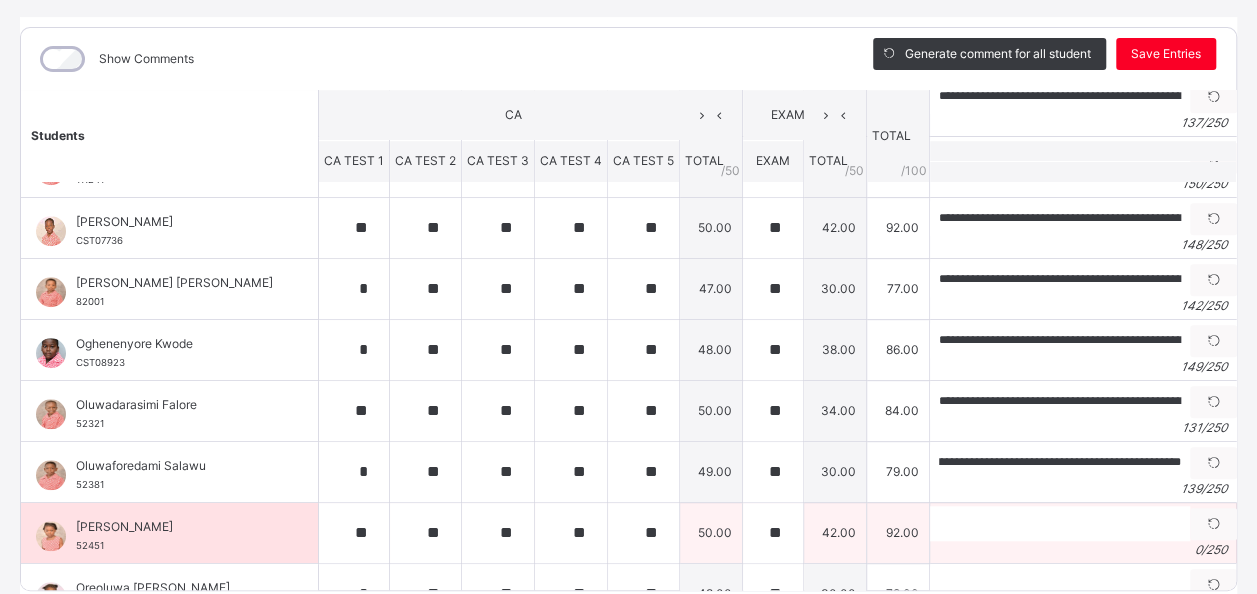 click on "[PERSON_NAME]" at bounding box center [174, 527] 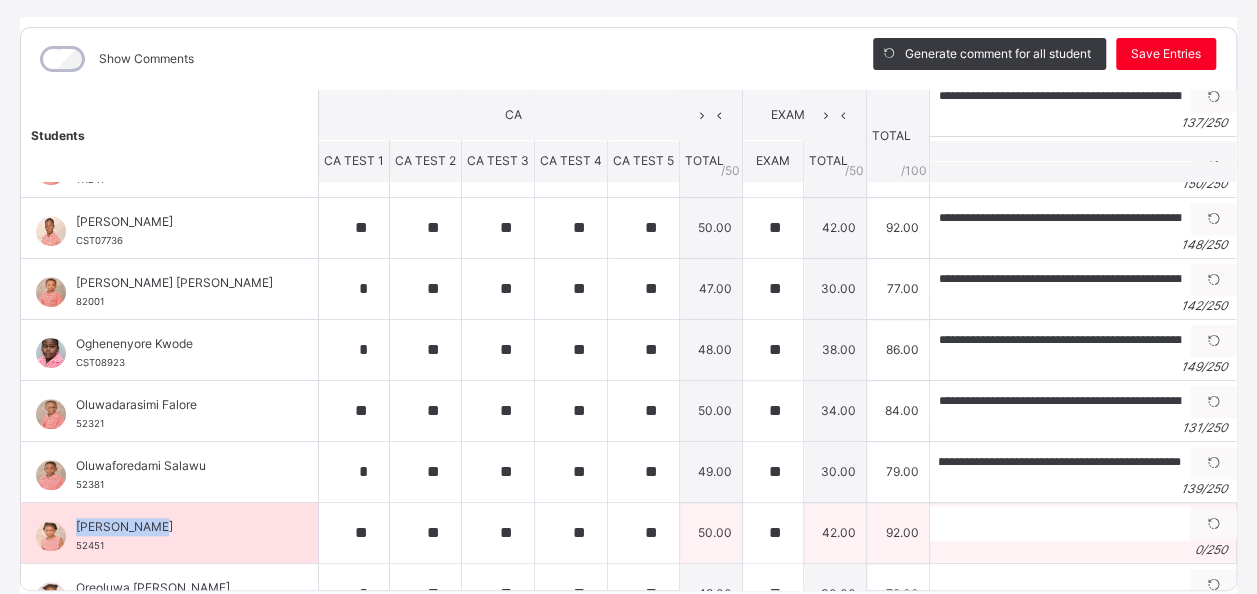 scroll, scrollTop: 0, scrollLeft: 0, axis: both 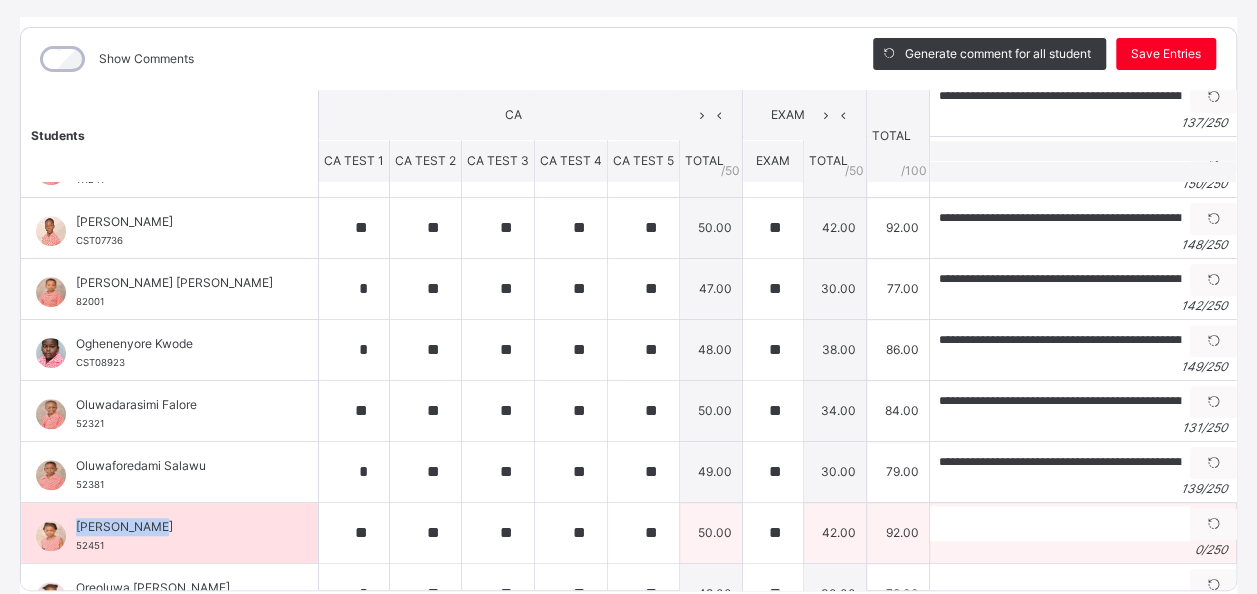 click on "[PERSON_NAME]" at bounding box center (174, 527) 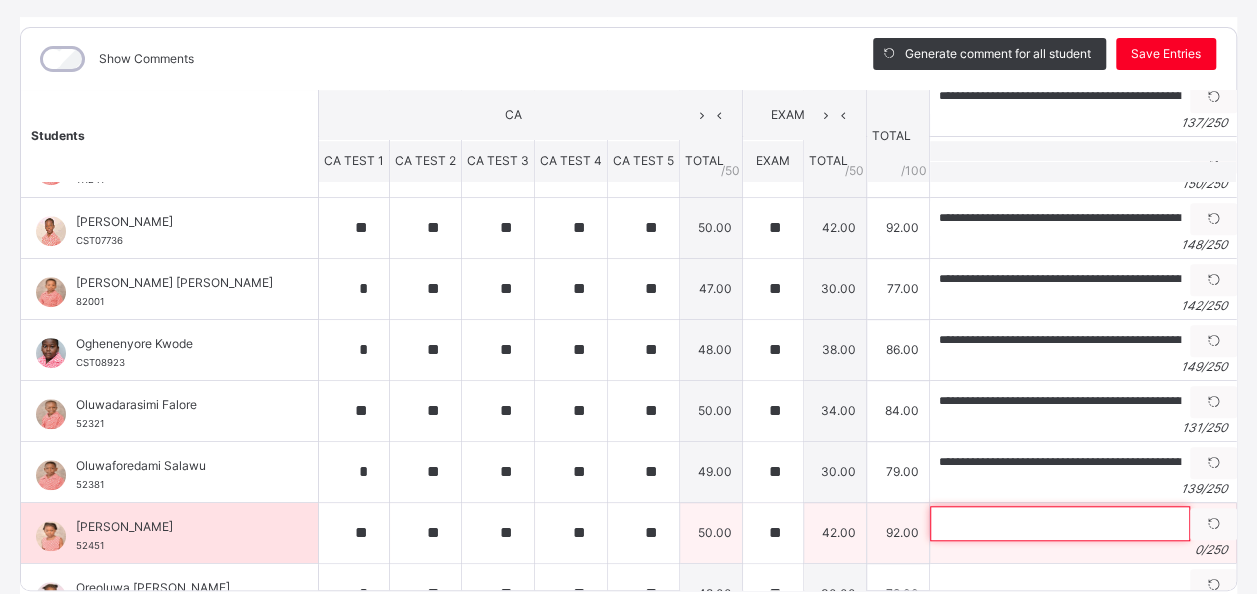 click at bounding box center [1060, 523] 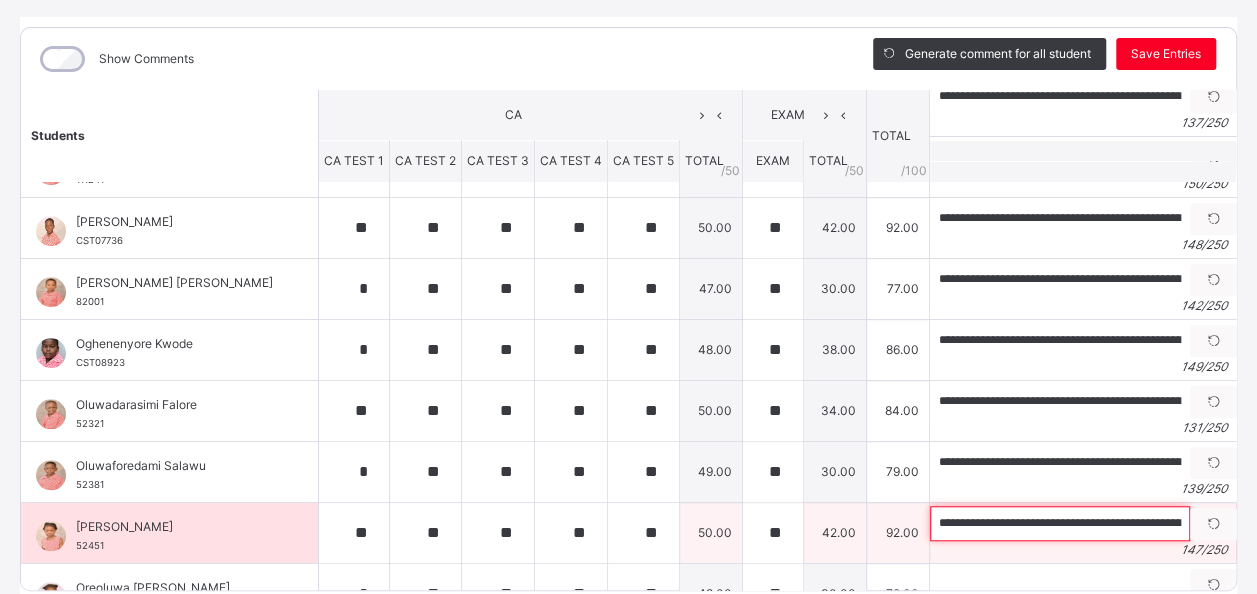 scroll, scrollTop: 0, scrollLeft: 606, axis: horizontal 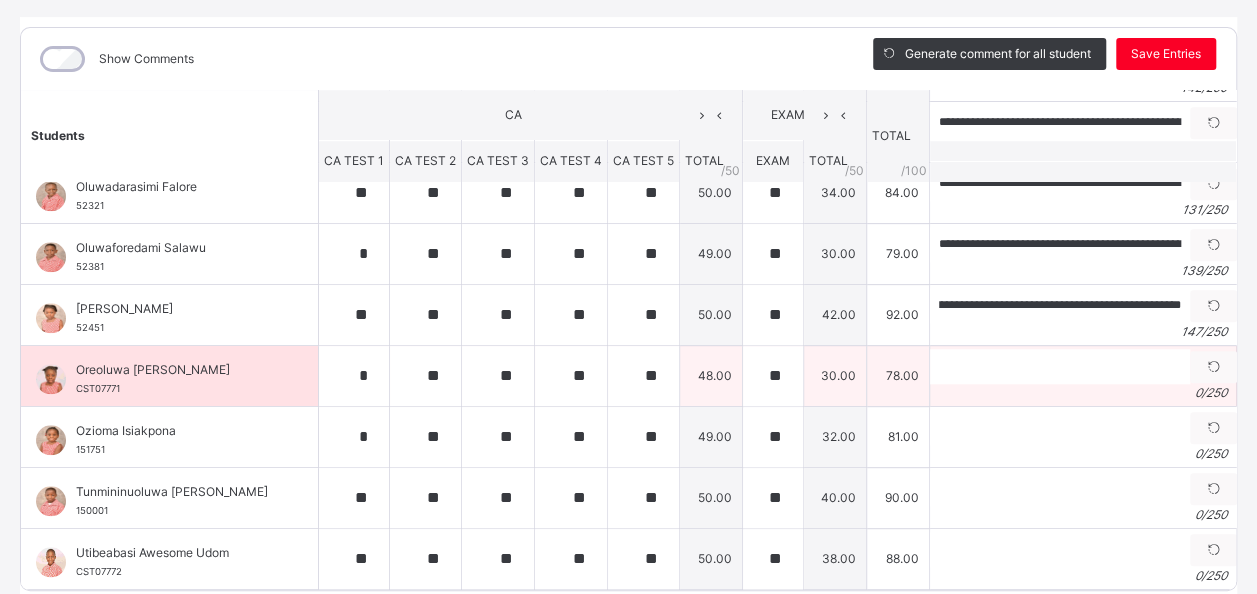 click on "Oreoluwa [PERSON_NAME]" at bounding box center (174, 370) 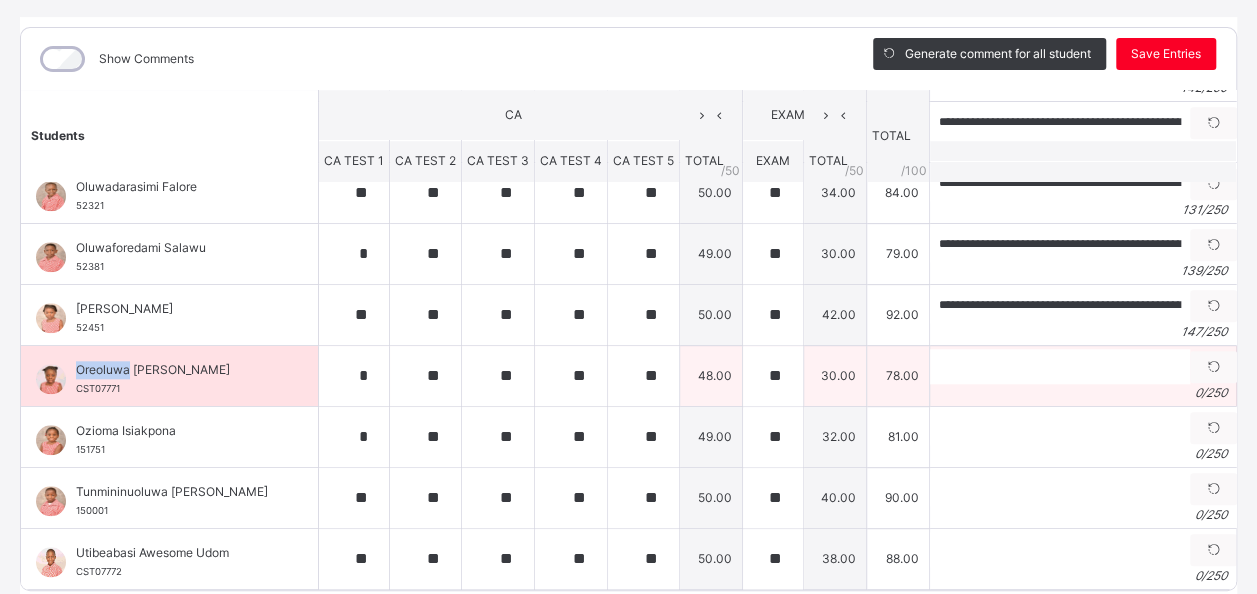click on "Oreoluwa [PERSON_NAME]" at bounding box center (174, 370) 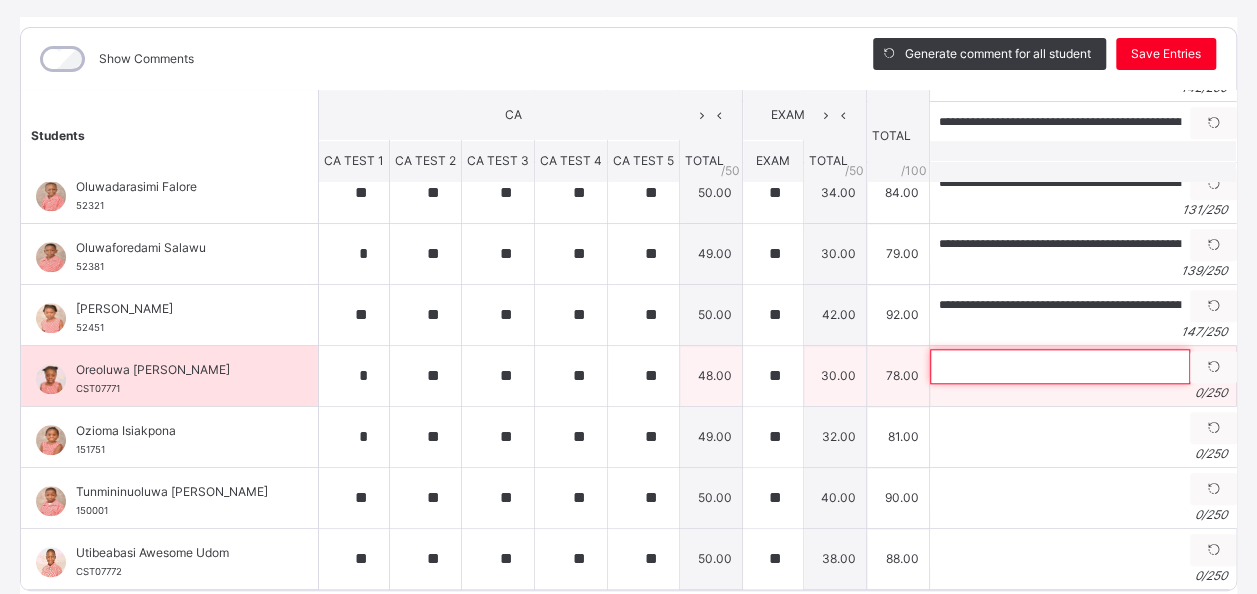 click at bounding box center [1060, 366] 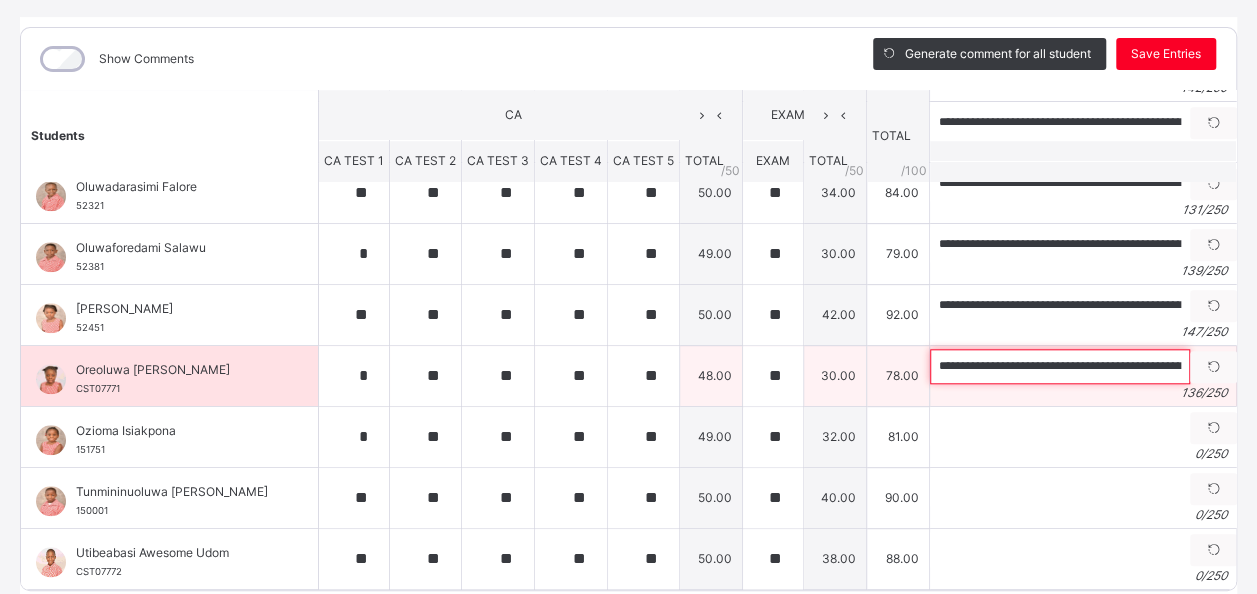 scroll, scrollTop: 0, scrollLeft: 540, axis: horizontal 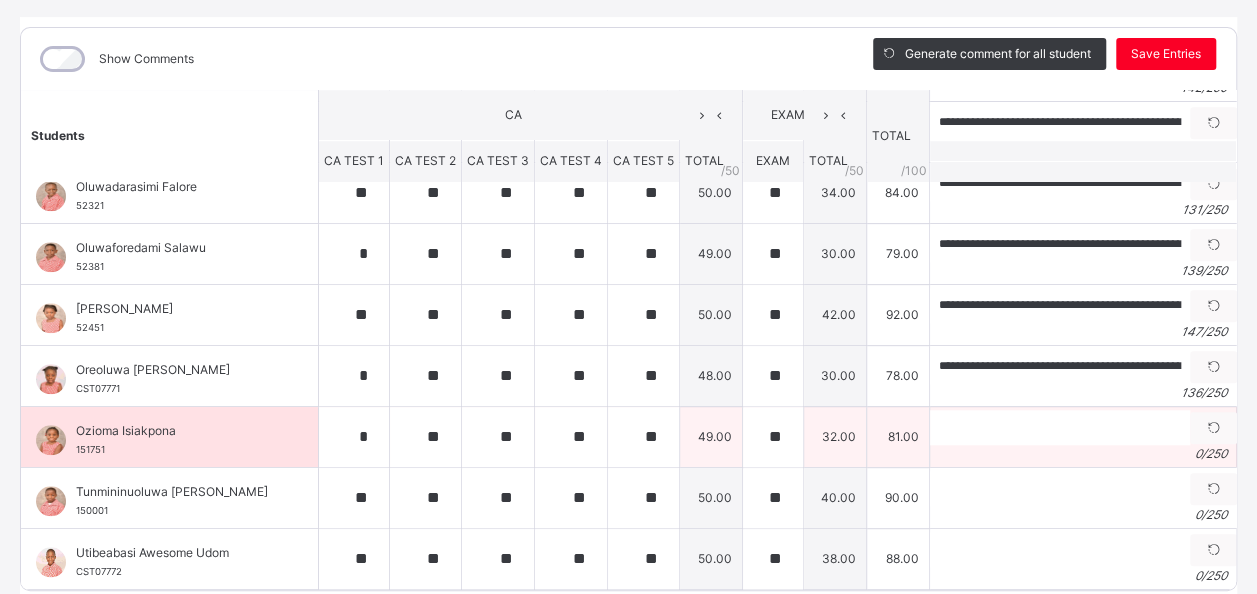 click on "Ozioma  Isiakpona" at bounding box center [174, 431] 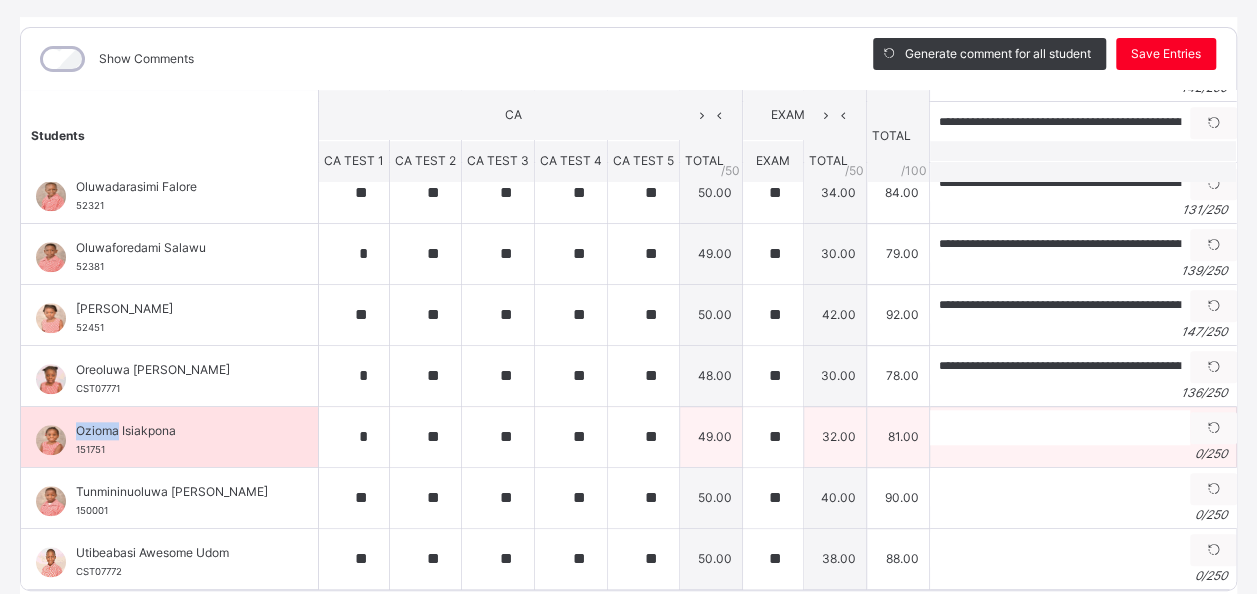 click on "Ozioma  Isiakpona" at bounding box center (174, 431) 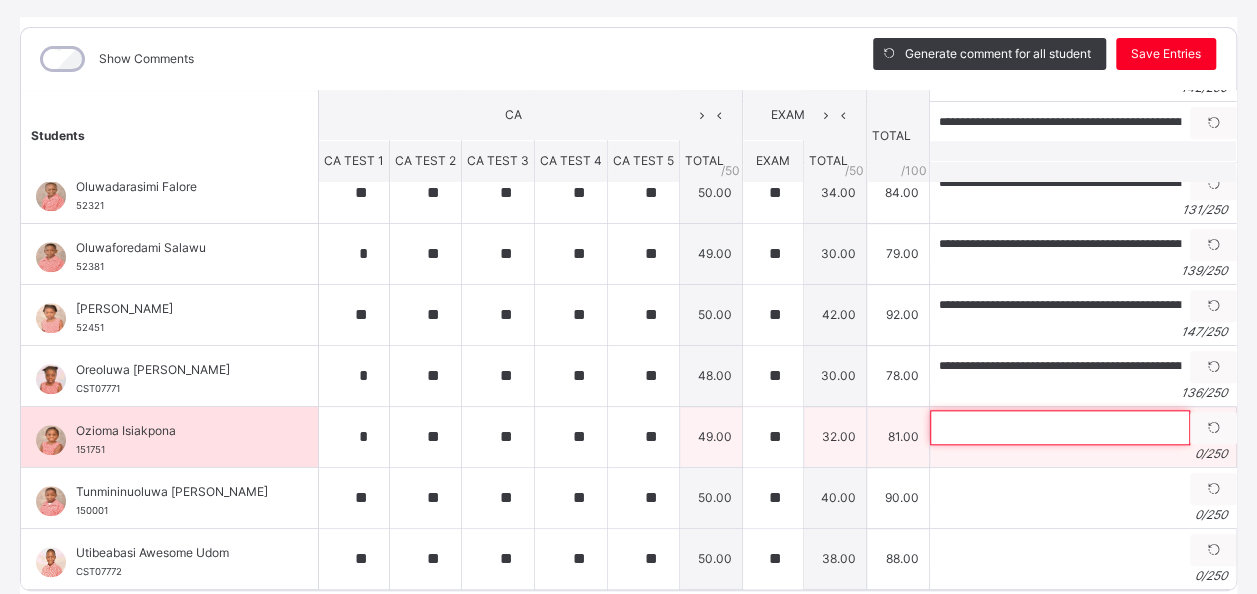 click at bounding box center (1060, 427) 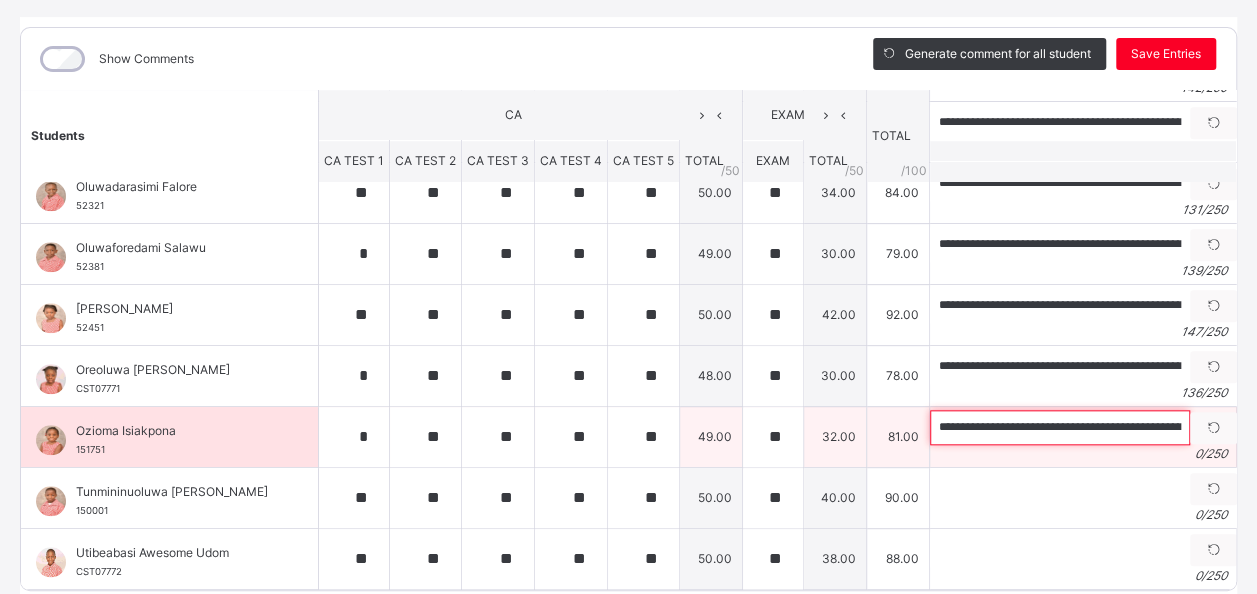 scroll, scrollTop: 0, scrollLeft: 643, axis: horizontal 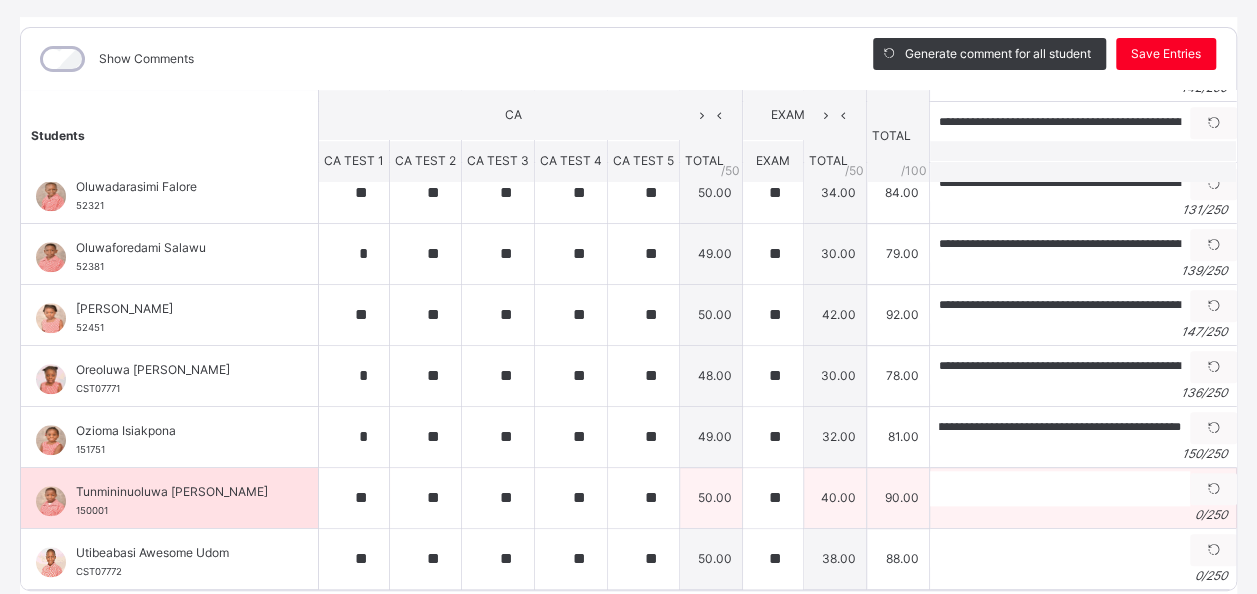 click on "Tunmininuoluwa [PERSON_NAME]" at bounding box center [174, 492] 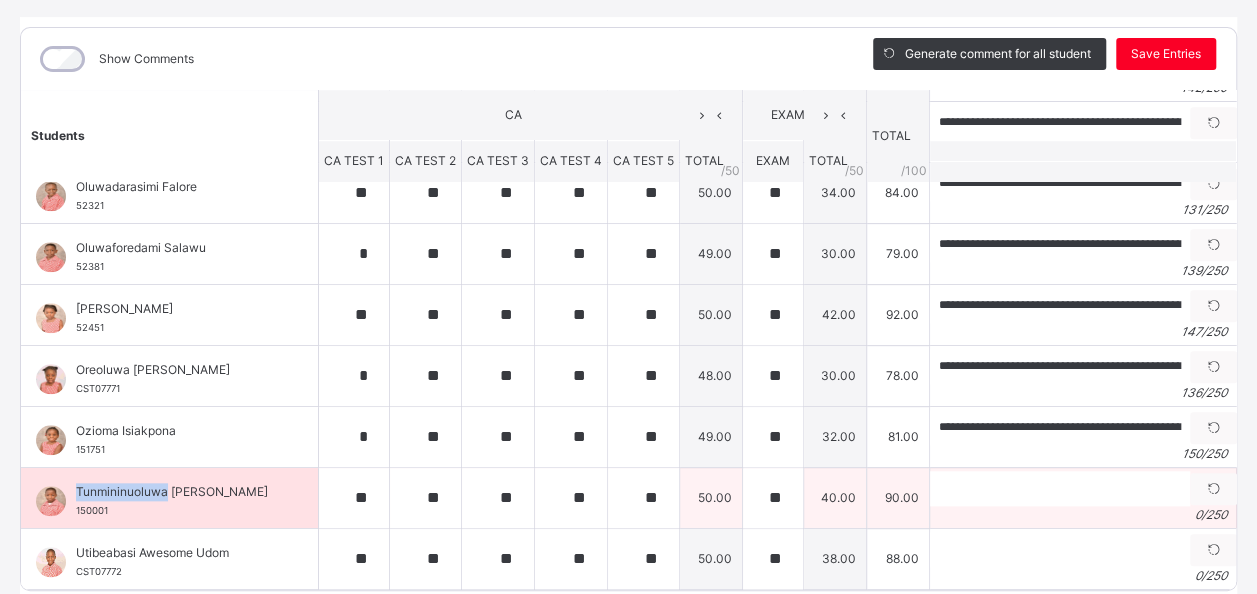 click on "Tunmininuoluwa [PERSON_NAME]" at bounding box center (174, 492) 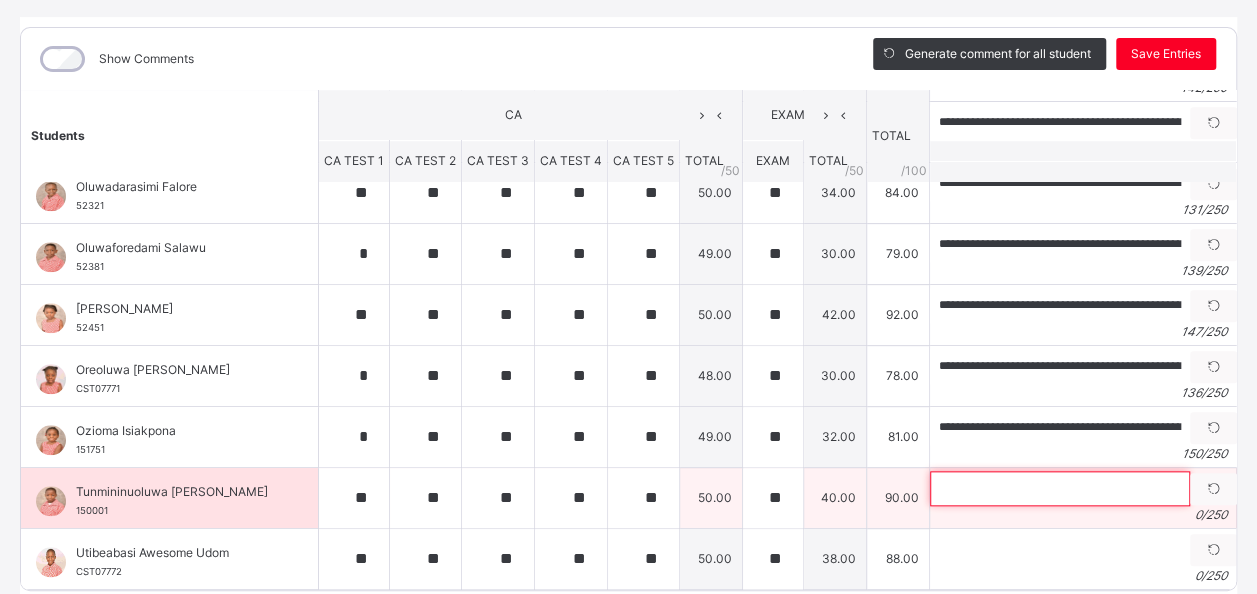 click at bounding box center [1060, 488] 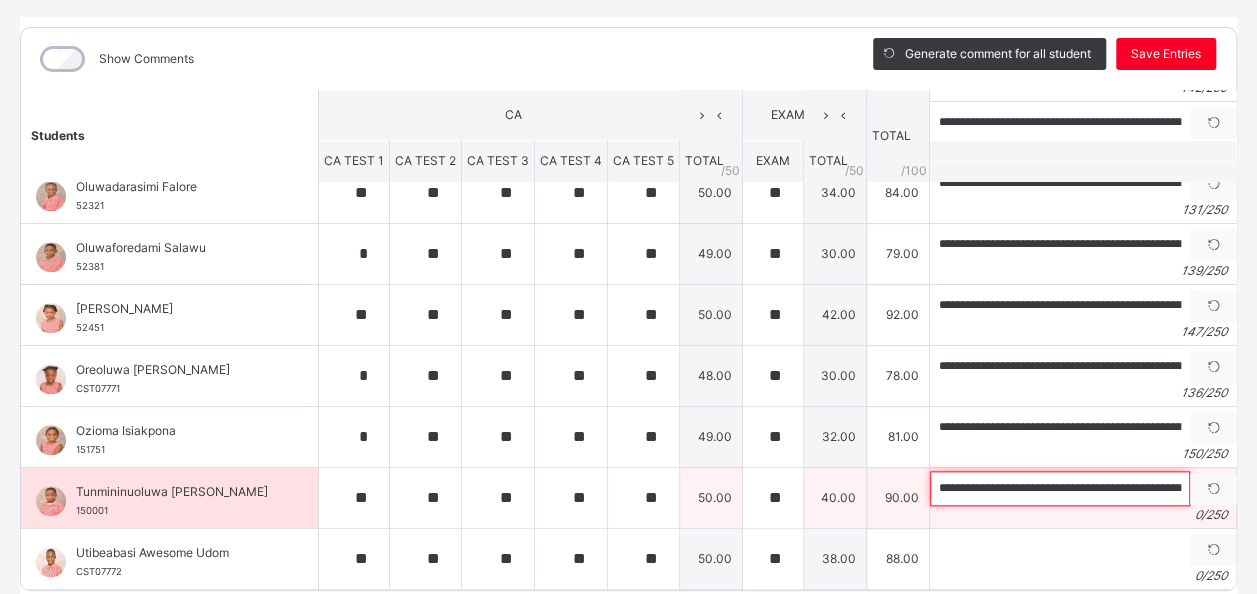 scroll, scrollTop: 0, scrollLeft: 611, axis: horizontal 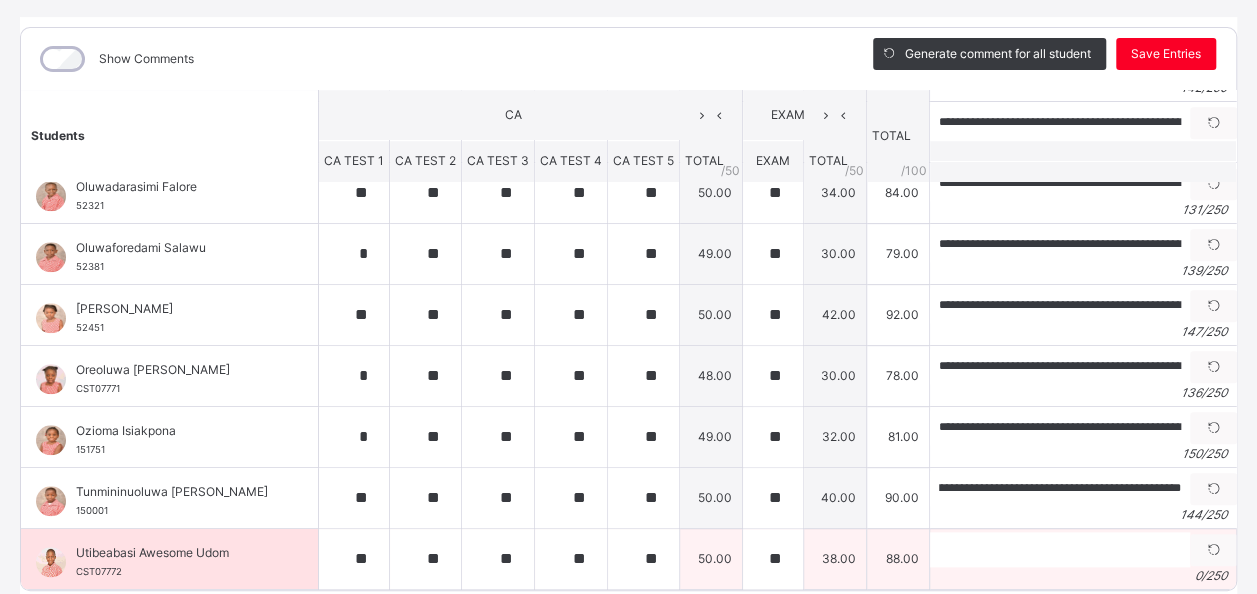 click on "Utibeabasi Awesome Udom" at bounding box center [174, 553] 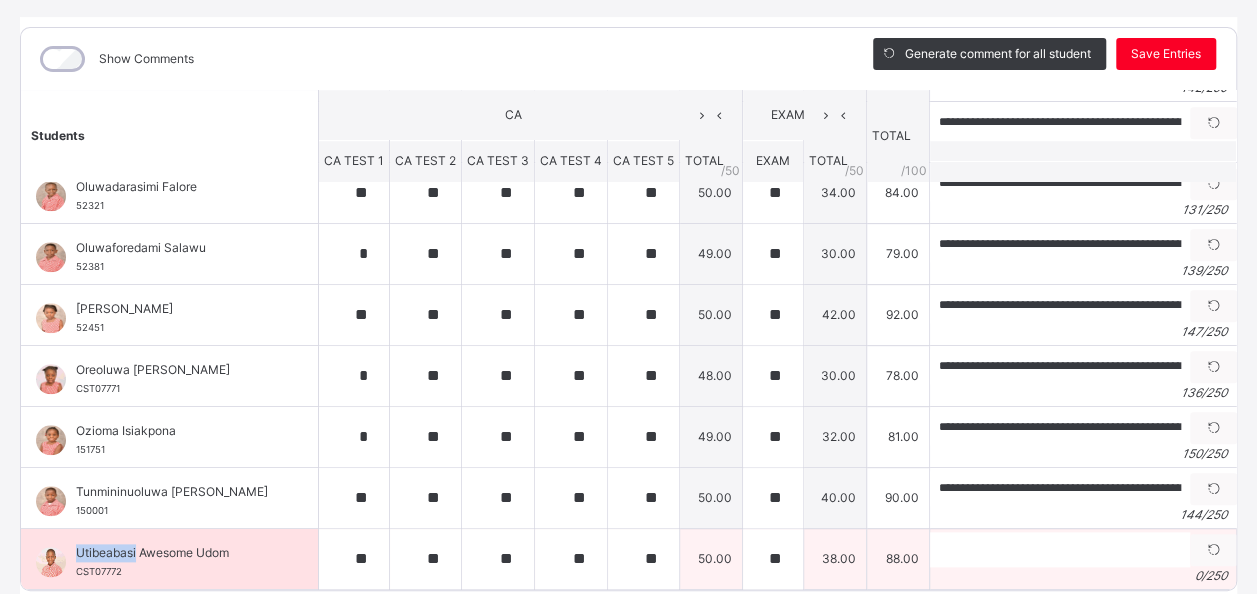 click on "Utibeabasi Awesome Udom" at bounding box center [174, 553] 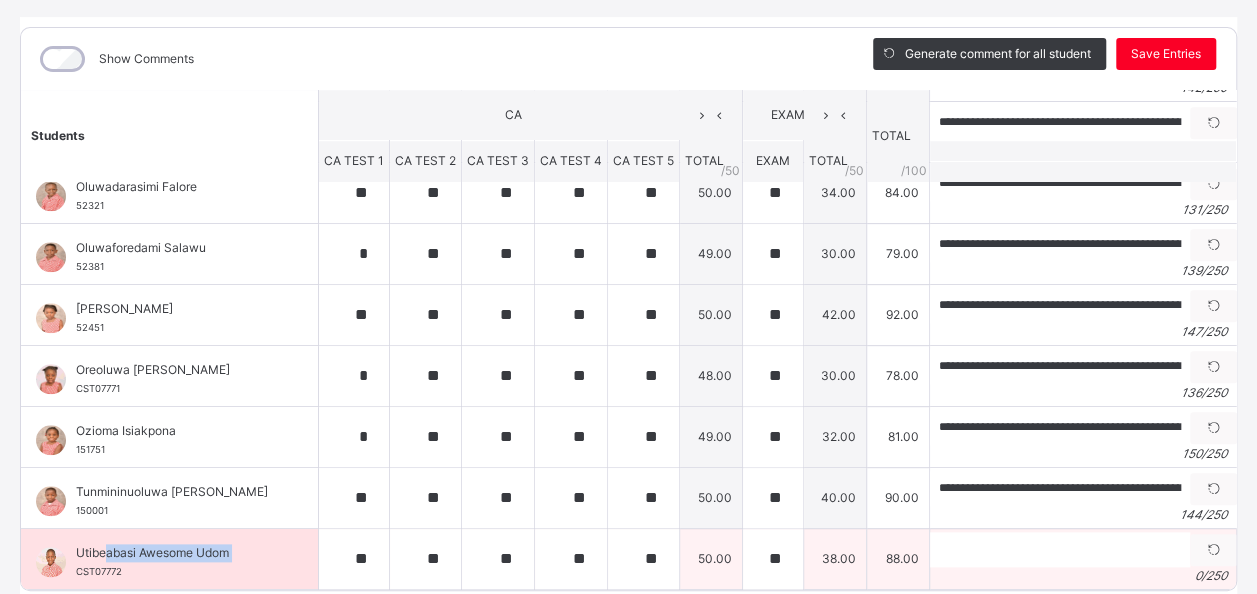 click on "Utibeabasi Awesome Udom" at bounding box center [174, 553] 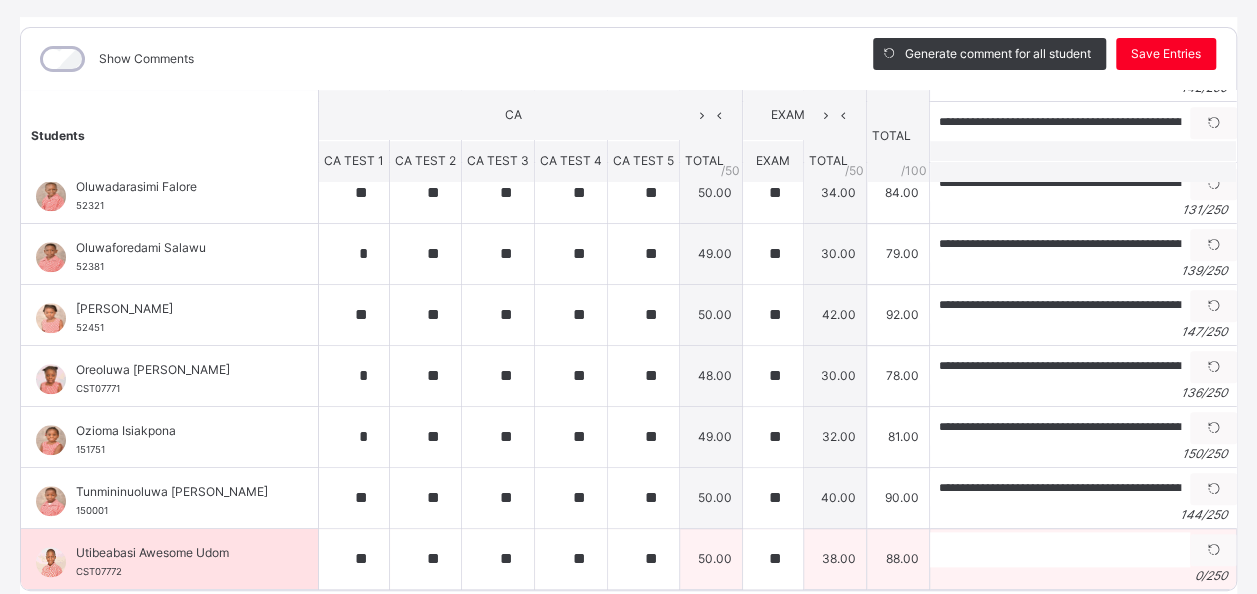 click on "Utibeabasi Awesome Udom" at bounding box center [174, 553] 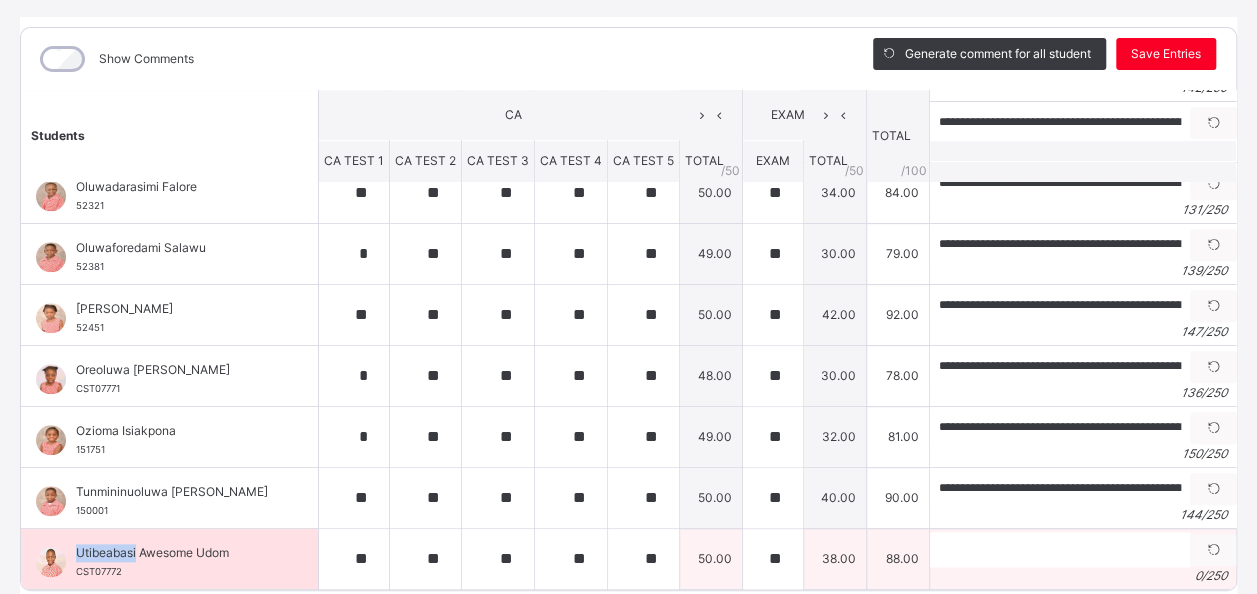 click on "Utibeabasi Awesome Udom" at bounding box center (174, 553) 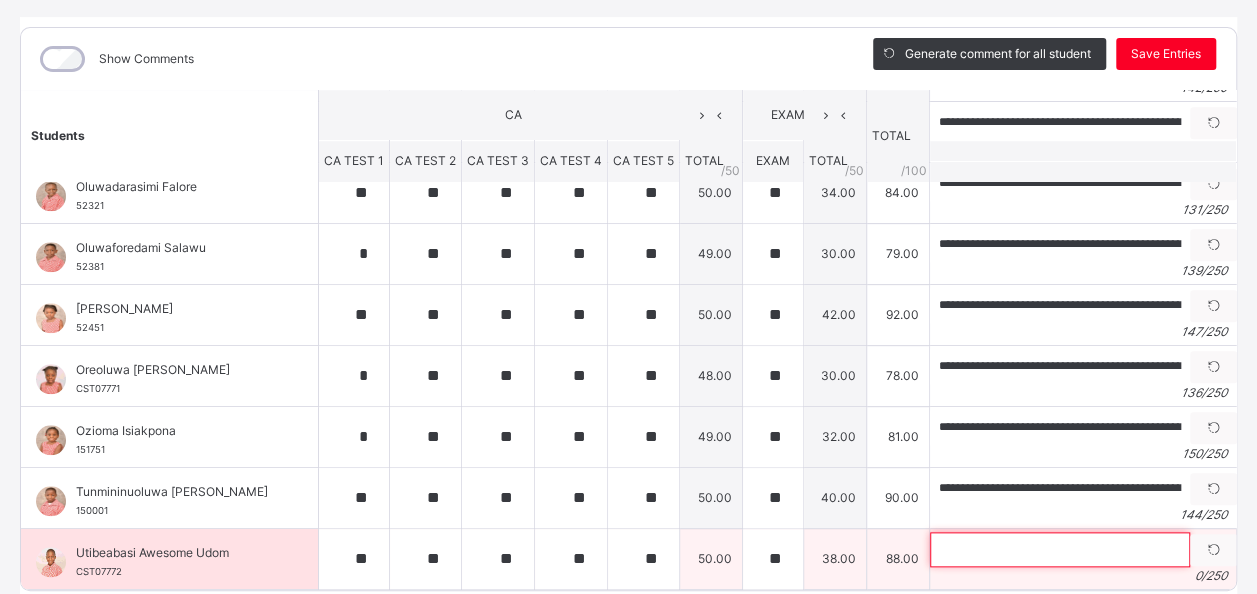 click at bounding box center (1060, 549) 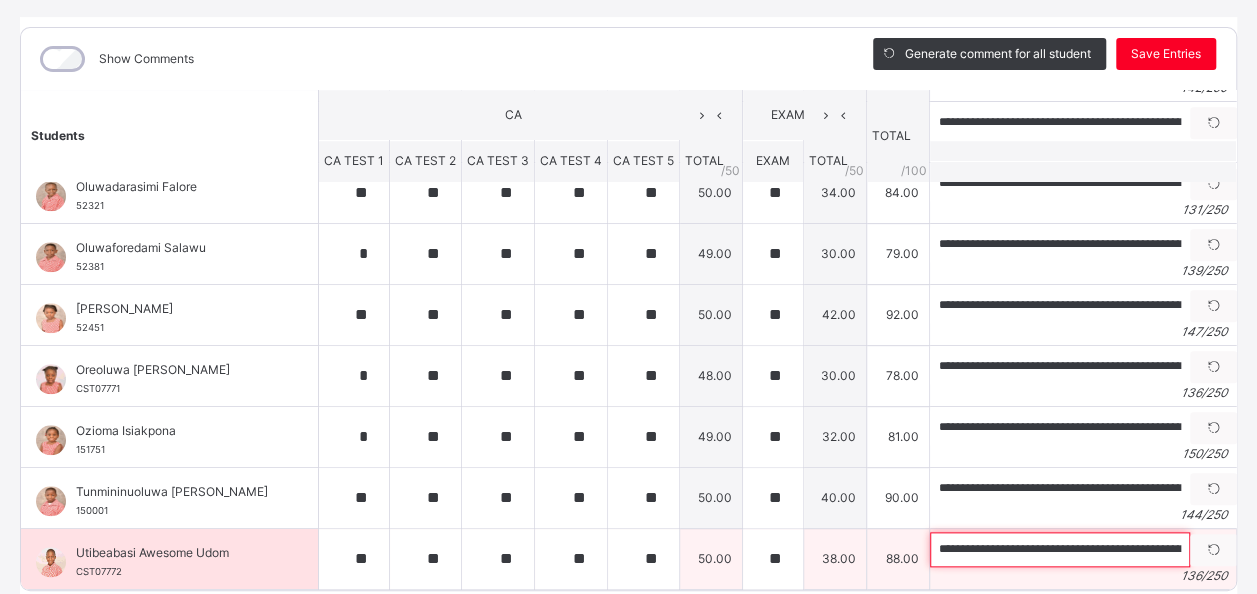 scroll, scrollTop: 0, scrollLeft: 528, axis: horizontal 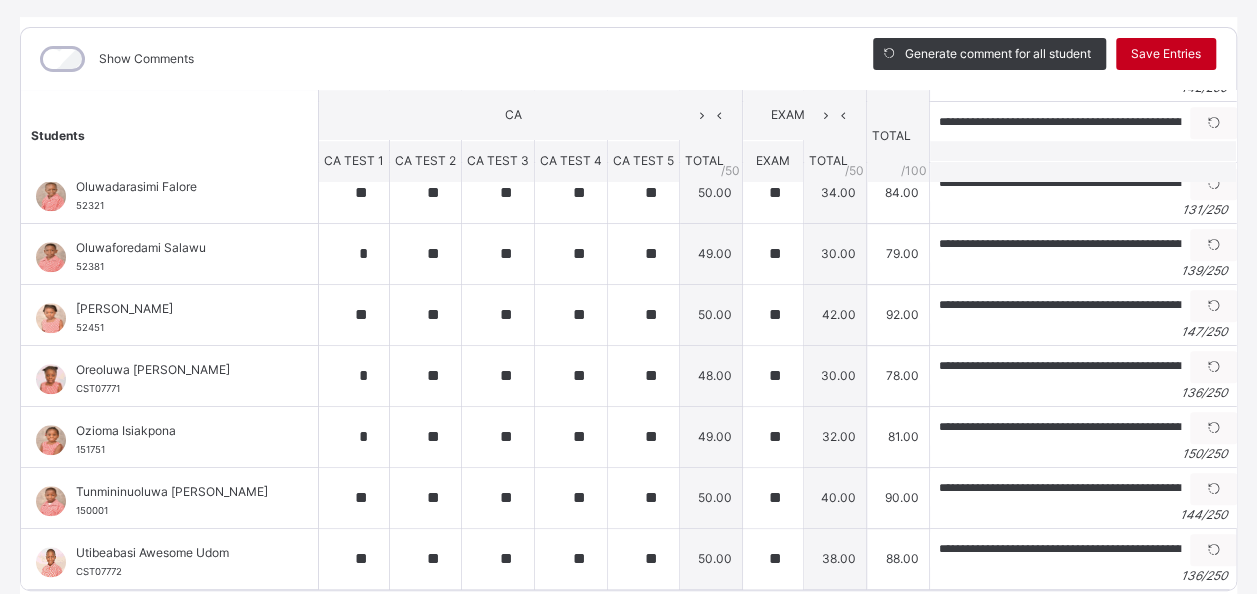 click on "Save Entries" at bounding box center [1166, 54] 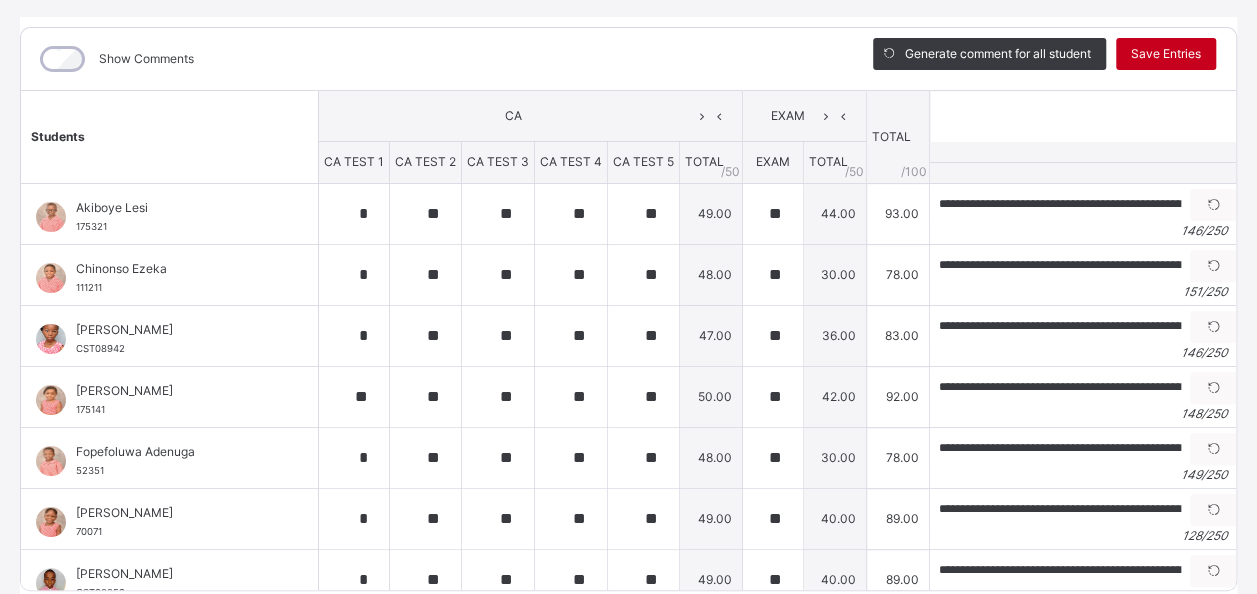 click on "Your changes have been saved." at bounding box center [628, 905] 